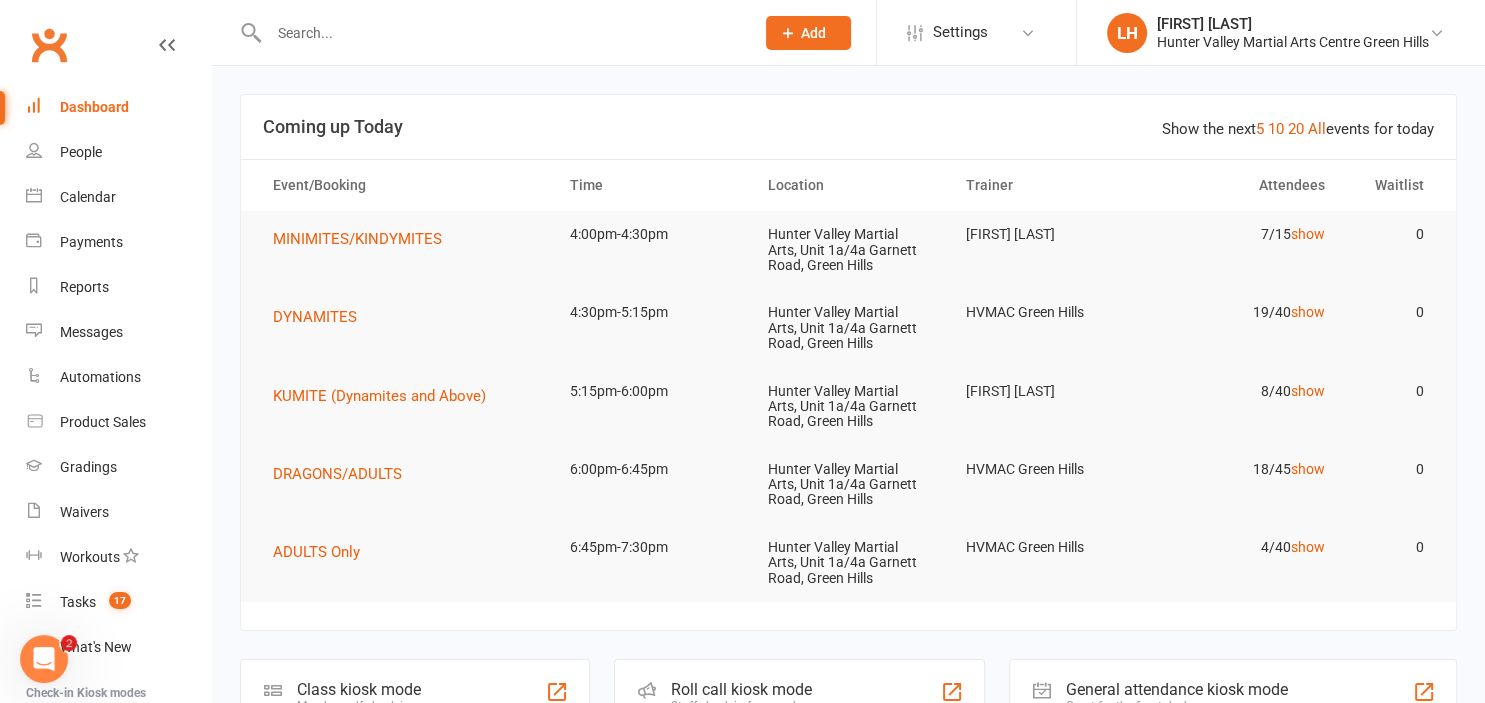 scroll, scrollTop: 0, scrollLeft: 0, axis: both 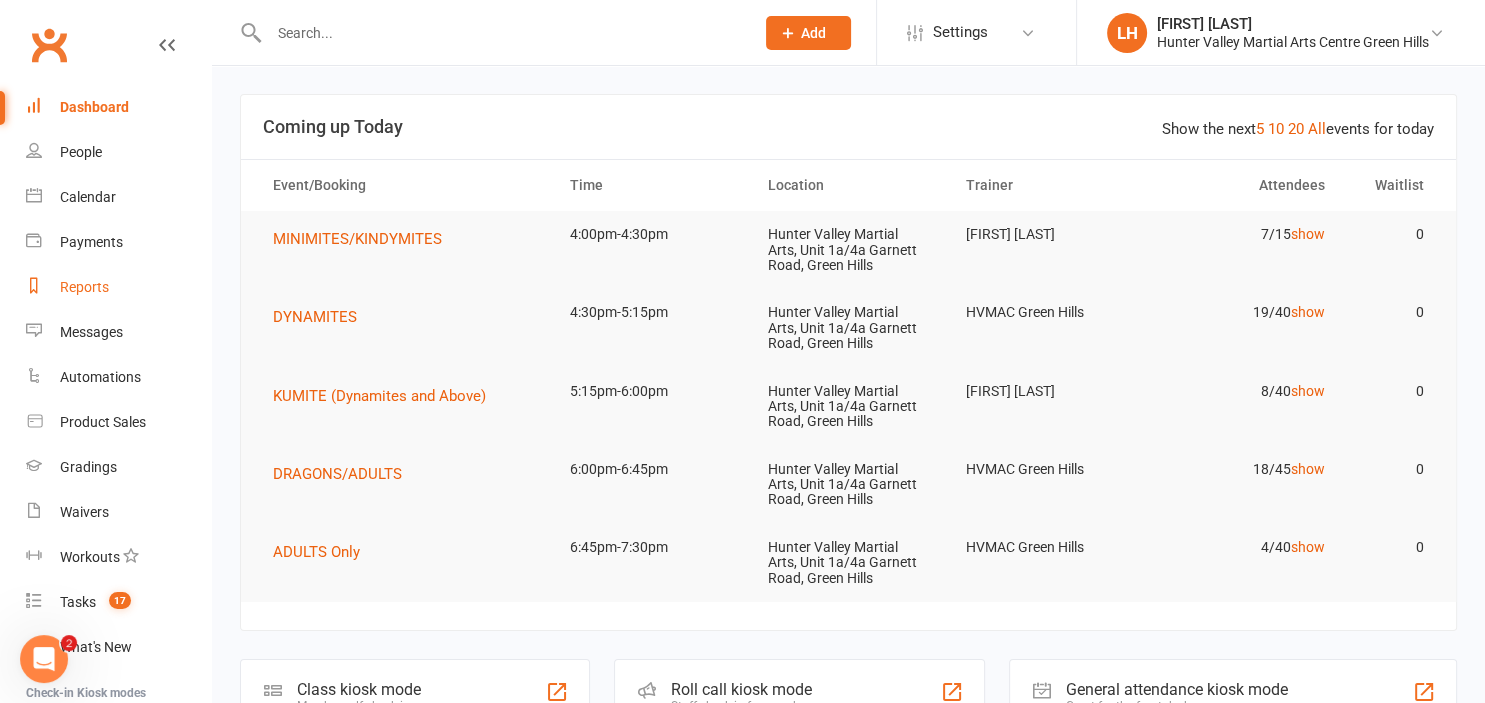 click on "Reports" at bounding box center (84, 287) 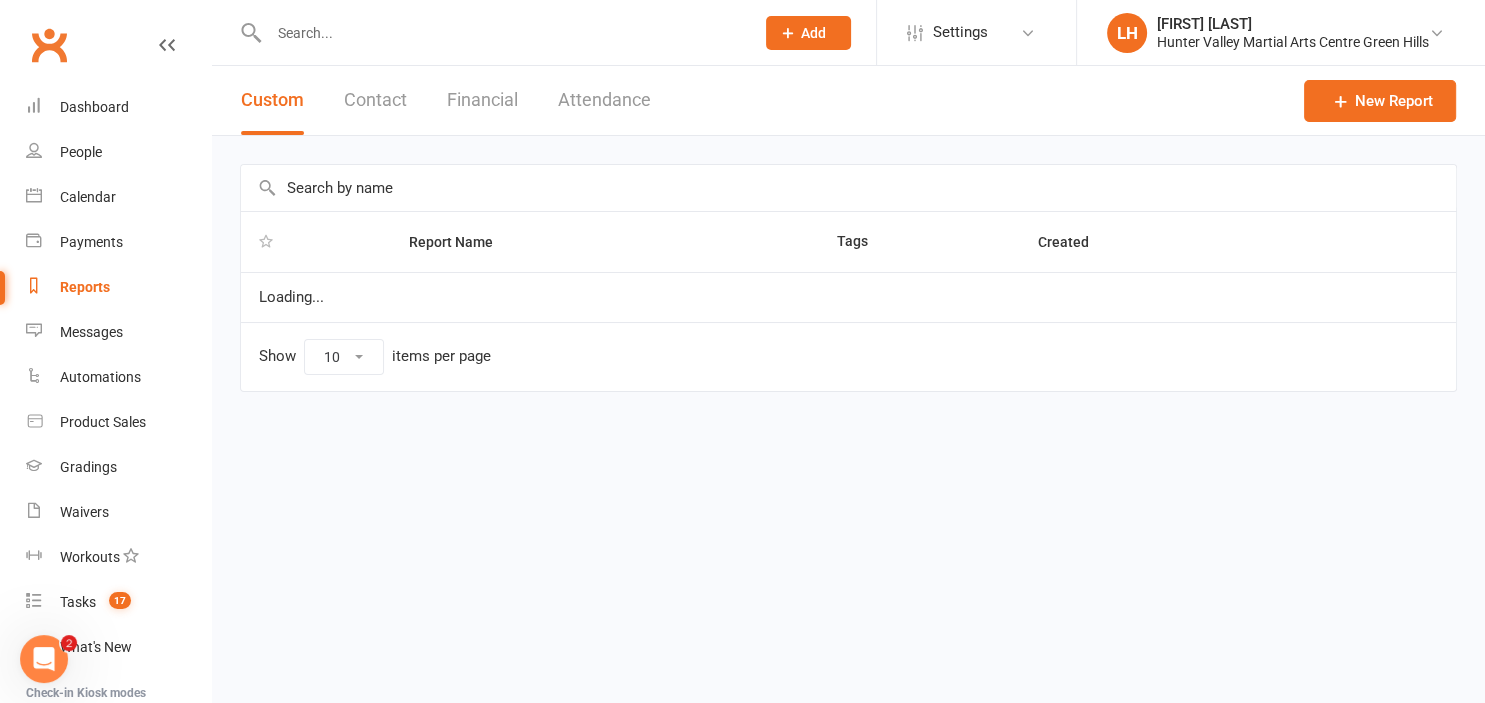 select on "25" 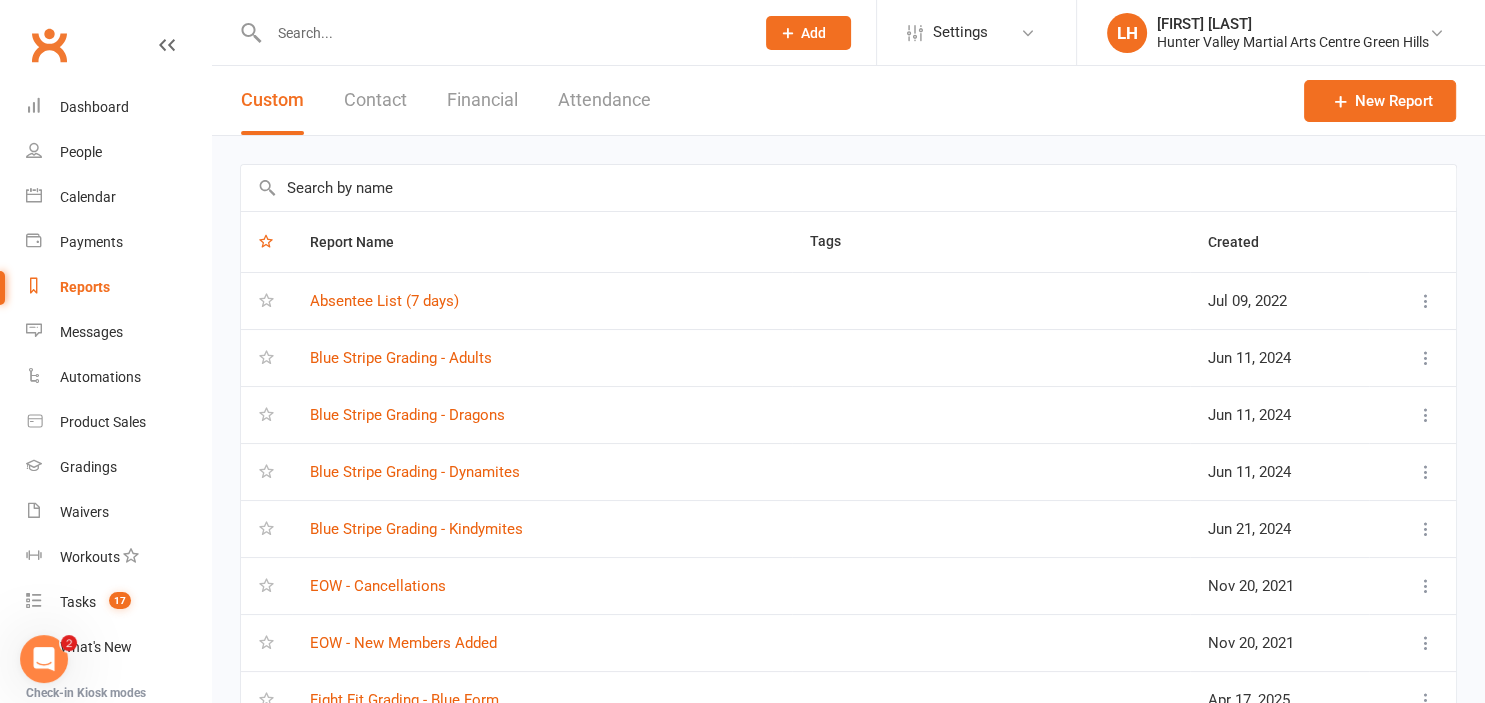 click at bounding box center [848, 188] 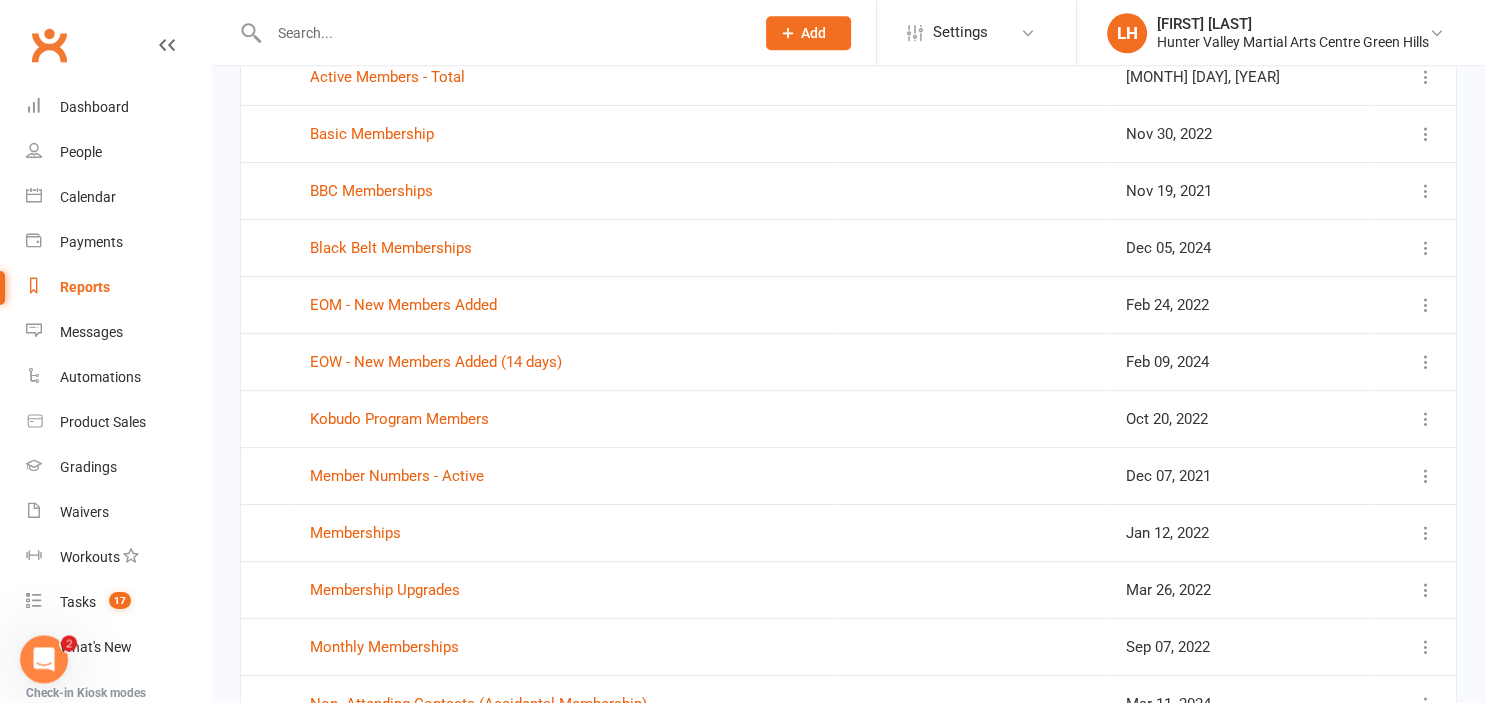 scroll, scrollTop: 422, scrollLeft: 0, axis: vertical 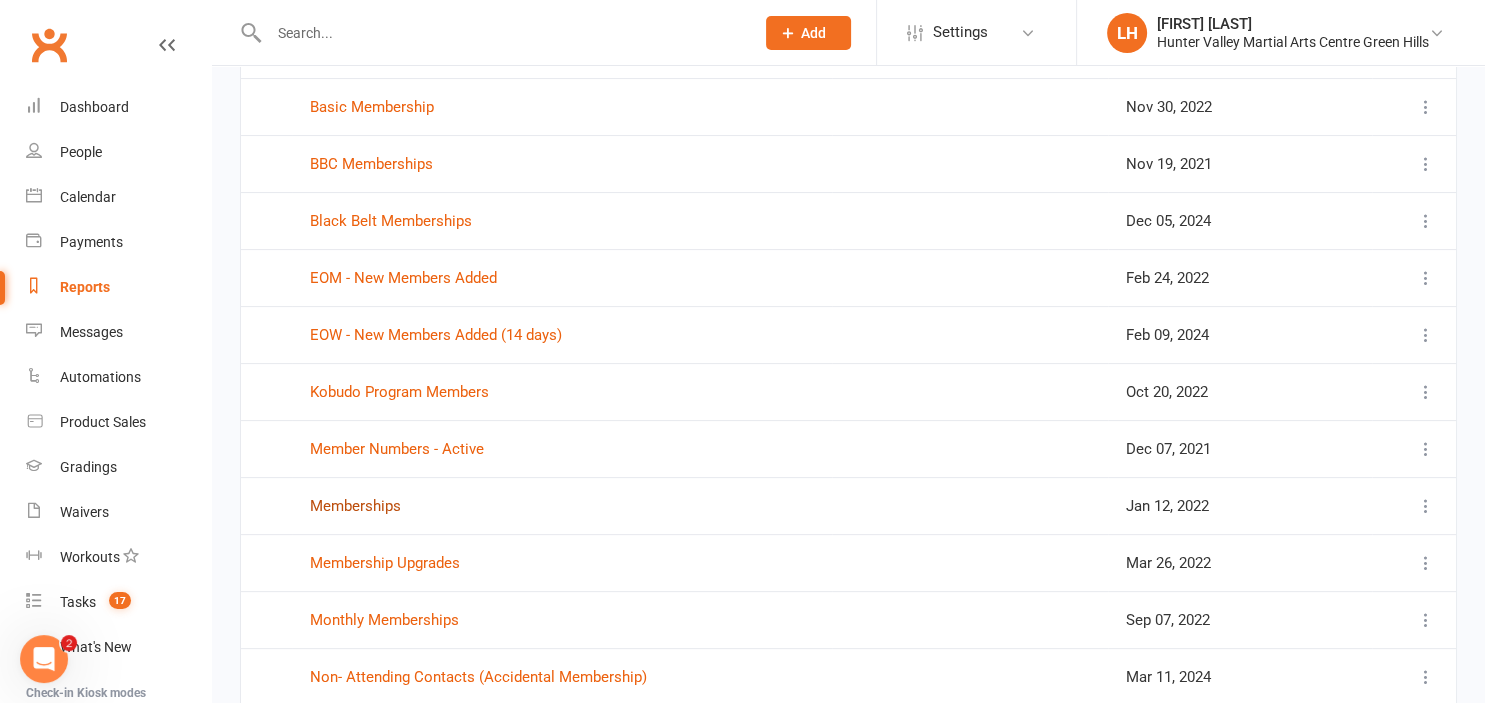 type on "memb" 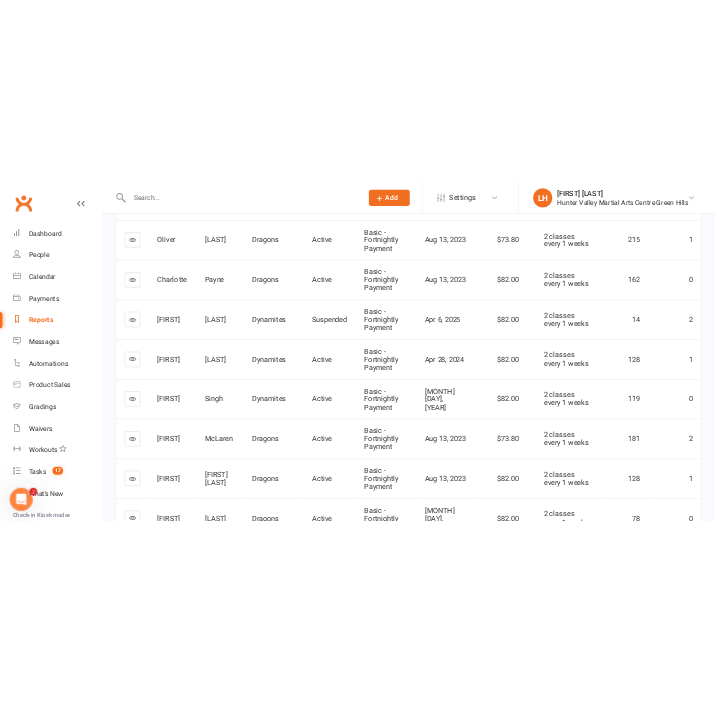 scroll, scrollTop: 0, scrollLeft: 0, axis: both 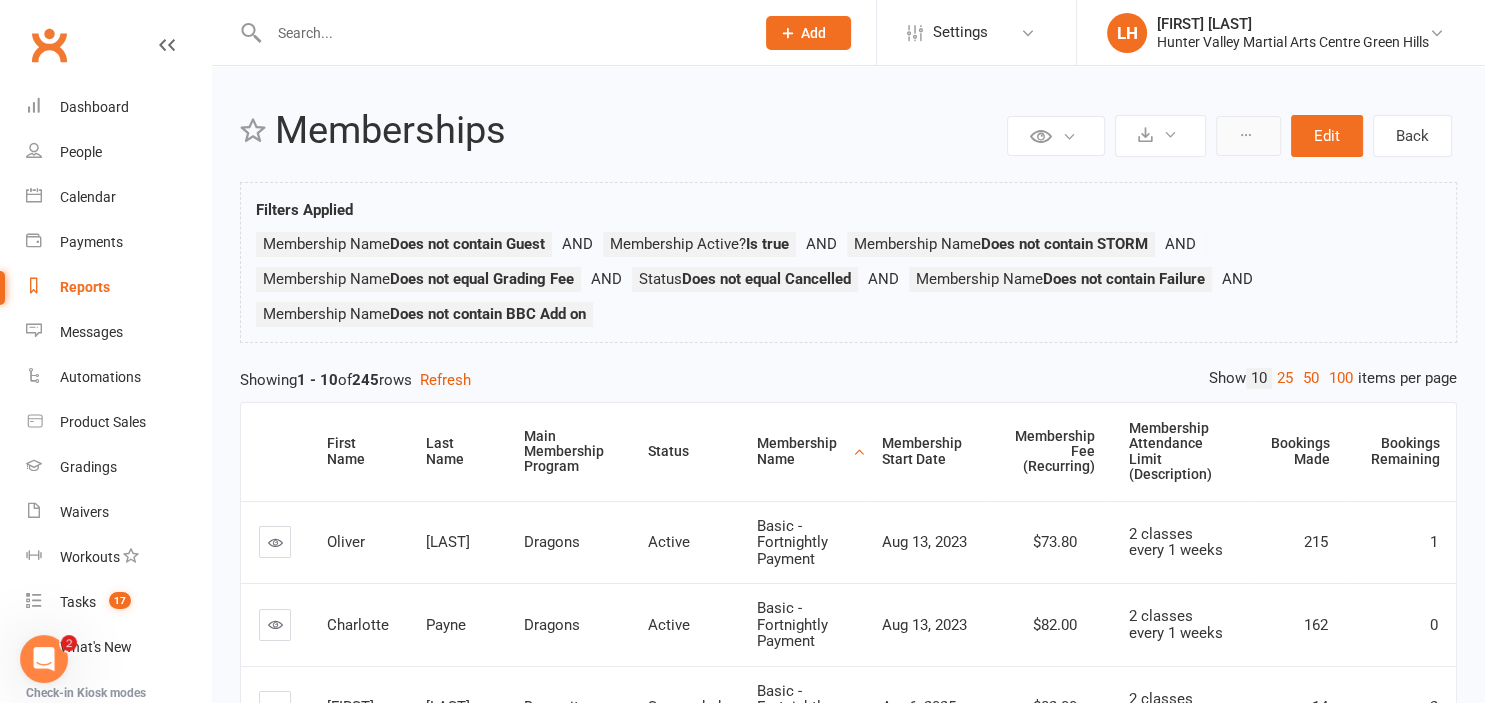click at bounding box center (1248, 136) 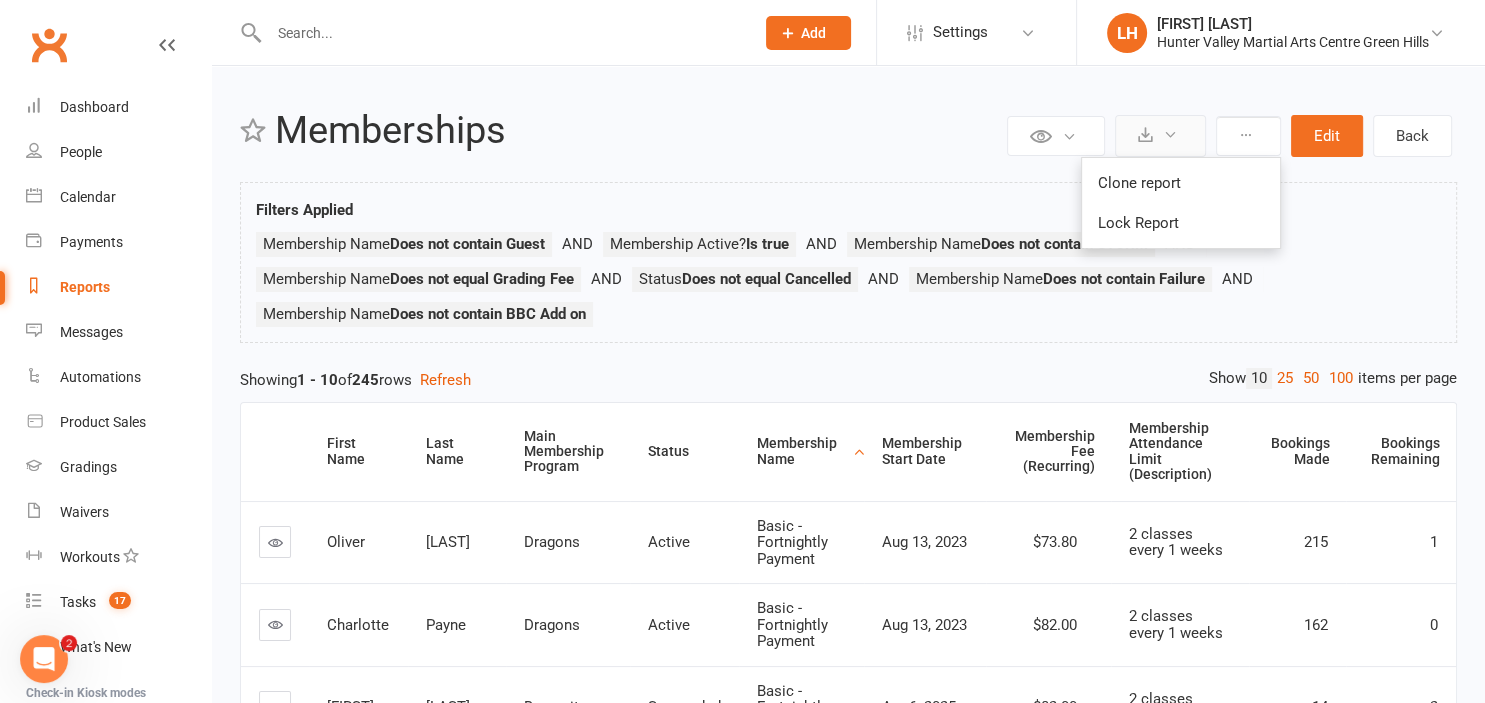 click at bounding box center [1170, 134] 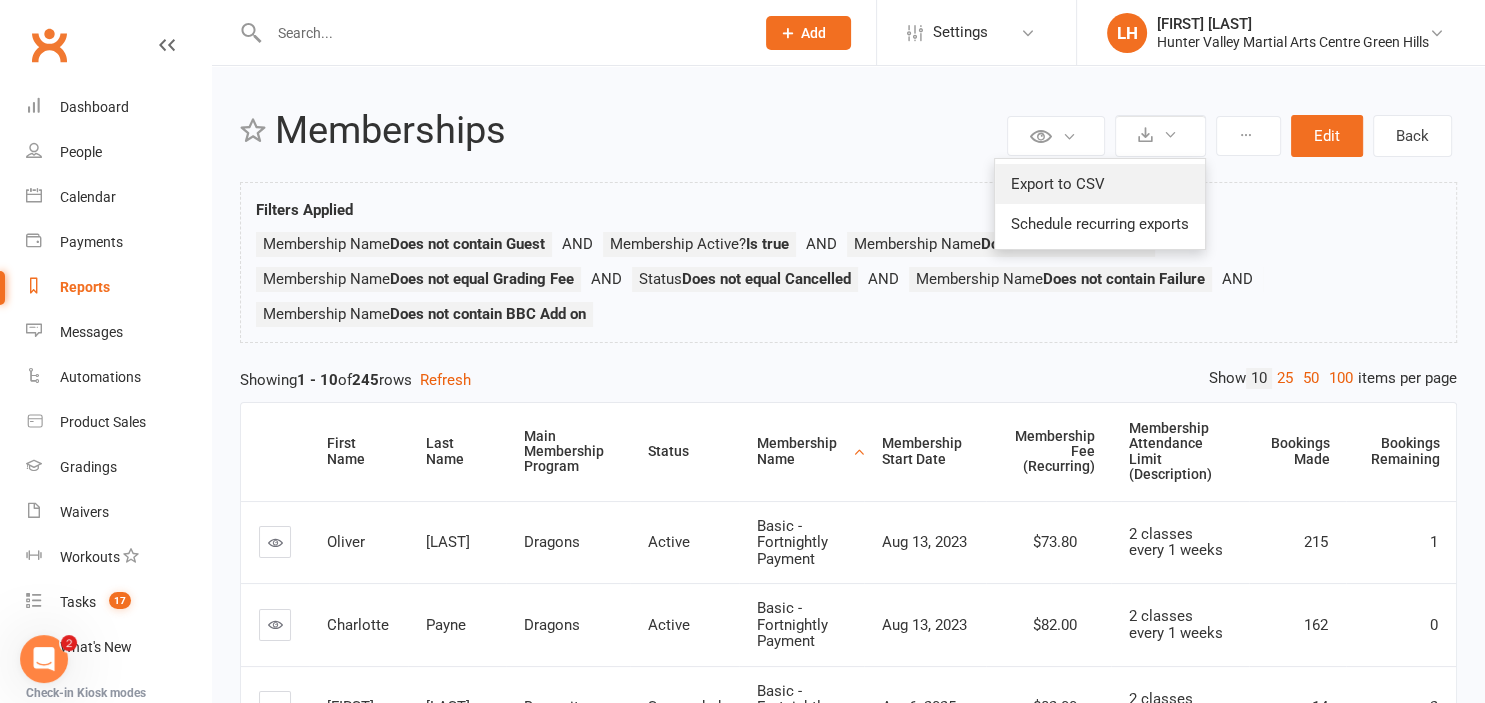 click on "Export to CSV" at bounding box center [1100, 184] 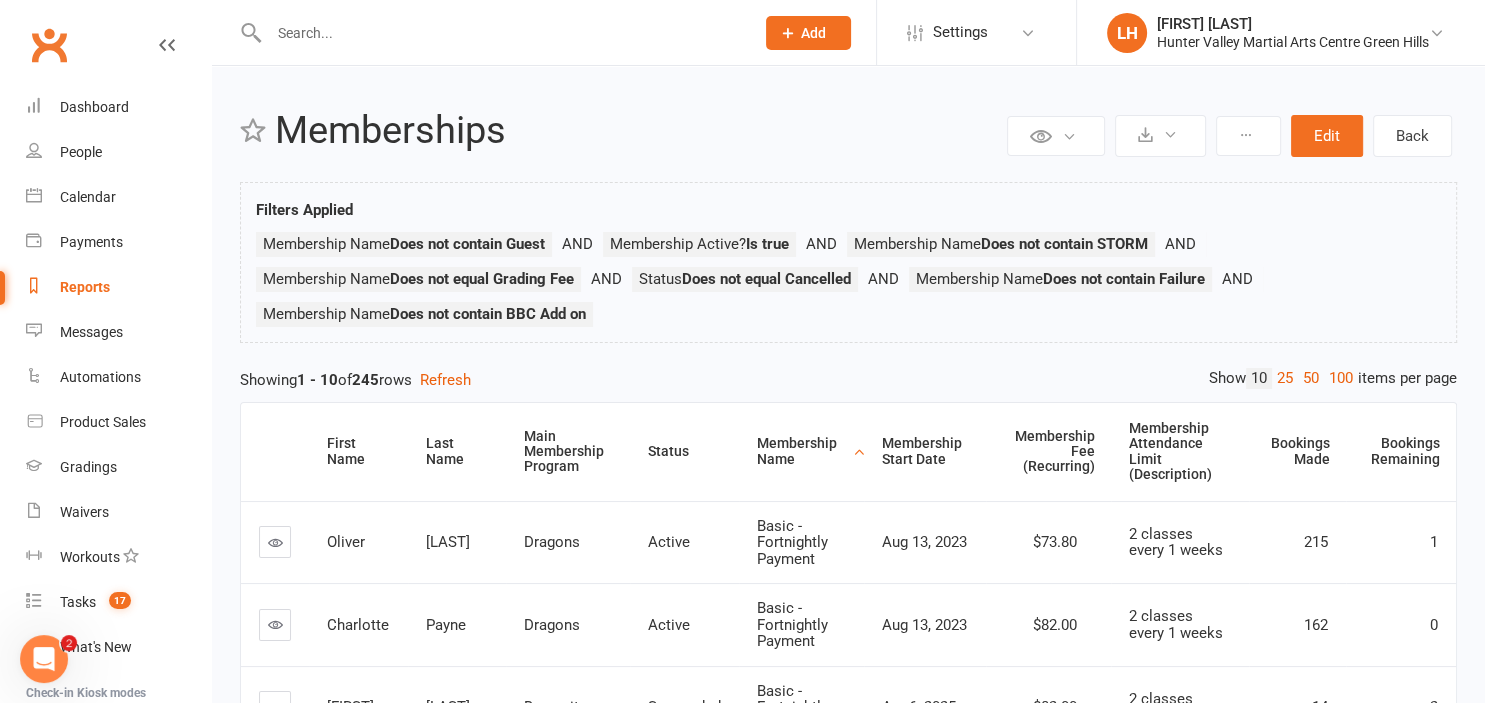 click on "Reports" at bounding box center (85, 287) 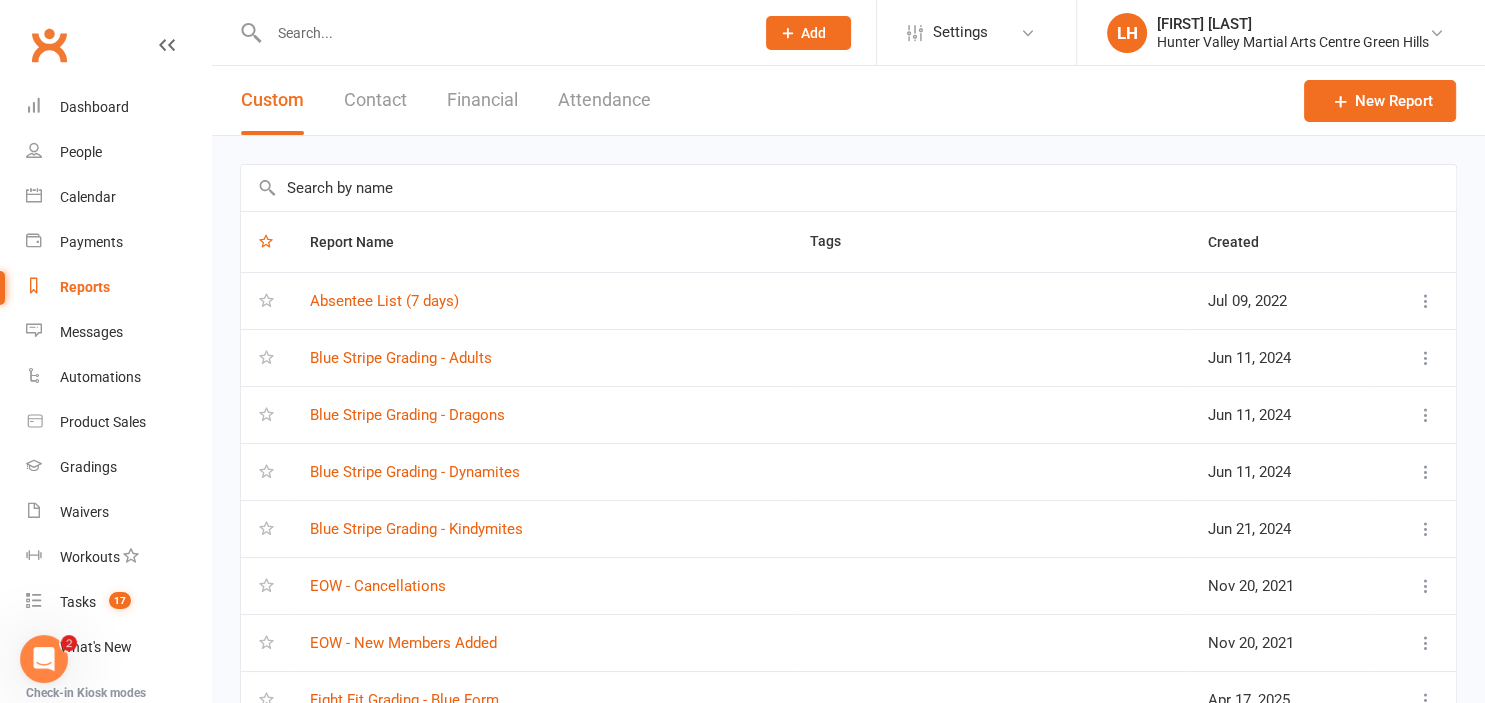 click at bounding box center (848, 188) 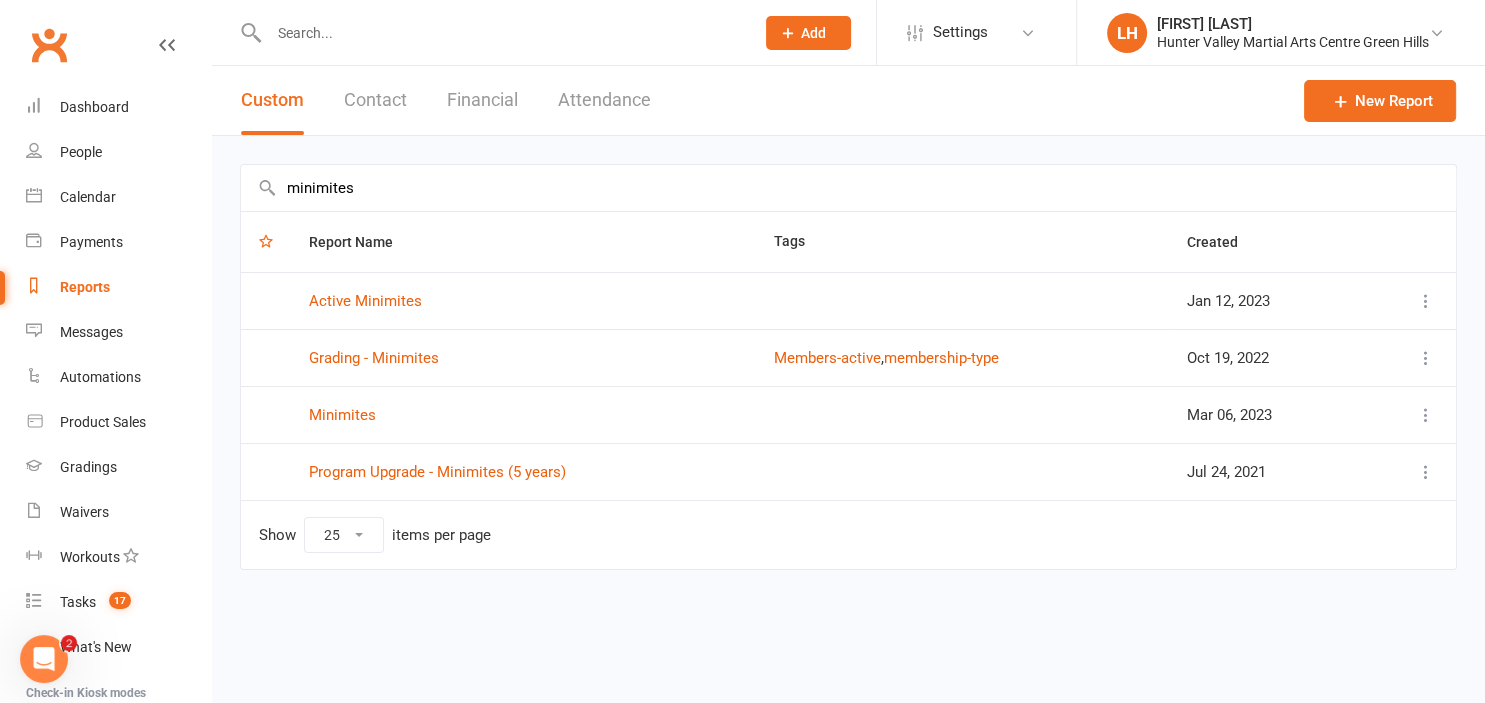 click on "Report Name" at bounding box center (523, 242) 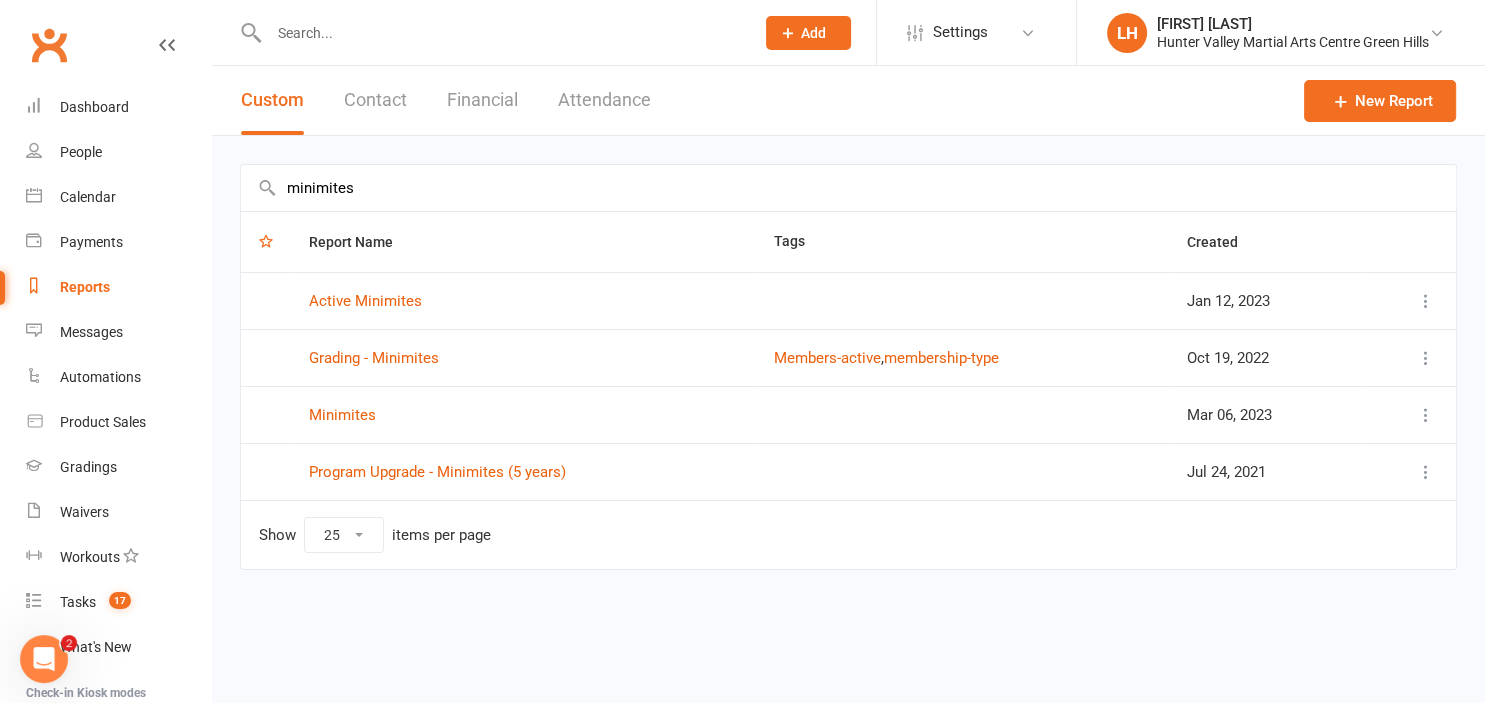 click on "Reports" at bounding box center (85, 287) 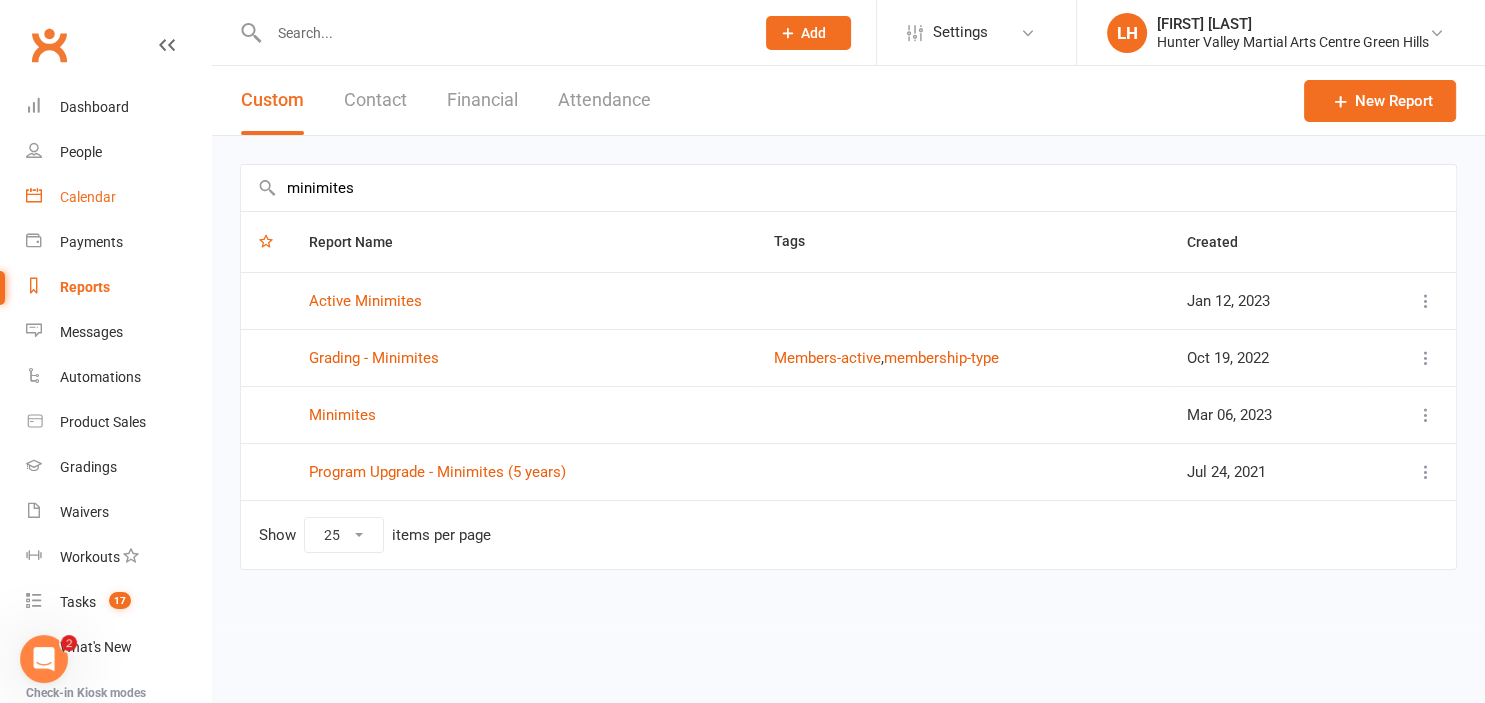 drag, startPoint x: 428, startPoint y: 192, endPoint x: 194, endPoint y: 193, distance: 234.00214 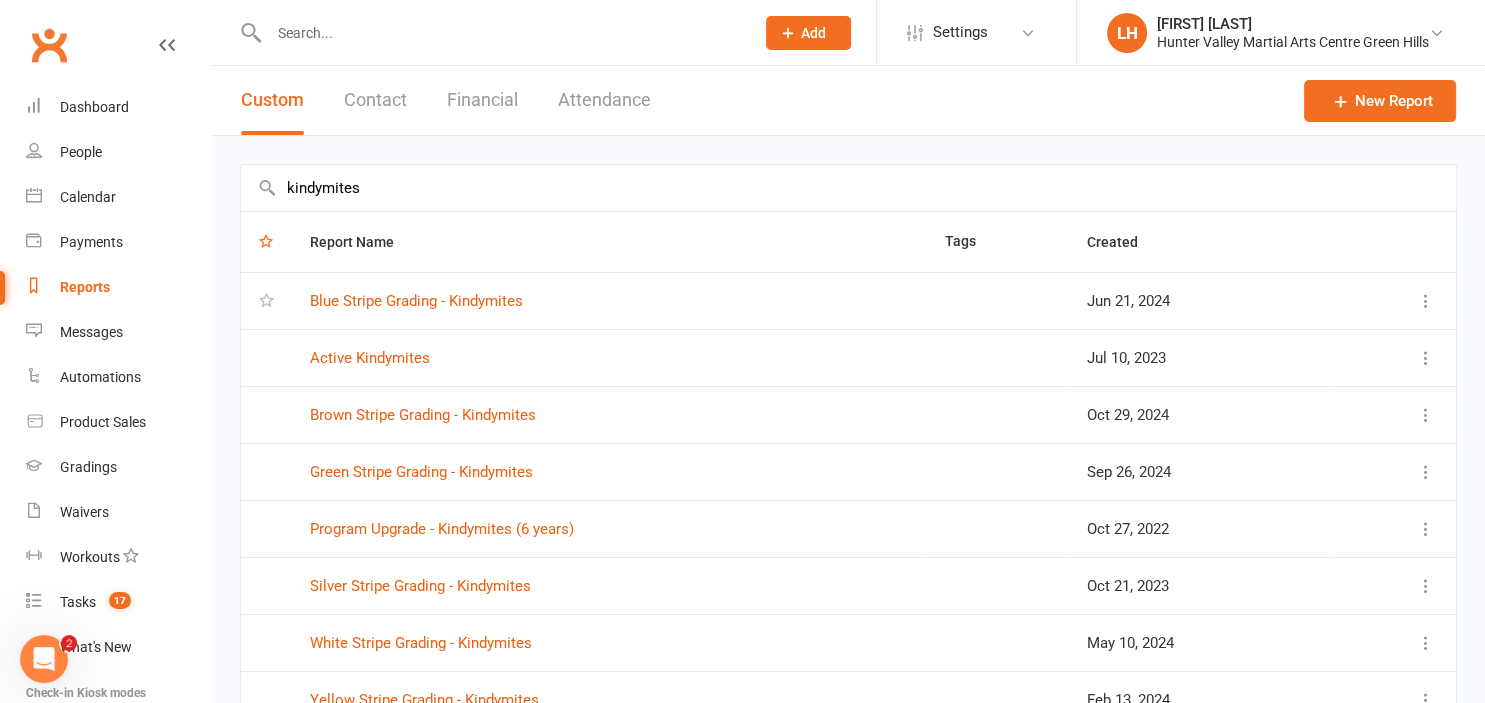 drag, startPoint x: 383, startPoint y: 185, endPoint x: 214, endPoint y: 185, distance: 169 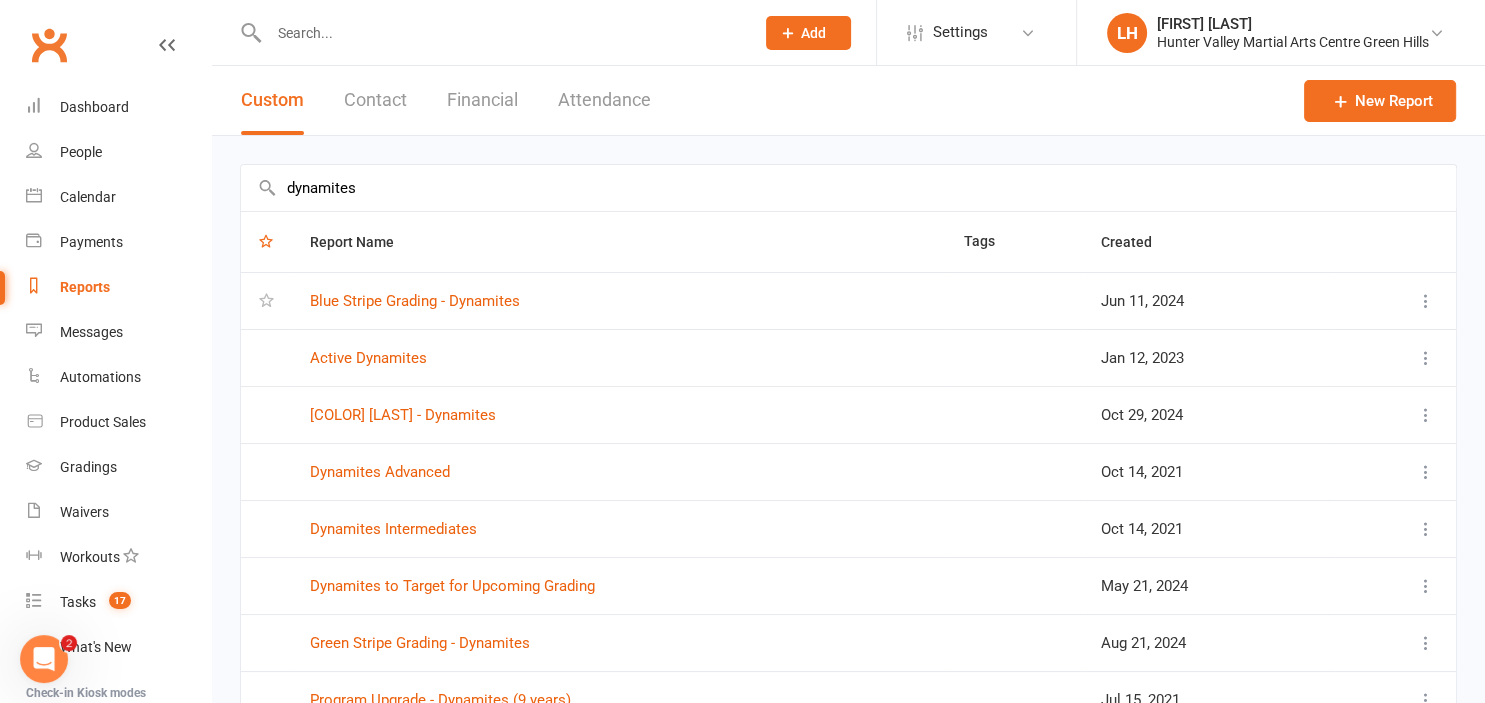 drag, startPoint x: 321, startPoint y: 186, endPoint x: 171, endPoint y: 186, distance: 150 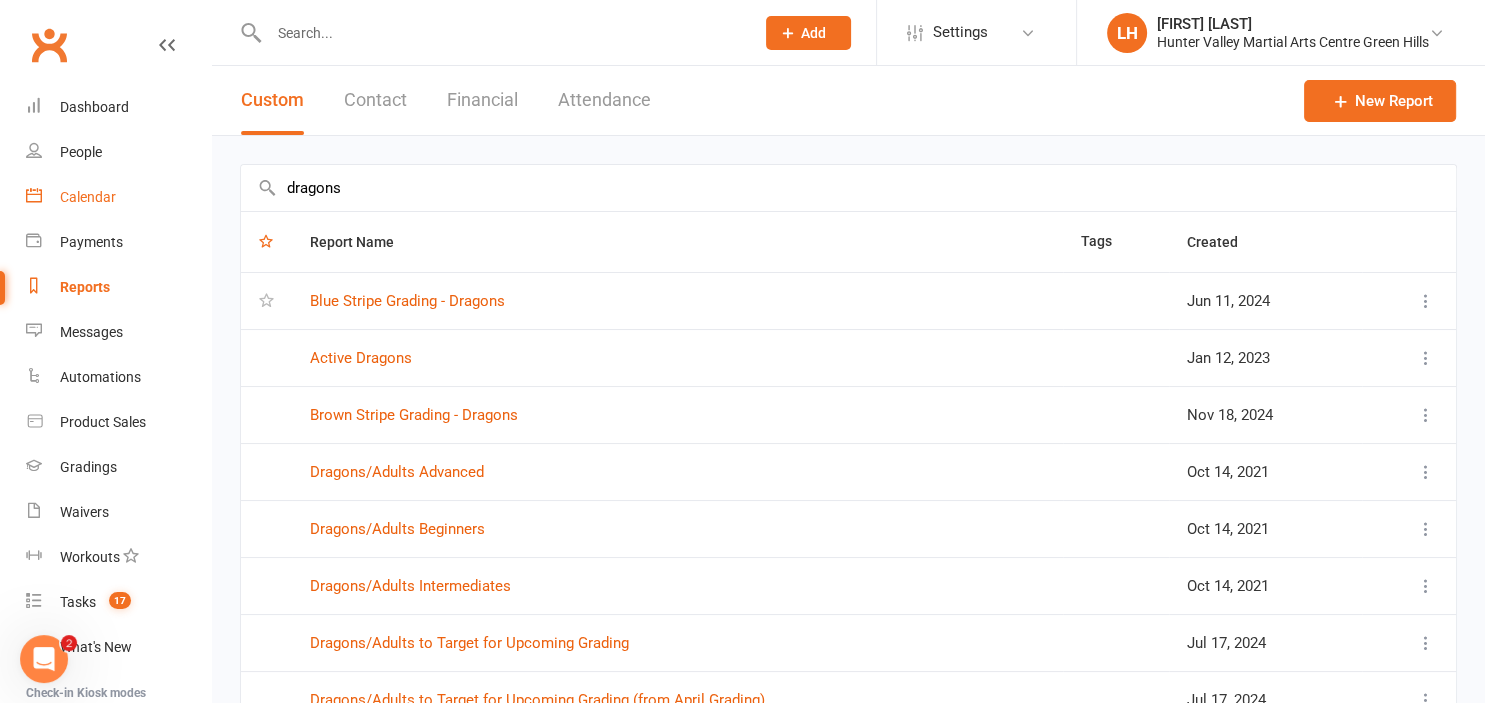 drag, startPoint x: 357, startPoint y: 188, endPoint x: 193, endPoint y: 192, distance: 164.04877 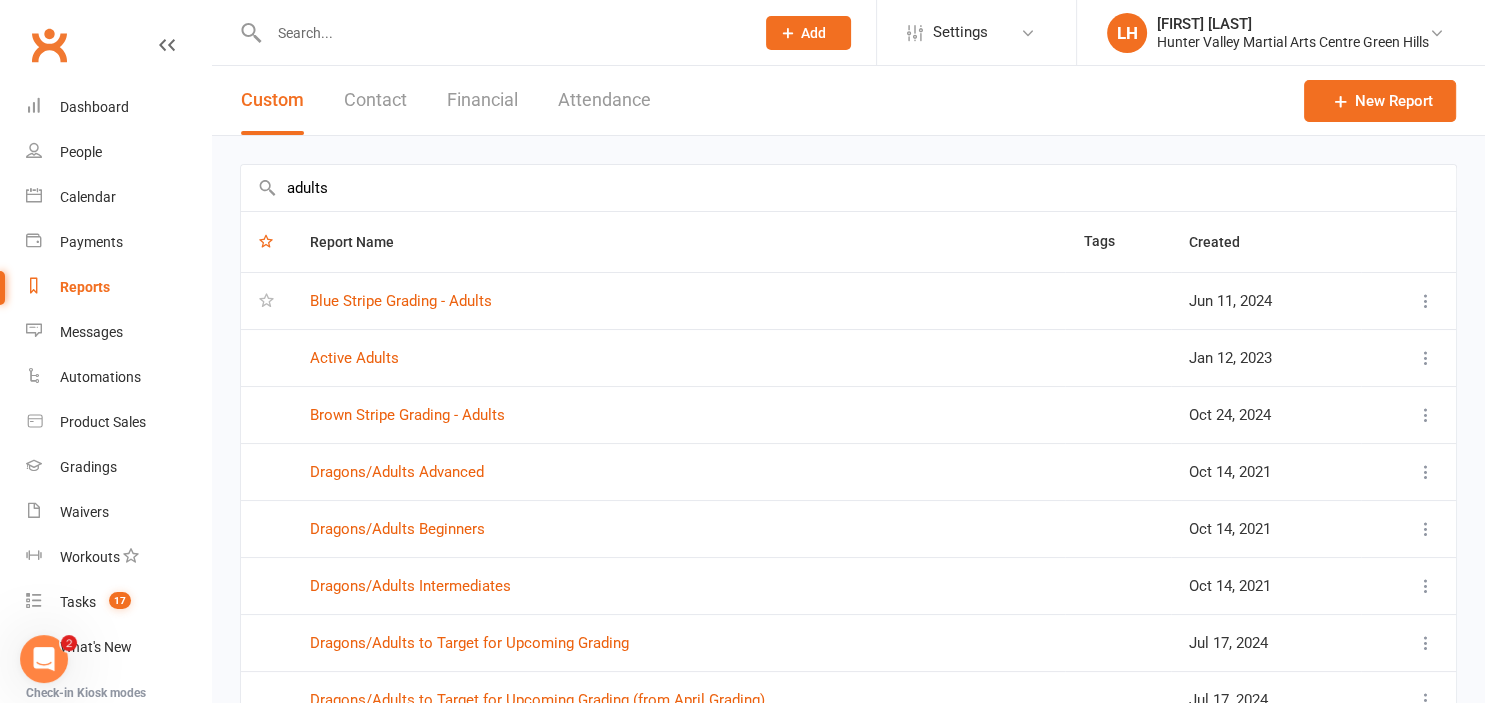 drag, startPoint x: 329, startPoint y: 182, endPoint x: 180, endPoint y: 182, distance: 149 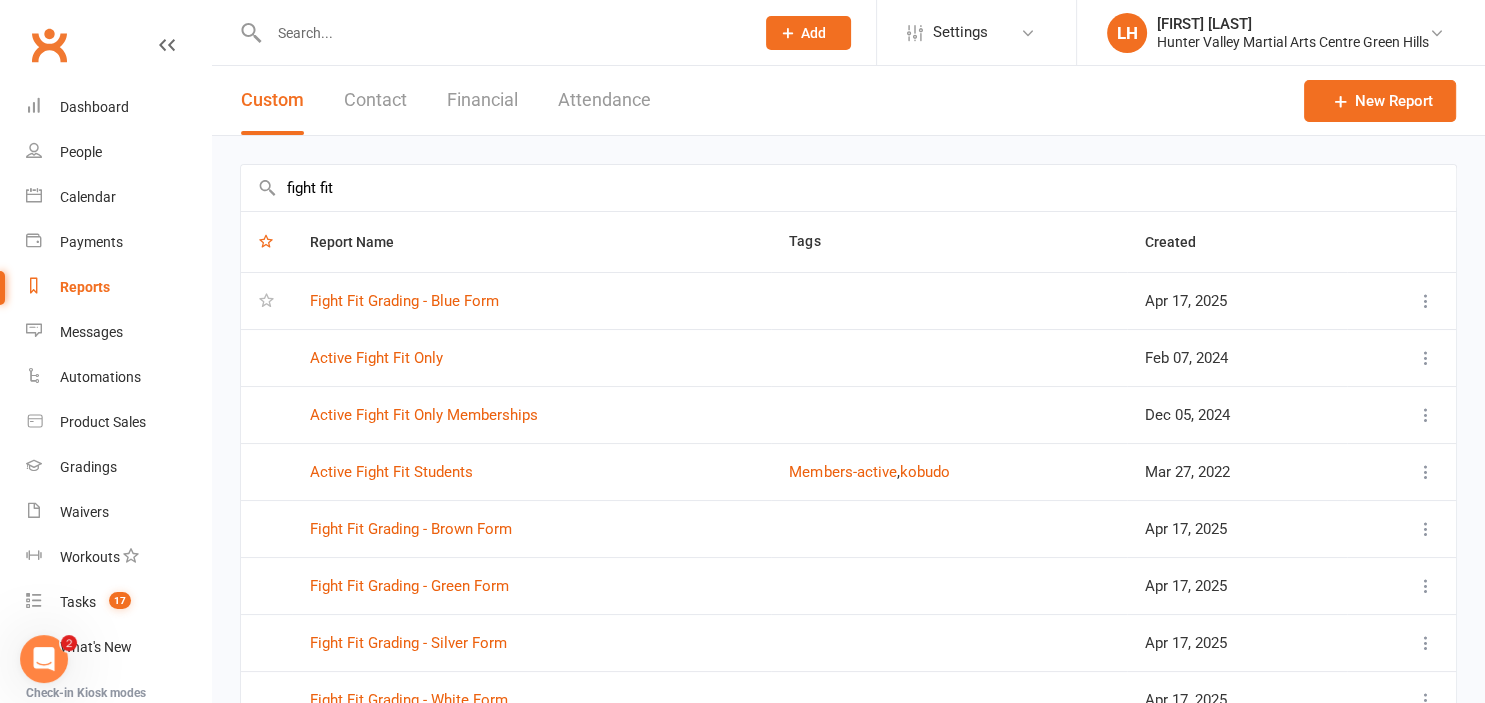 drag, startPoint x: 375, startPoint y: 186, endPoint x: 150, endPoint y: 185, distance: 225.00223 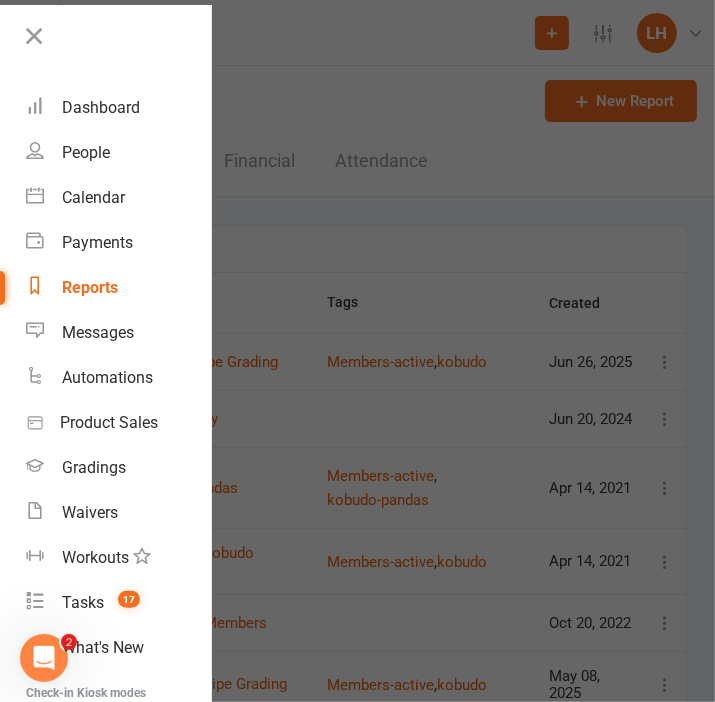 click on "Reports" at bounding box center [118, 287] 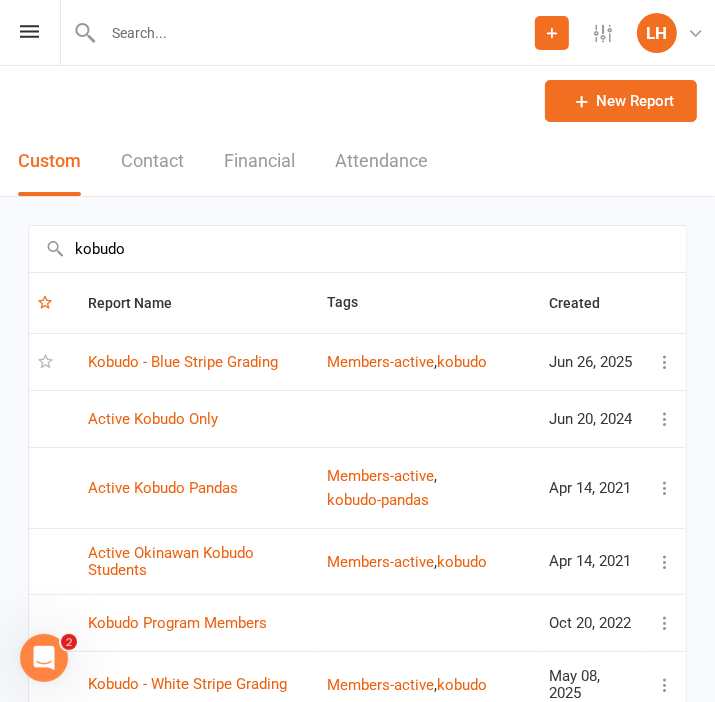 click on "kobudo" at bounding box center [357, 249] 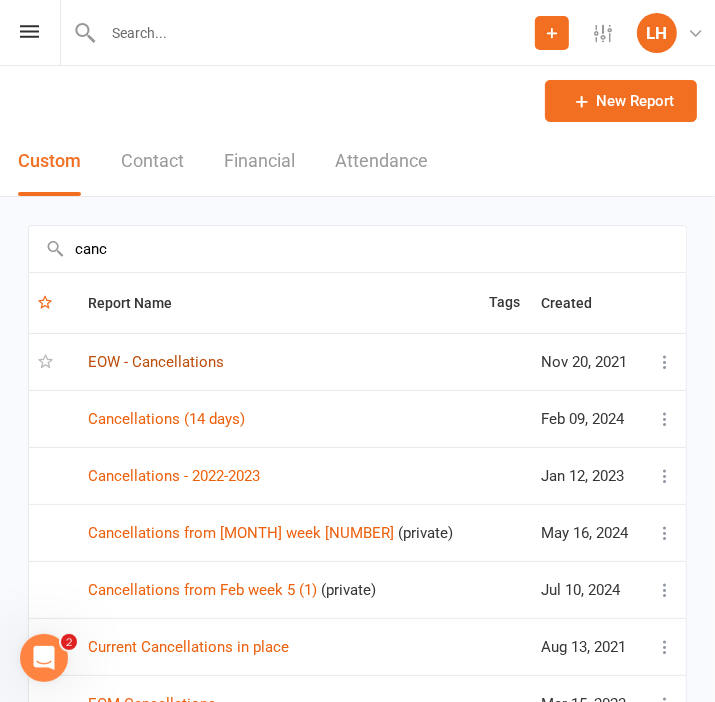 type on "canc" 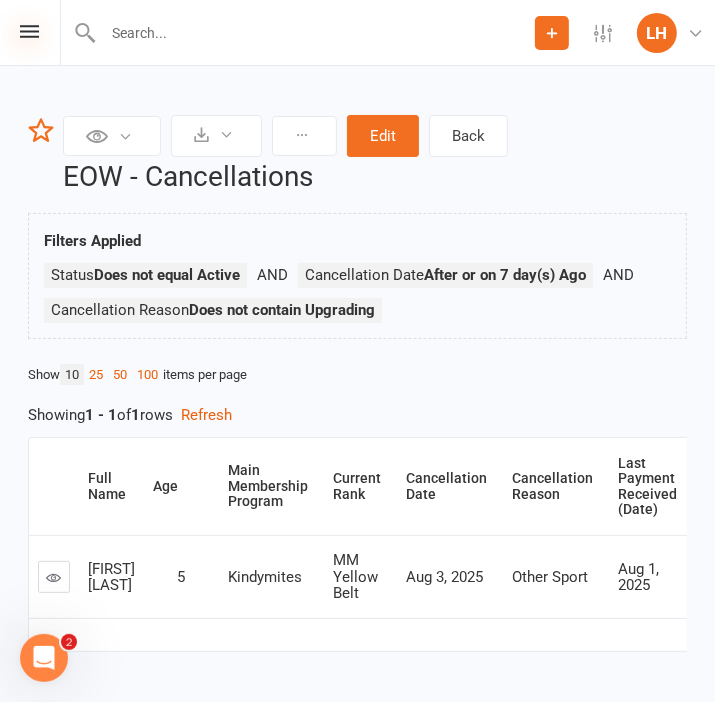 click at bounding box center [29, 31] 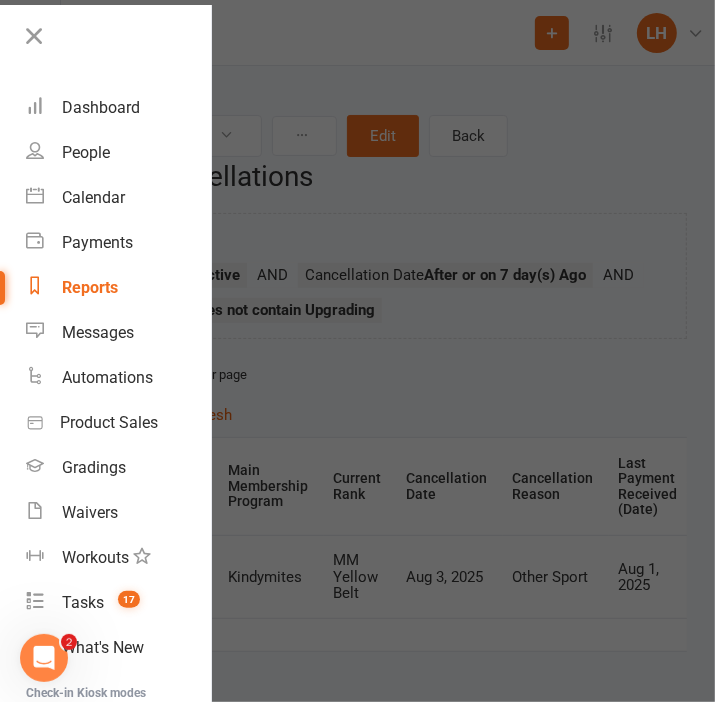 click on "Reports" at bounding box center (90, 287) 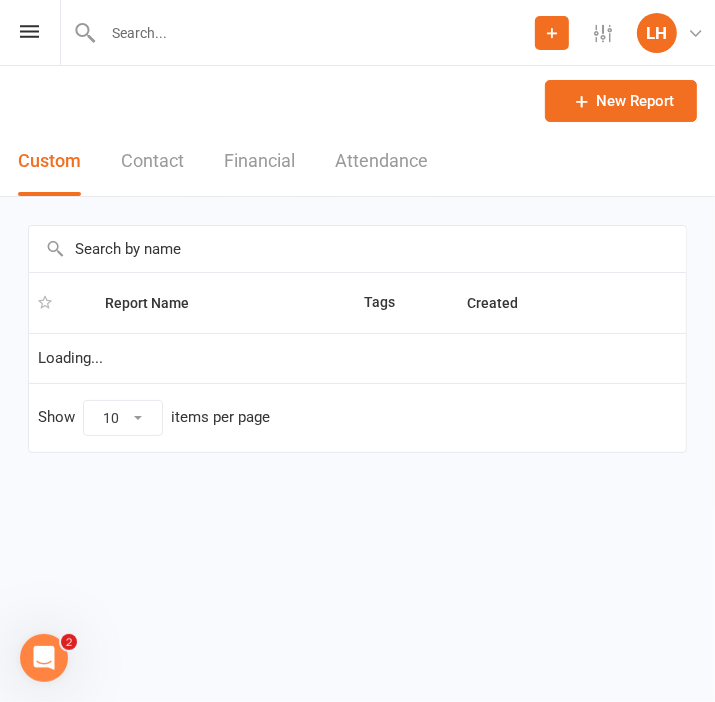 select on "25" 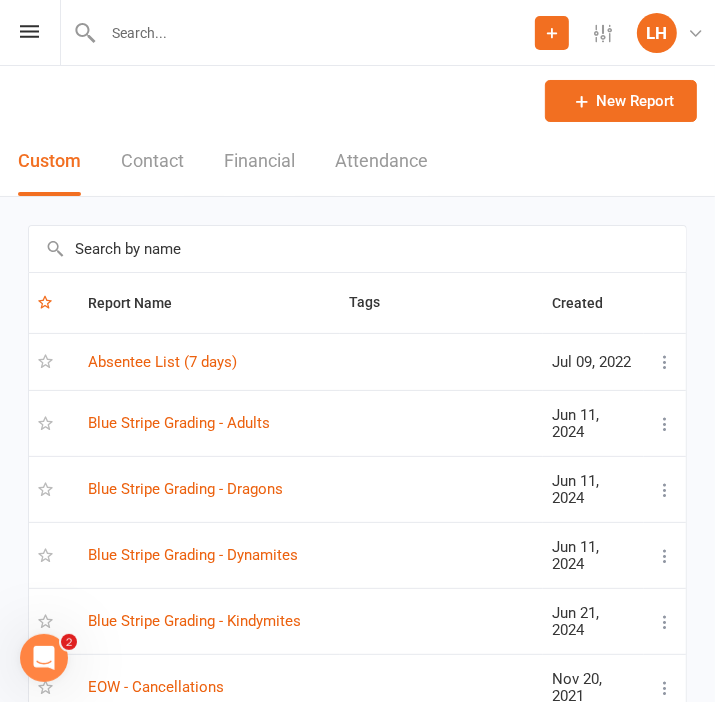 click at bounding box center [357, 249] 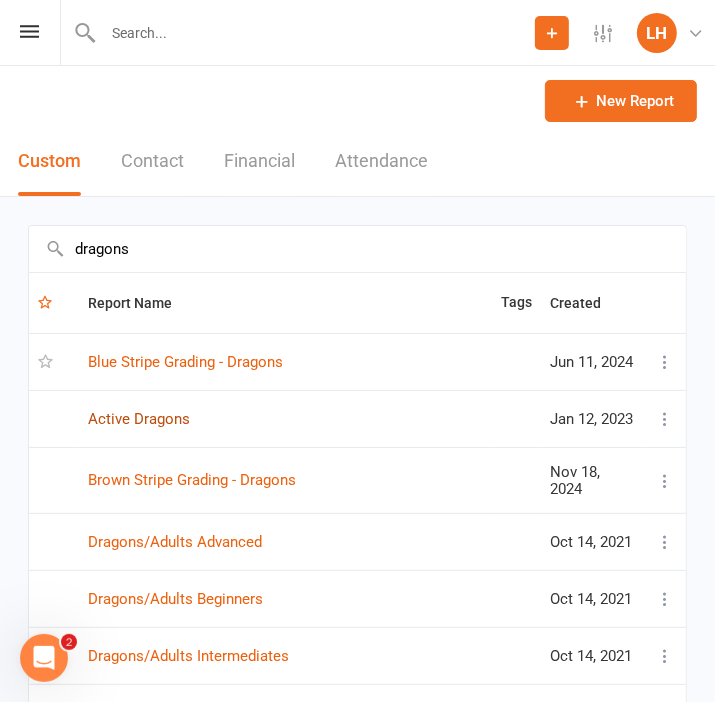 type on "dragons" 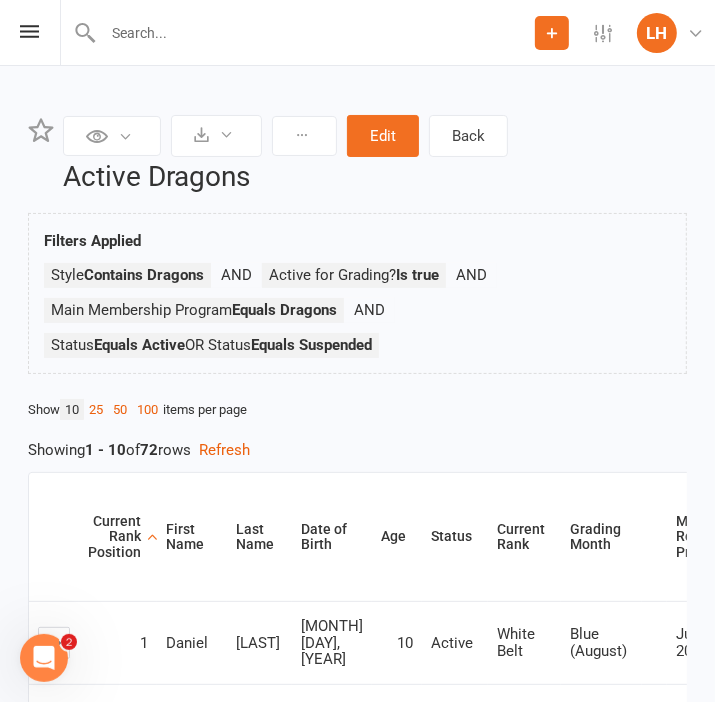 click on "Show  10 25 50 100  items per page Showing  1 - 10  of  72  rows Refresh Current Rank Position First Name Last Name Date of Birth Age Status Current Rank Grading Month Most Recent Promotion All Classes Attended Since Previous Promotion 1
Daniel
Ralphs
Jun 4, 2015
10
Active
White Belt
Blue (August)
Jun 30, 2025
9
1
Archer
Harvey
Nov 26, 2013
11
Active
White Belt
Green (October)
Jul 30, 2025
2
1
Mikayla
Higson
Jul 25, 2013
12
Active
White Belt
Blue (August)
May 19, 2025
20
2
Visshram Aathmik
Suhajanan
May 19, 2015
10
Active
10th Kyu
Blue (August)
Apr 28, 2025
29
2
Tashi
Avellino
May 13, 2015
10
Active
10th Kyu
Blue (August)
Jun 23, 2025
10
2
Dane
Greenford
Dec 16, 2012
12
Active
10th Kyu
Blue (August)
Jun 23, 2025
17
2
Max
Greenford
Dec 16, 2012
12
Active
10th Kyu
Blue (August)
Jun 23, 2025
14
2
Zac
Greenford
Jan 4, 2012
13
Active
10th Kyu" at bounding box center (357, 963) 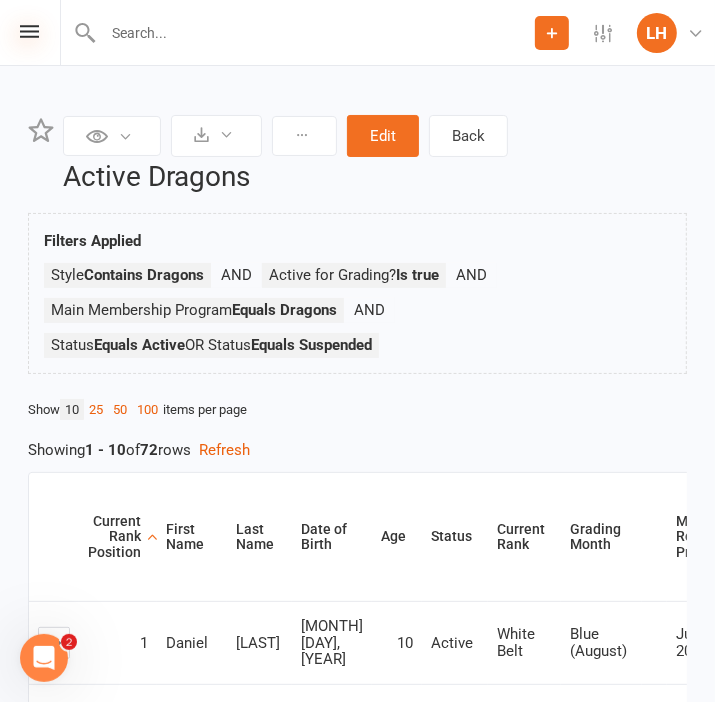 click at bounding box center (29, 31) 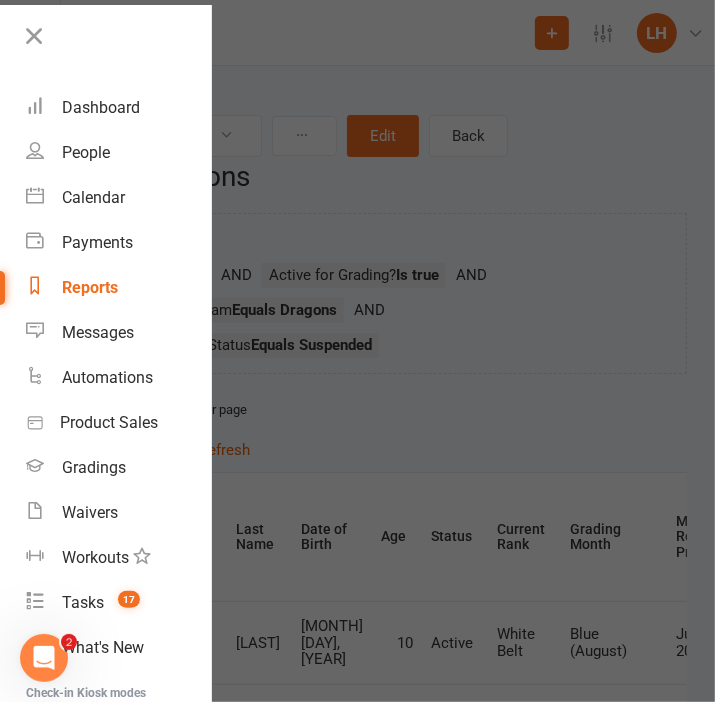 click on "Reports" at bounding box center [90, 287] 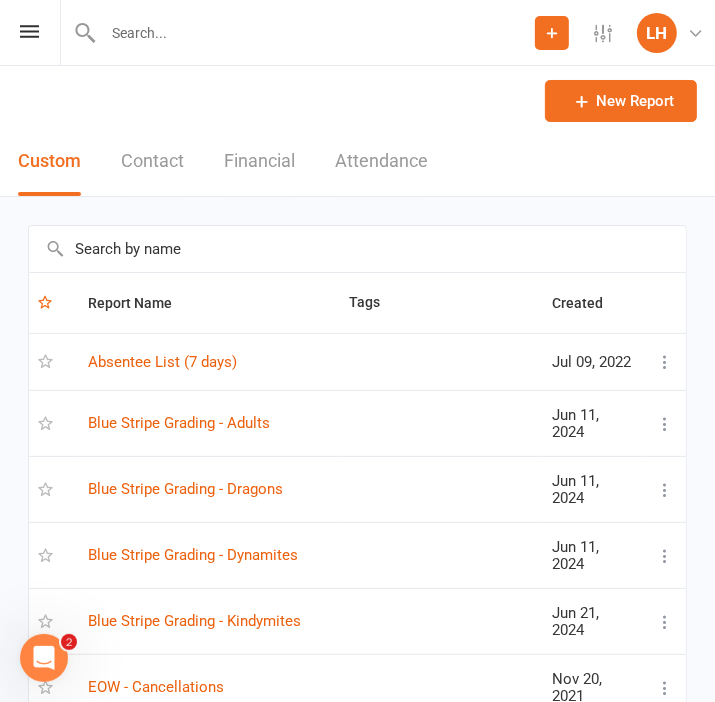 click at bounding box center [357, 249] 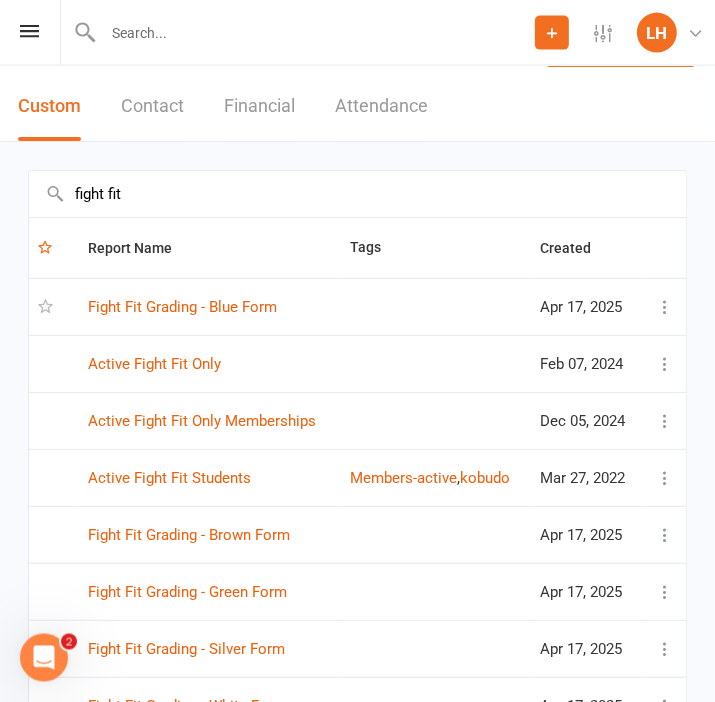scroll, scrollTop: 105, scrollLeft: 0, axis: vertical 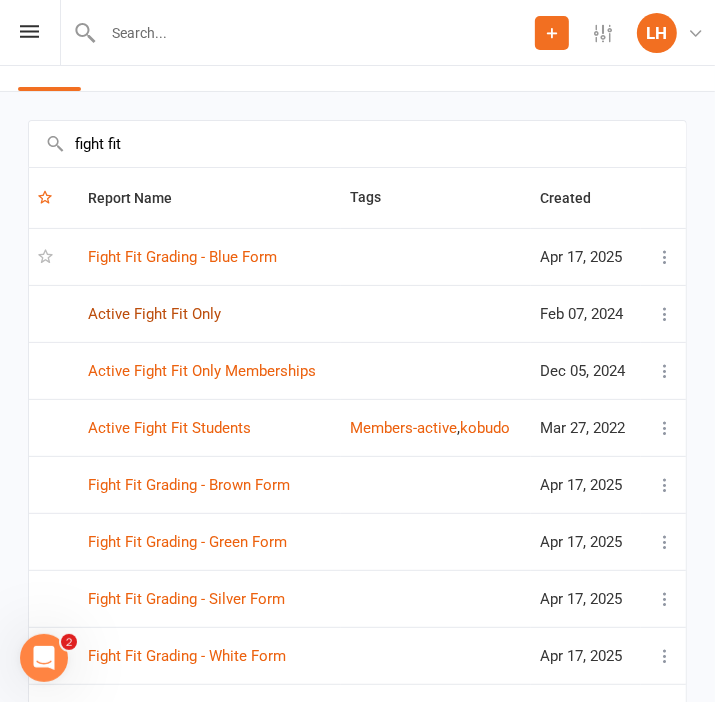 type on "fight fit" 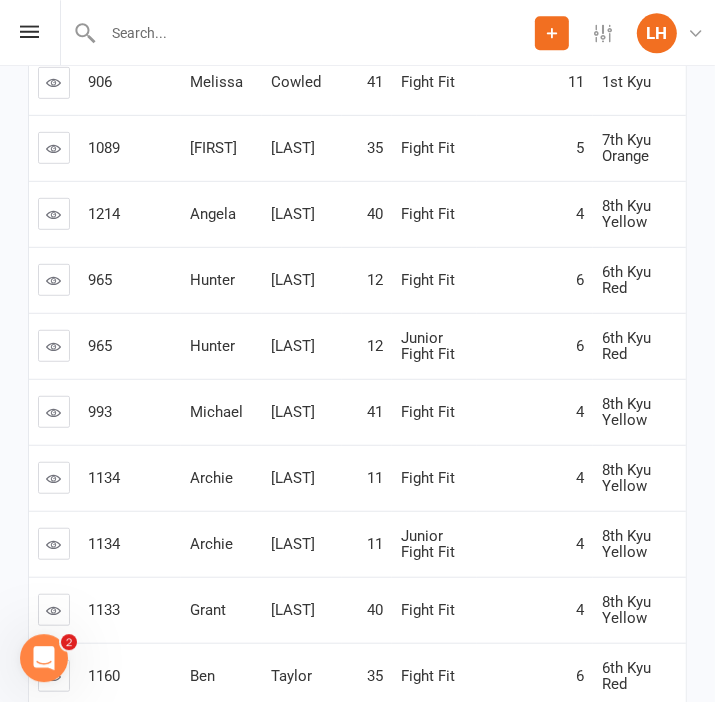 scroll, scrollTop: 615, scrollLeft: 0, axis: vertical 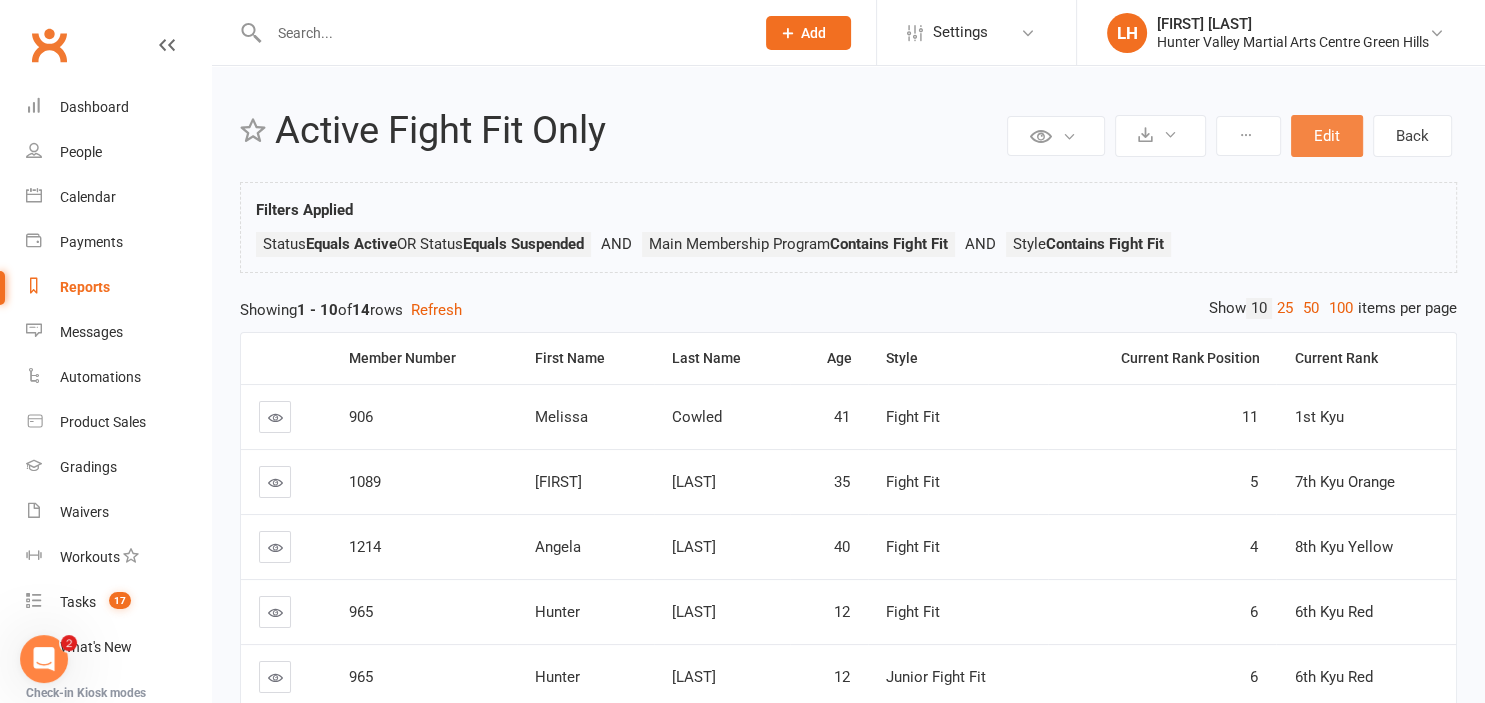 click on "Edit" at bounding box center [1327, 136] 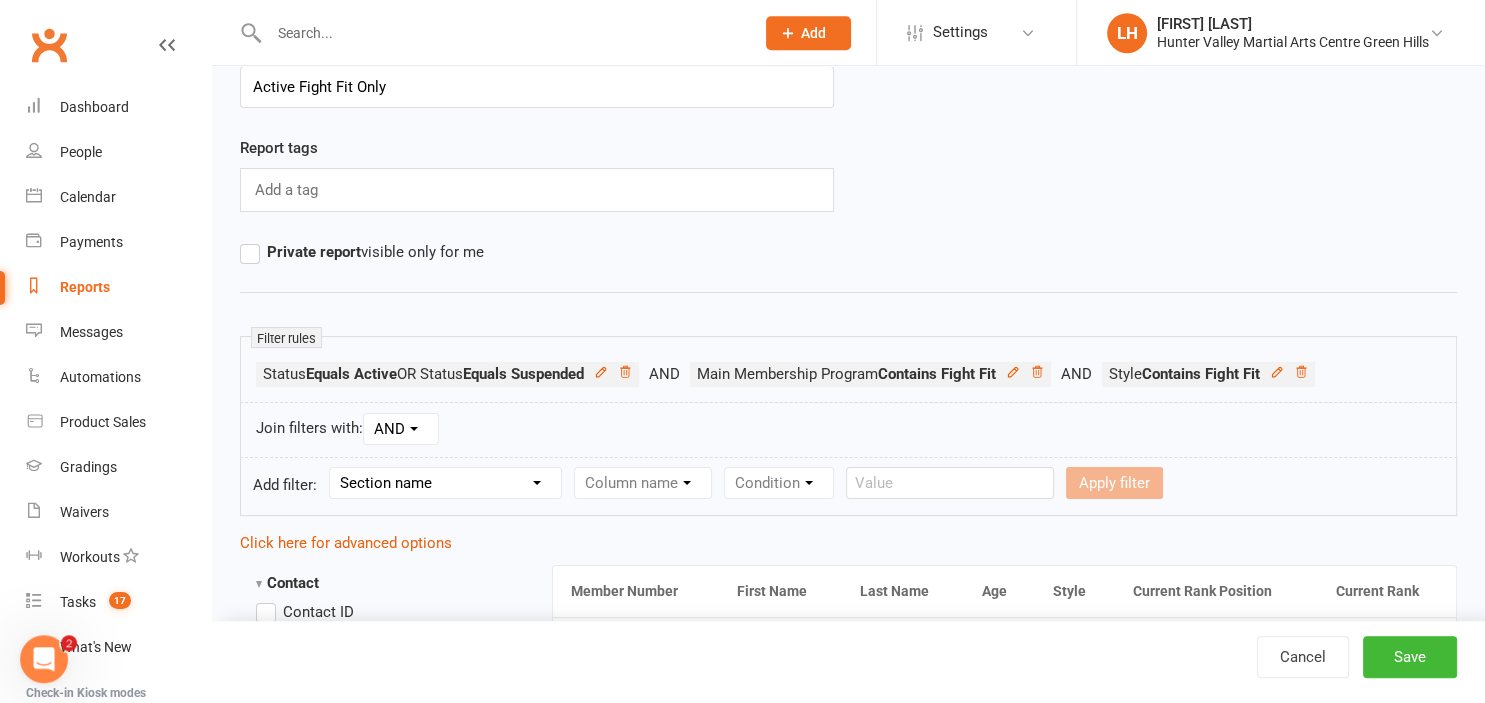 scroll, scrollTop: 0, scrollLeft: 0, axis: both 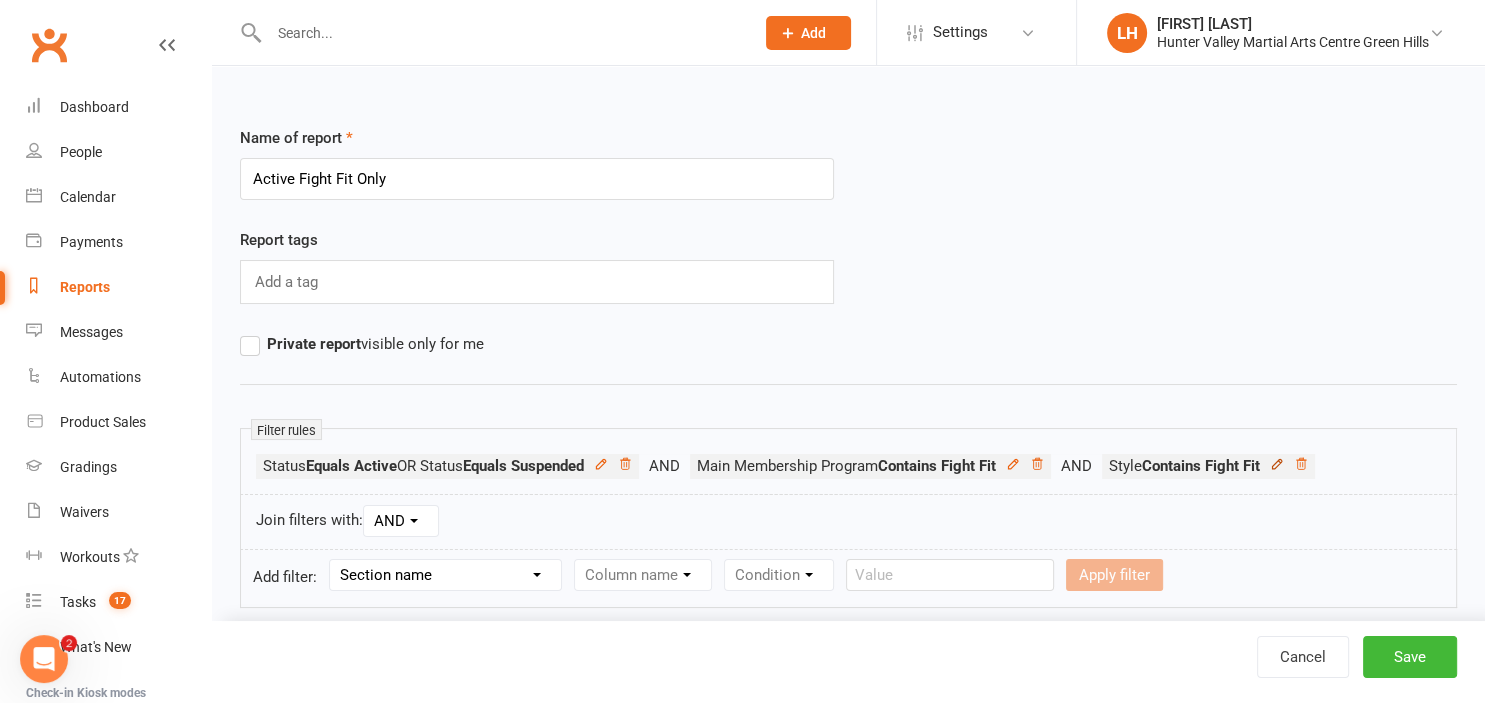 click 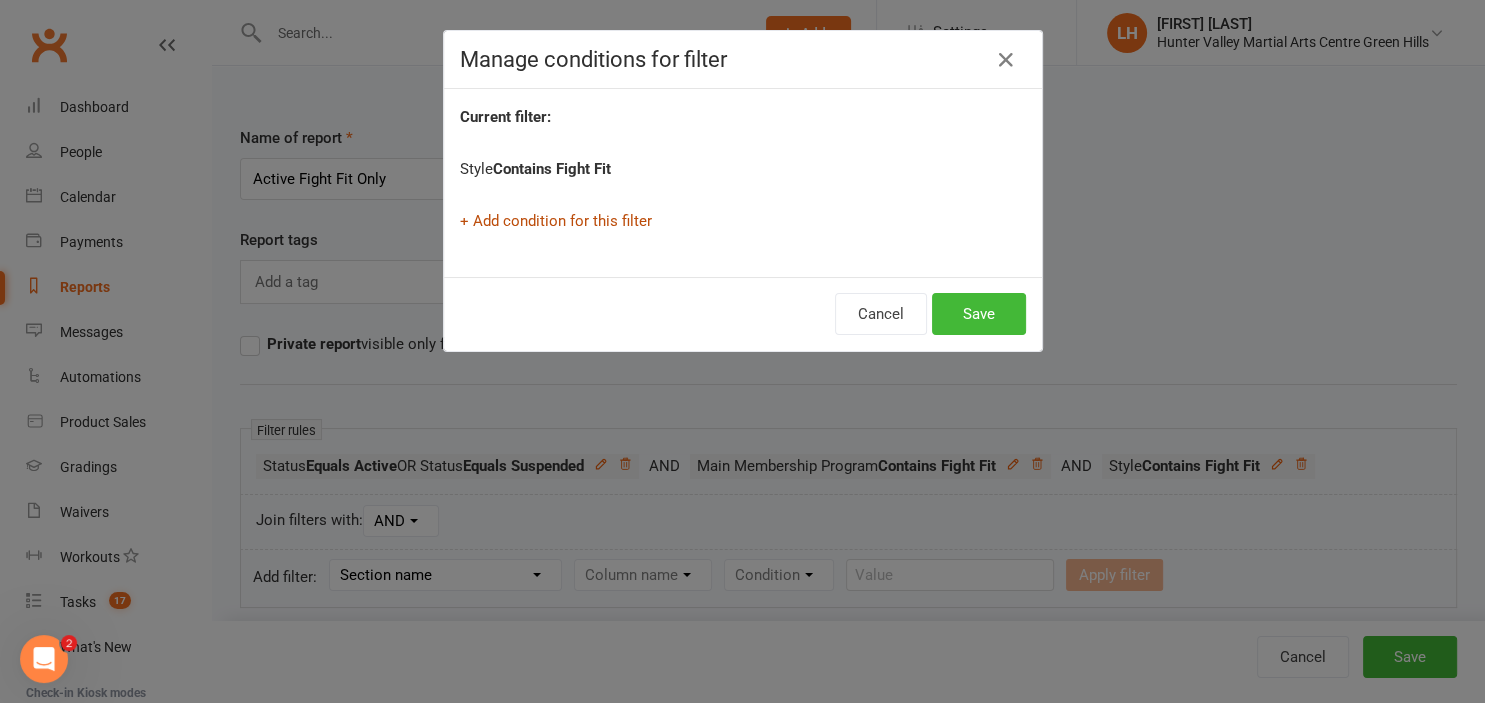 click on "+ Add condition for this filter" at bounding box center [556, 221] 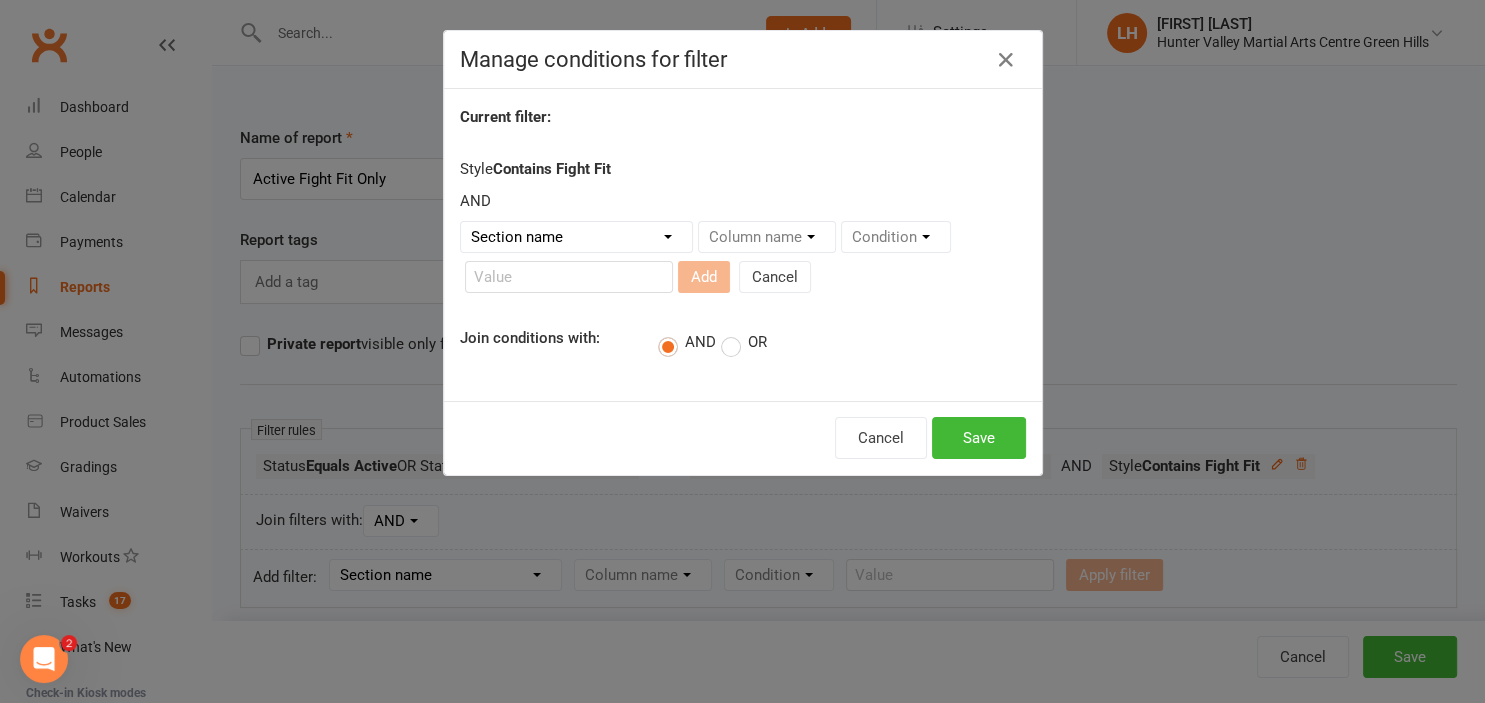 select on "14" 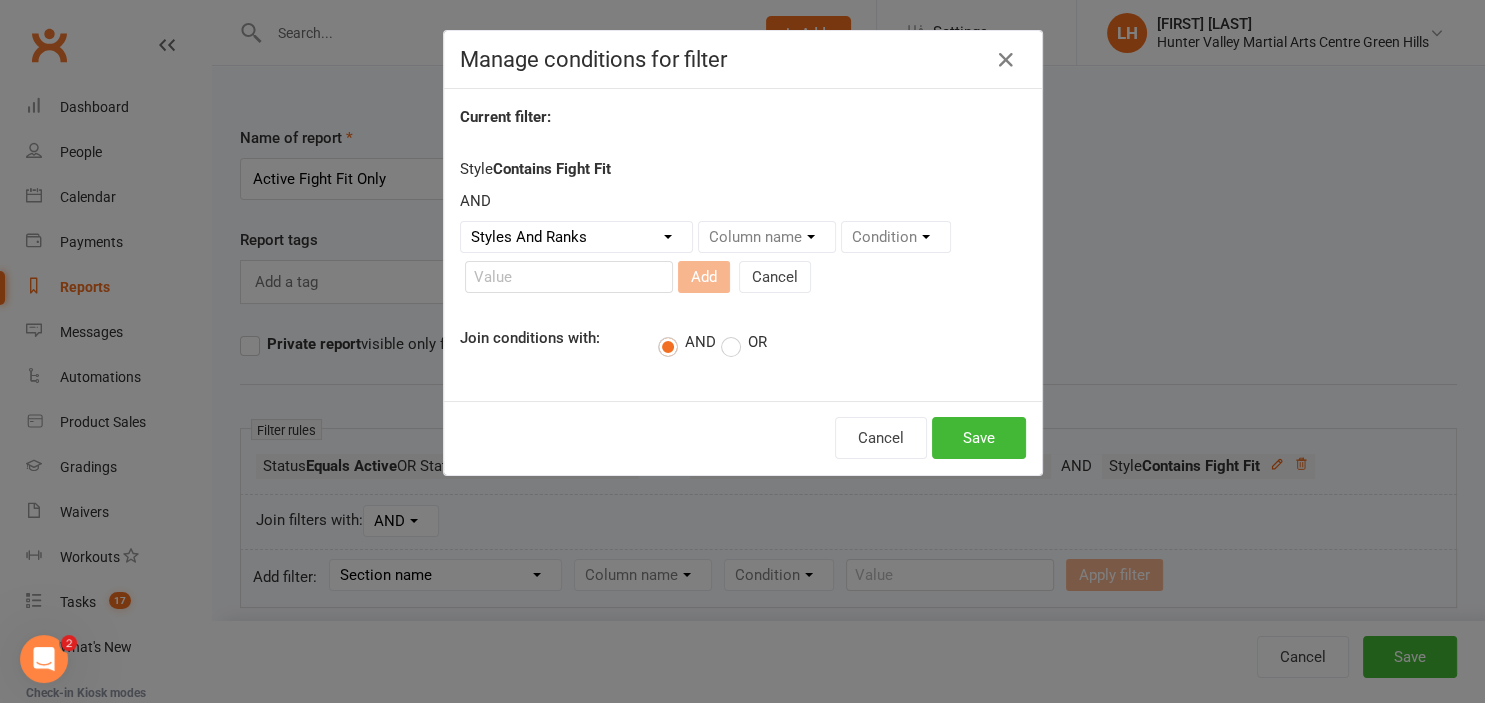 click on "Styles And Ranks" at bounding box center (0, 0) 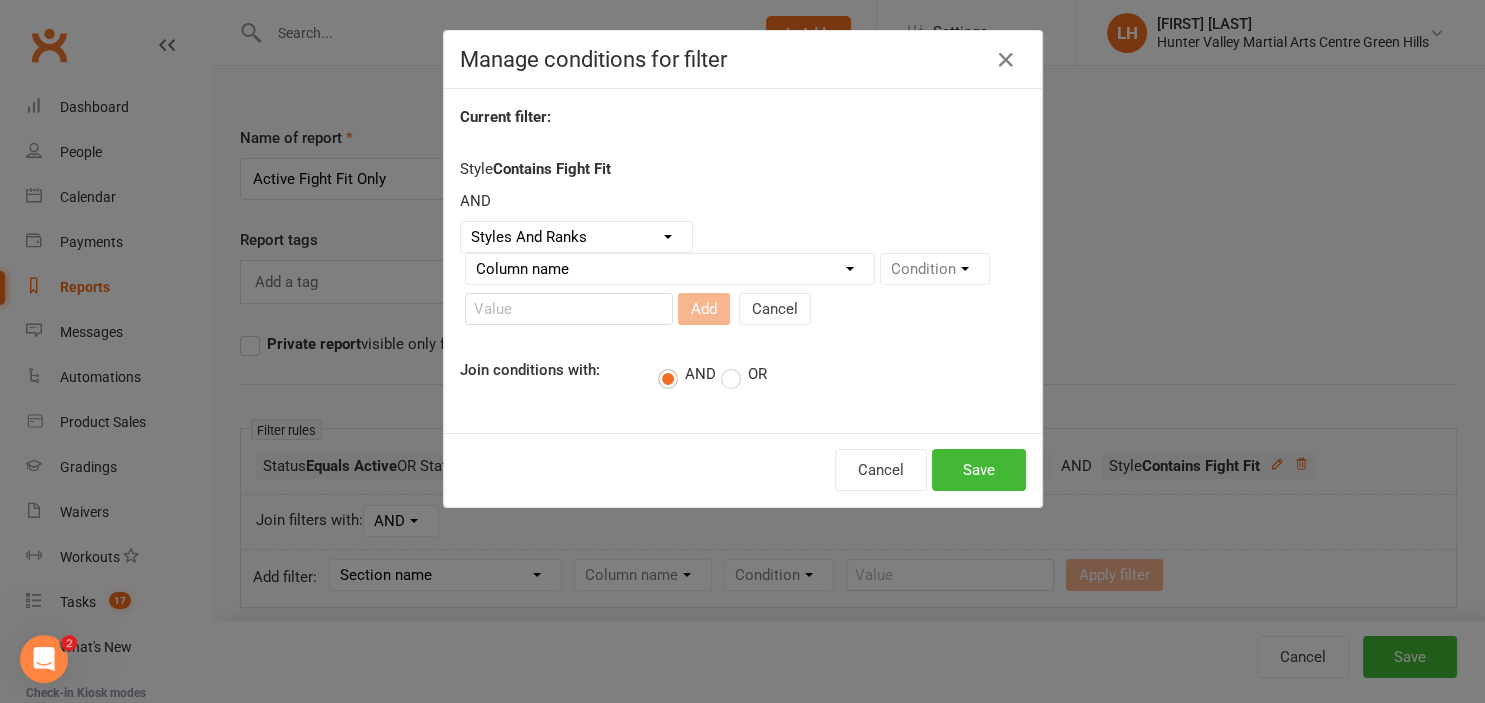 click on "Column name Style Current Rank Current Rank Position Next Rank Belt Size Active for Grading? Most Recent Promotion All Classes Attended Since Previous Promotion Style Classes Attended Since Previous Promotion Non-Style Classes Attended Since Previous Promotion Most Recent Style Attendance" at bounding box center (670, 269) 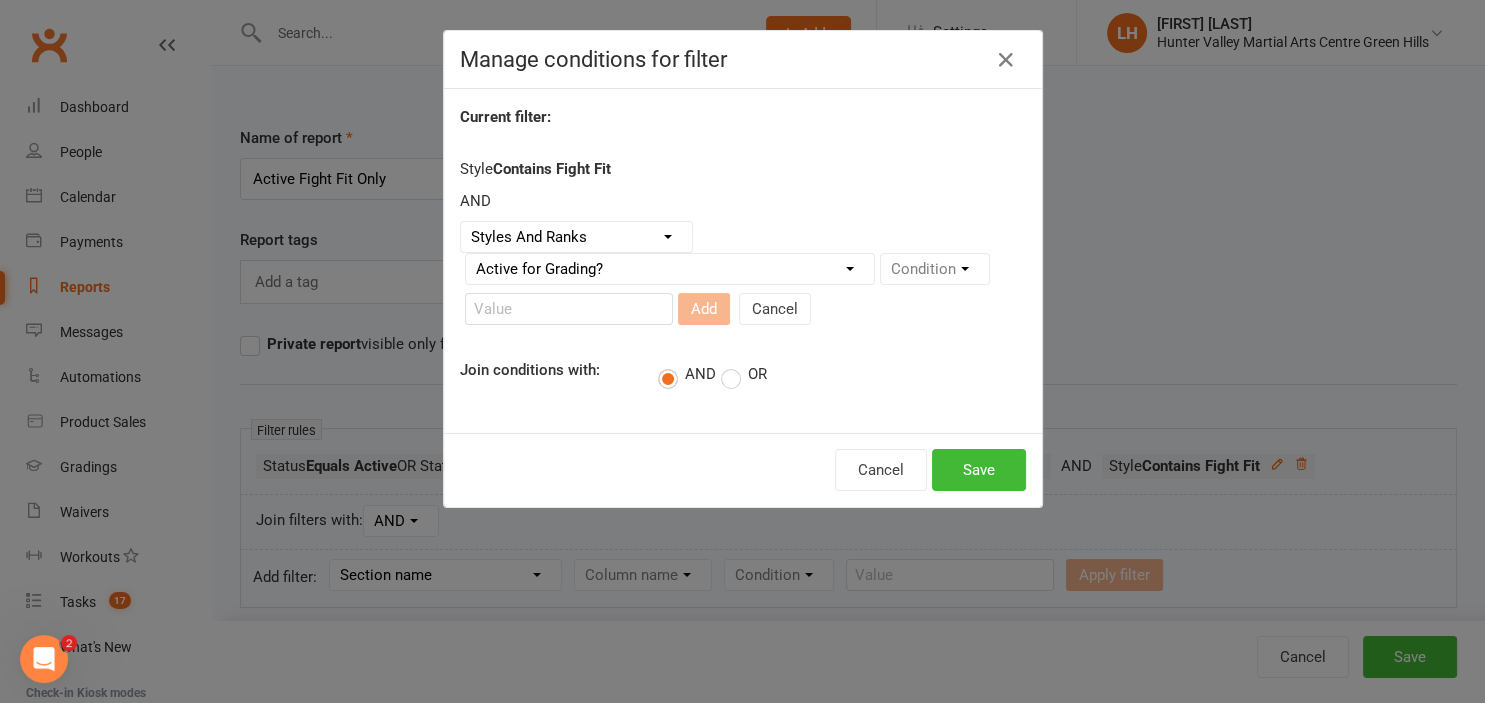 click on "Active for Grading?" at bounding box center (0, 0) 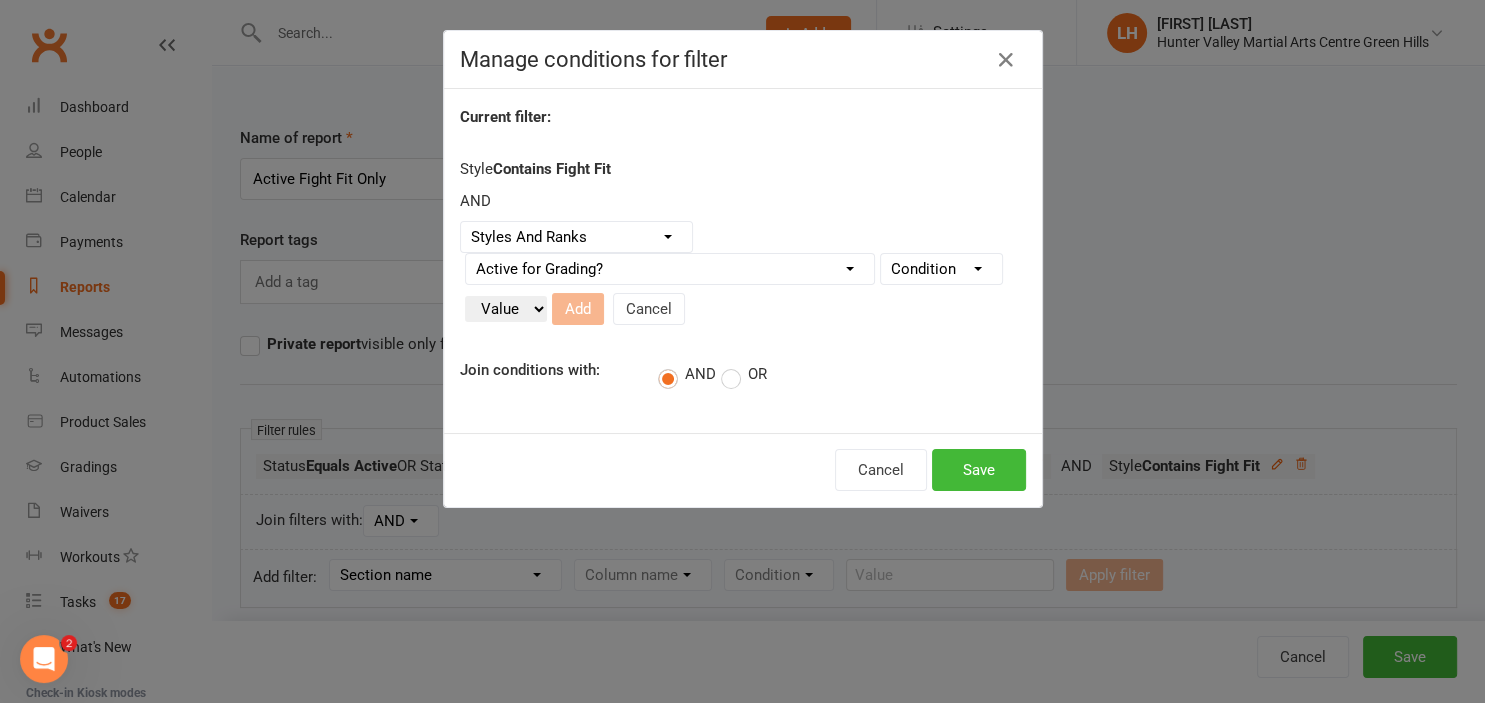click on "Condition Is Is not Is blank Is not blank" at bounding box center [941, 269] 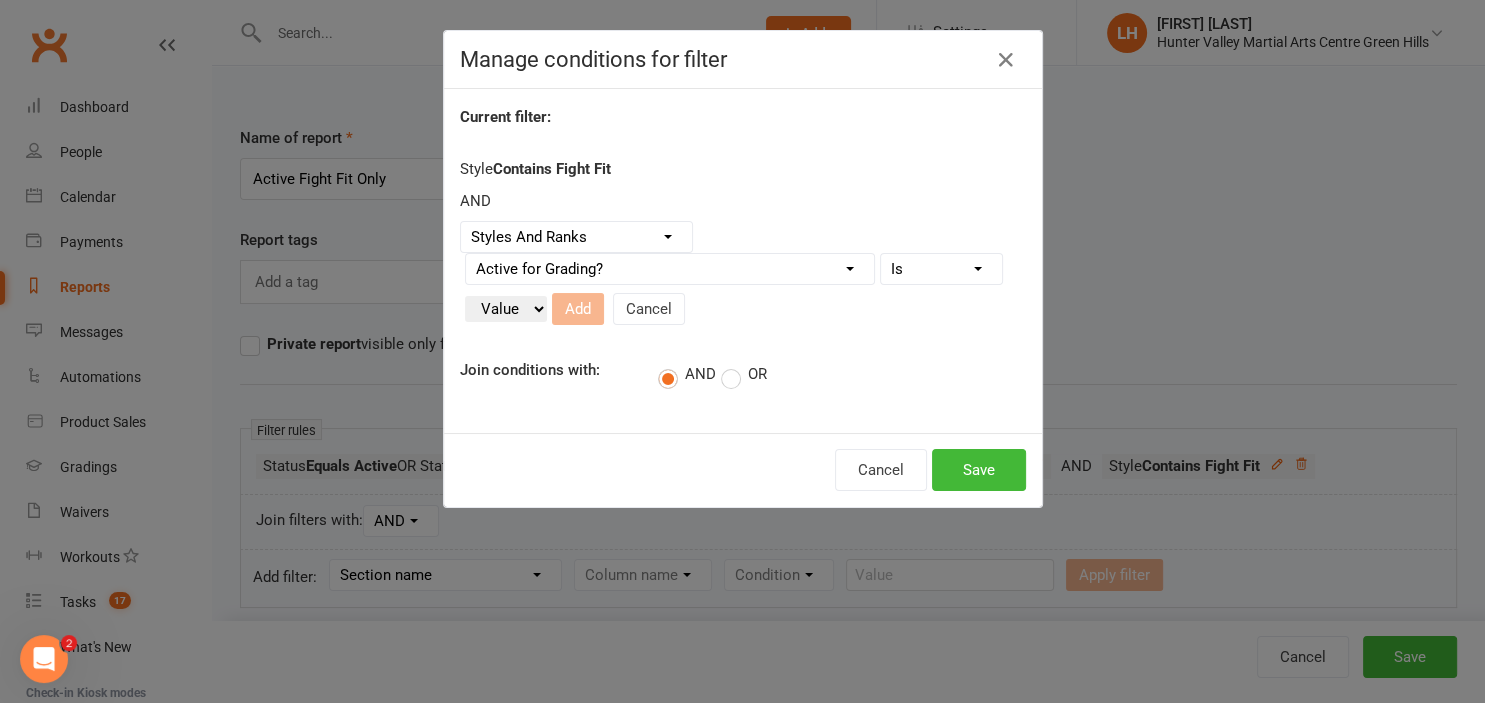 click on "Is" at bounding box center [0, 0] 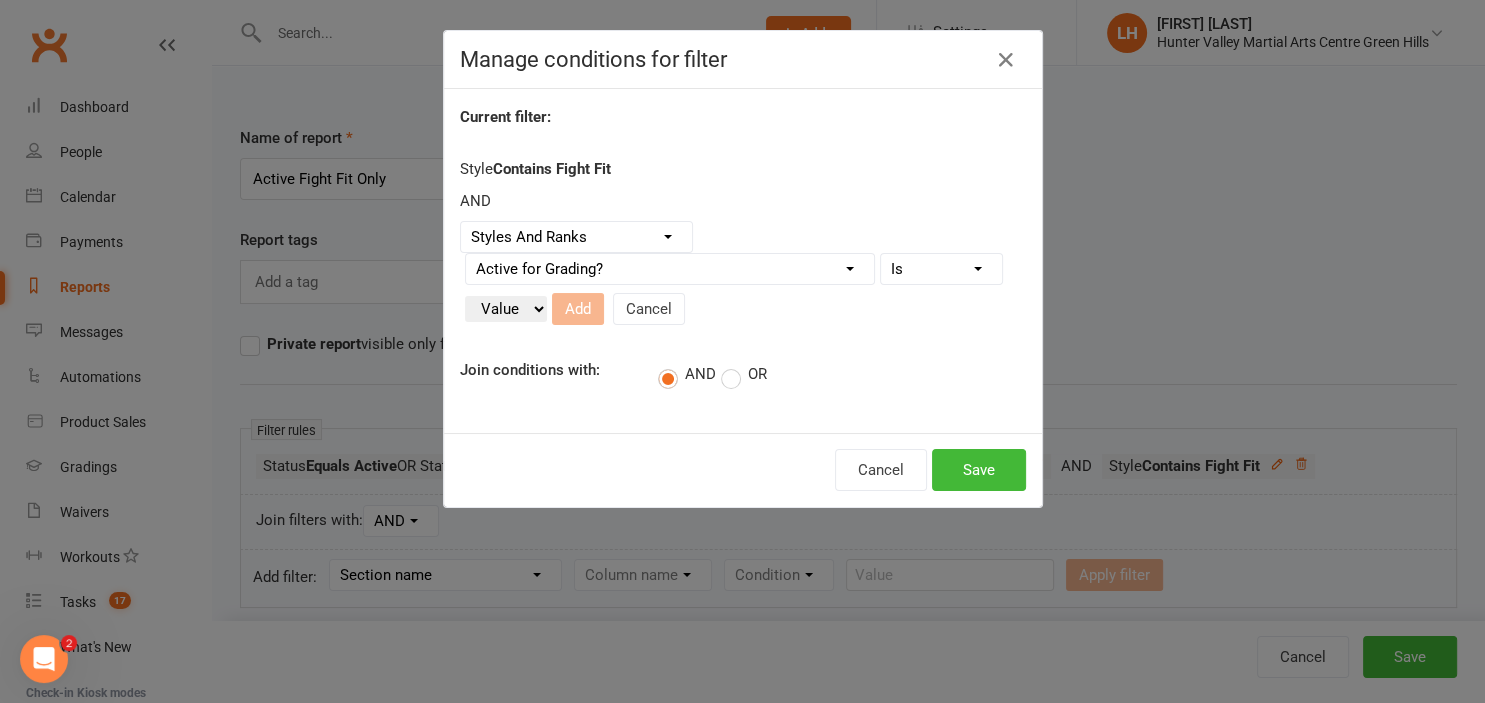 click on "Value Yes No" at bounding box center [506, 309] 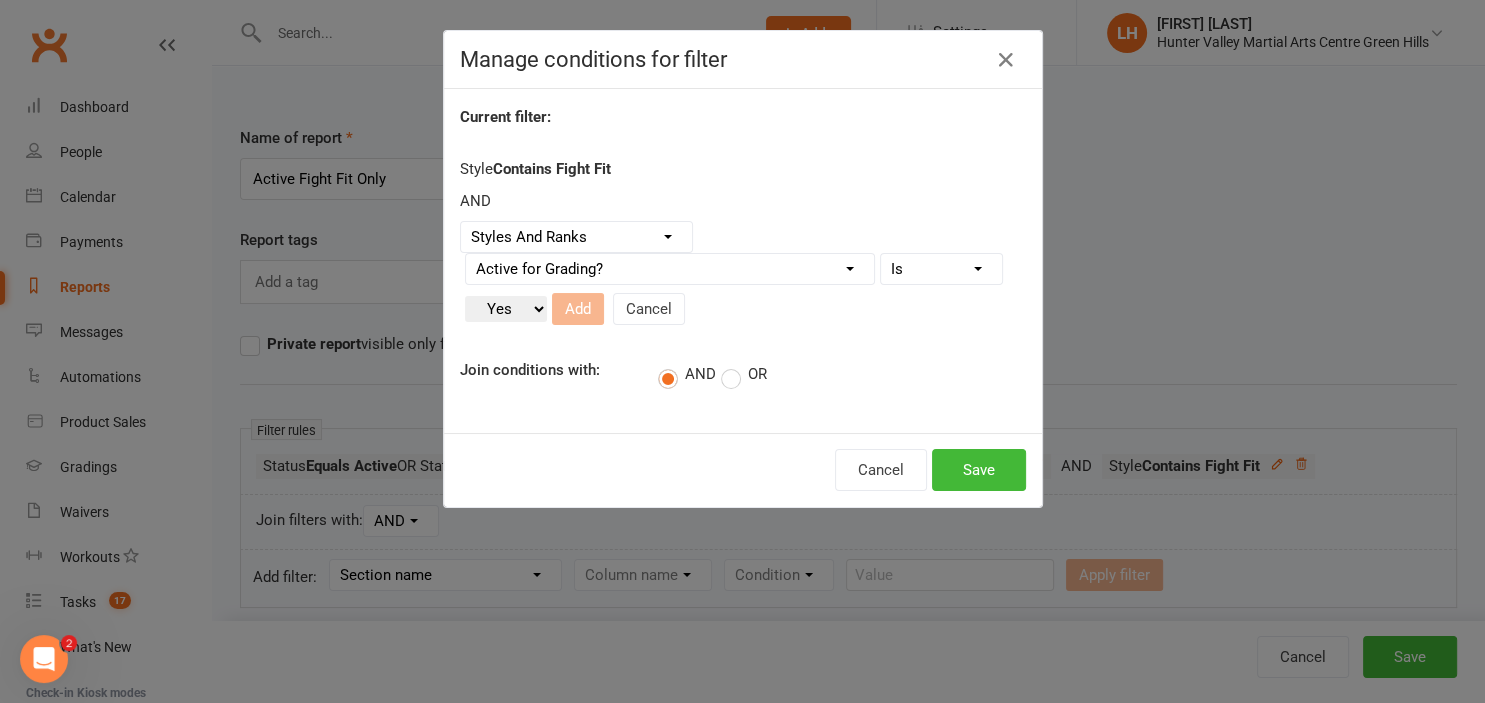 click on "Yes" at bounding box center (0, 0) 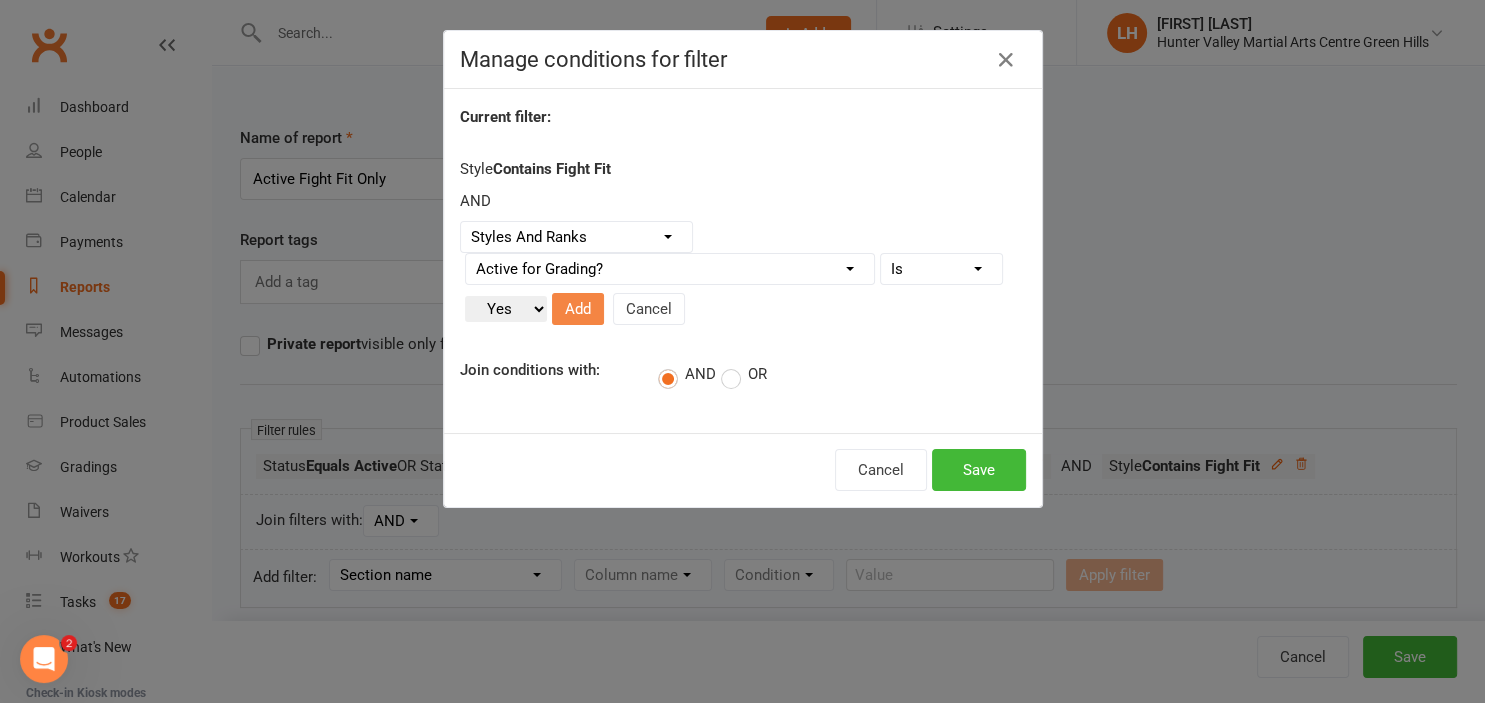 click on "Add" at bounding box center [578, 309] 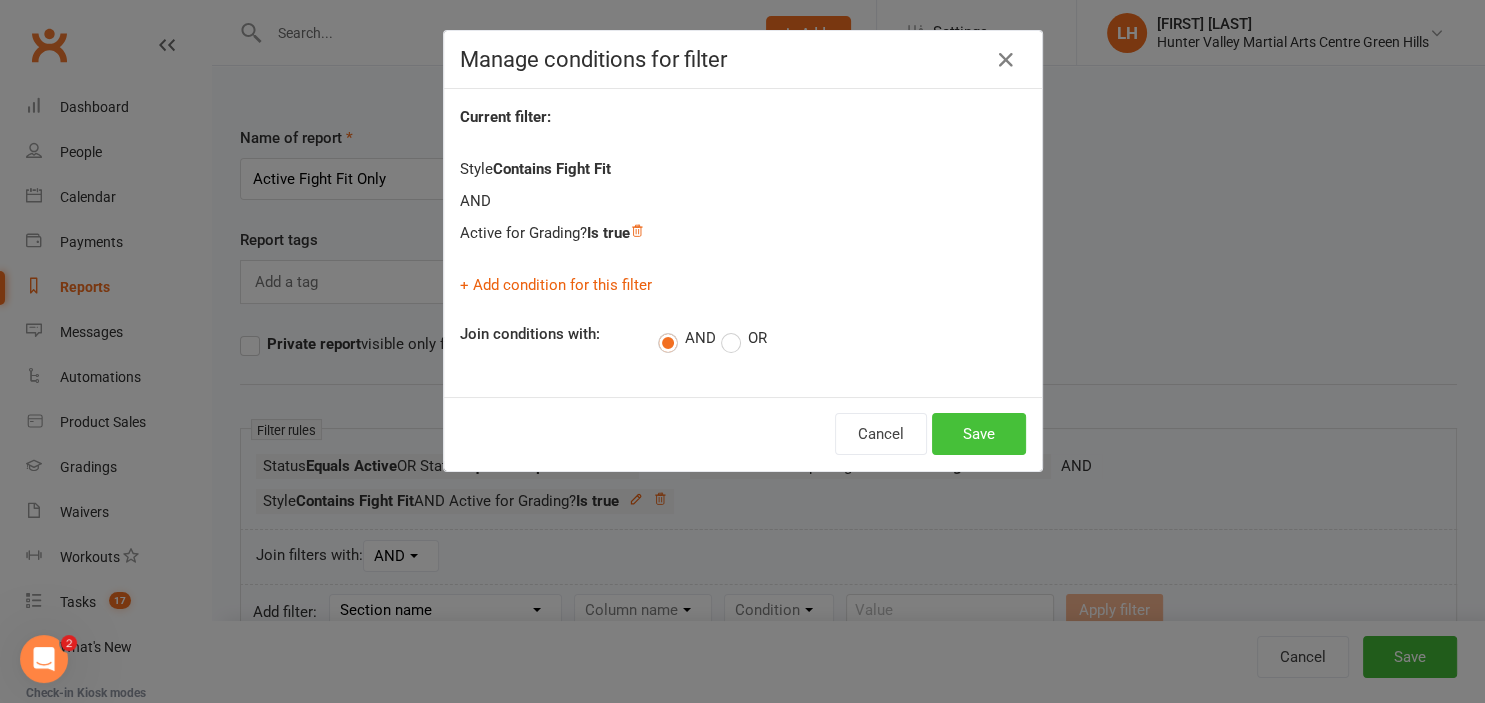 click on "Save" at bounding box center [979, 434] 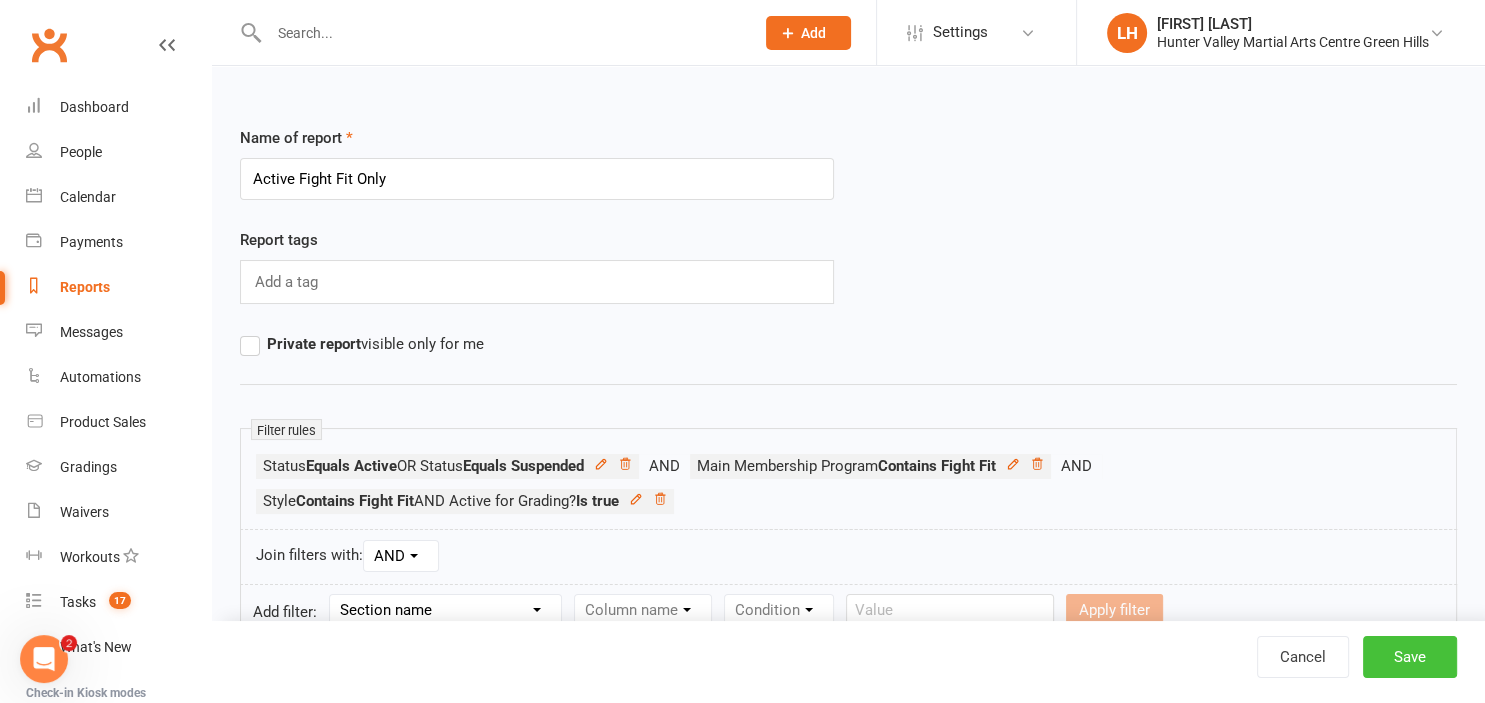 click on "Save" at bounding box center (1410, 657) 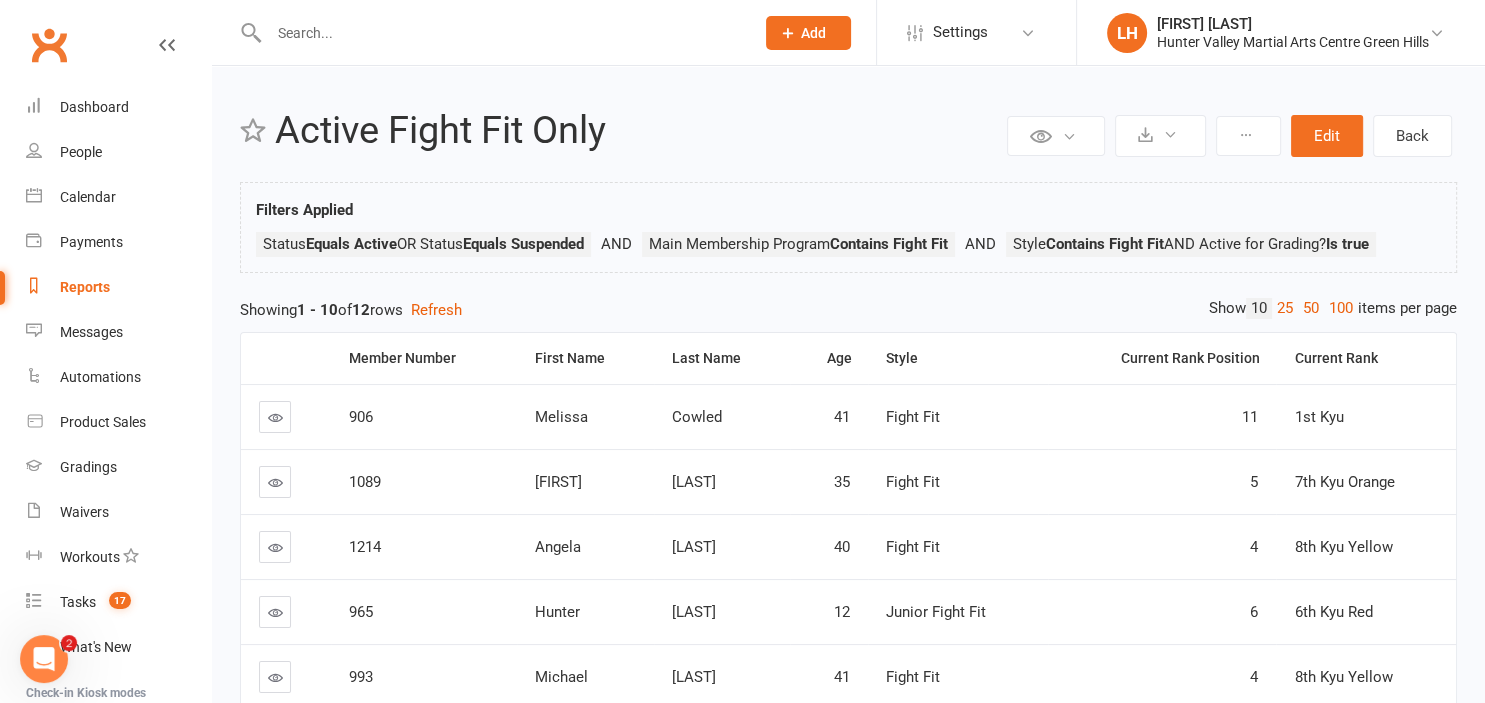 click on "Filters Applied  Status  Equals Active  OR Status  Equals Suspended Main Membership Program  Contains Fight Fit Style  Contains Fight Fit  AND Active for Grading?  Is true" at bounding box center (848, 227) 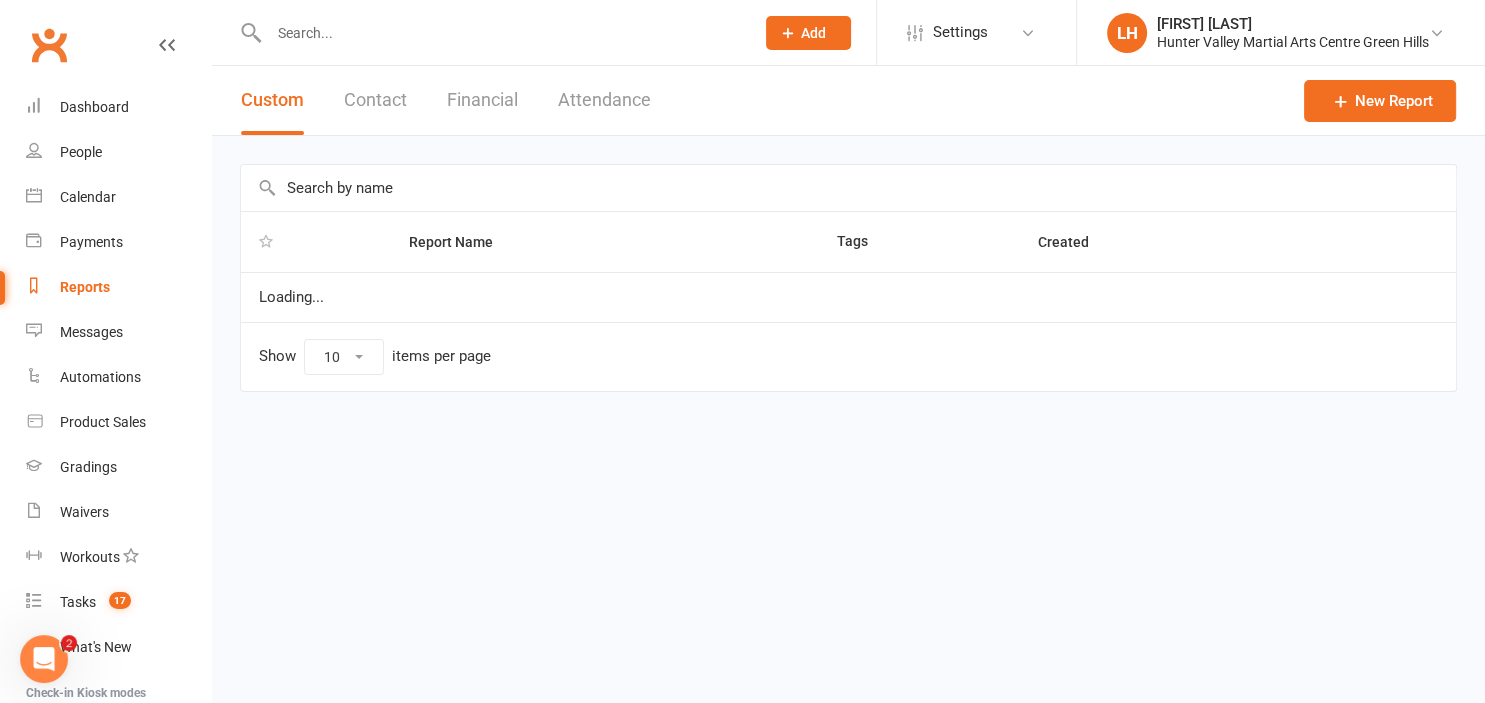 select on "25" 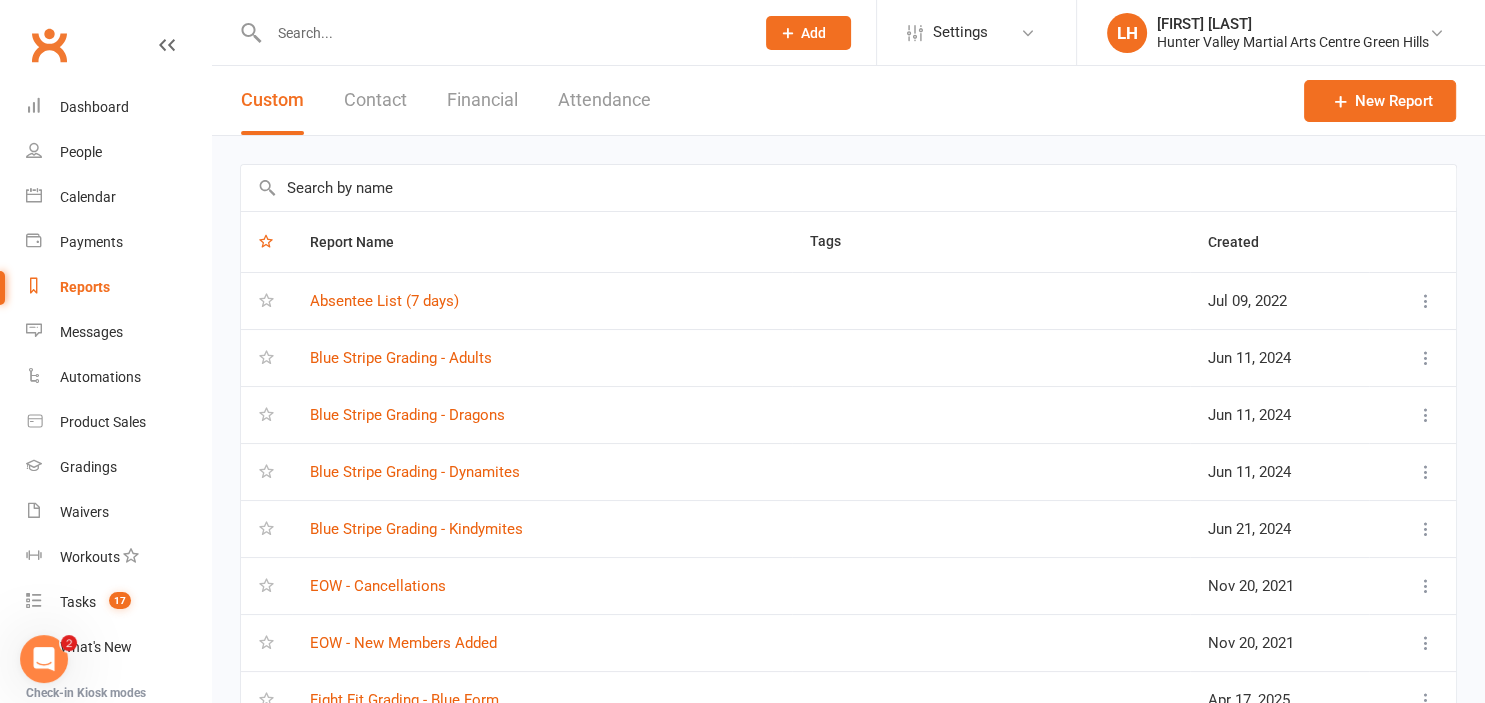 click at bounding box center (848, 188) 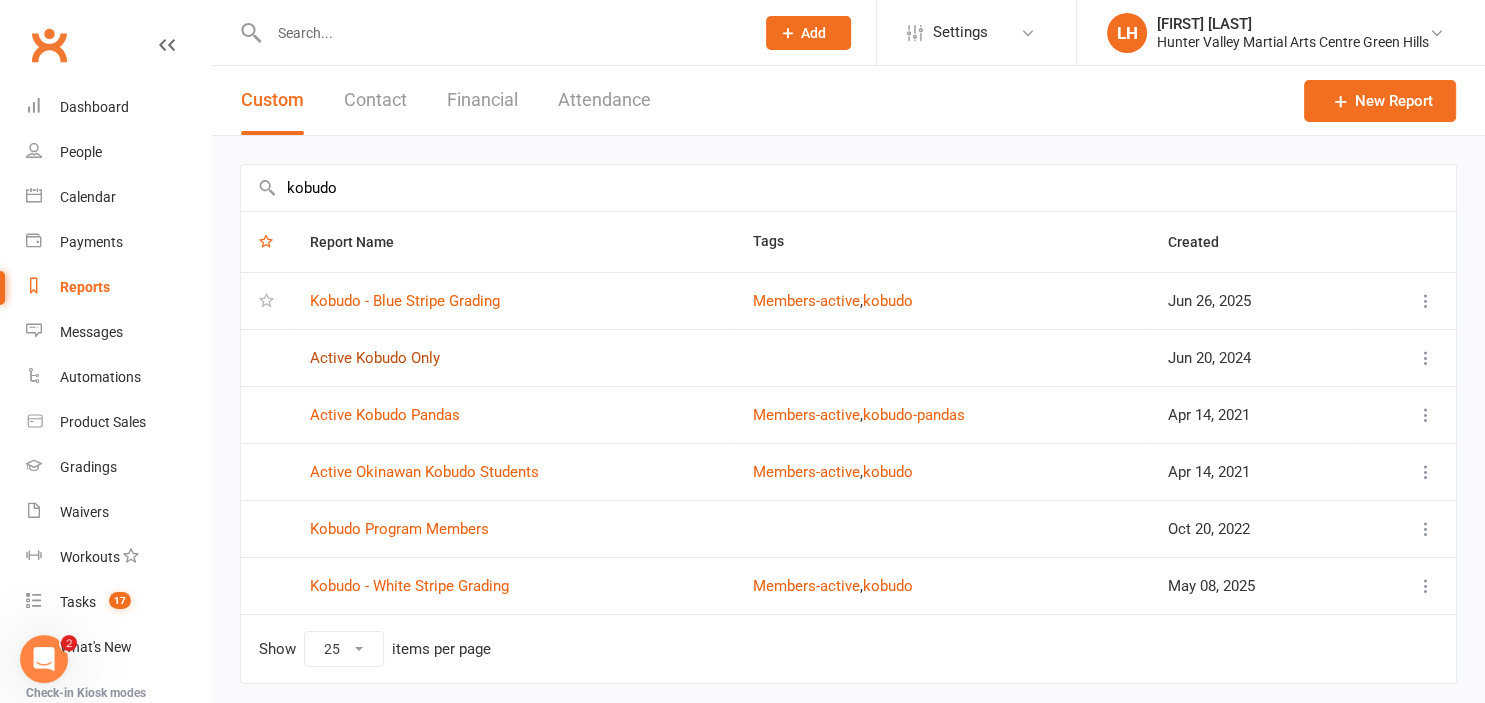type on "kobudo" 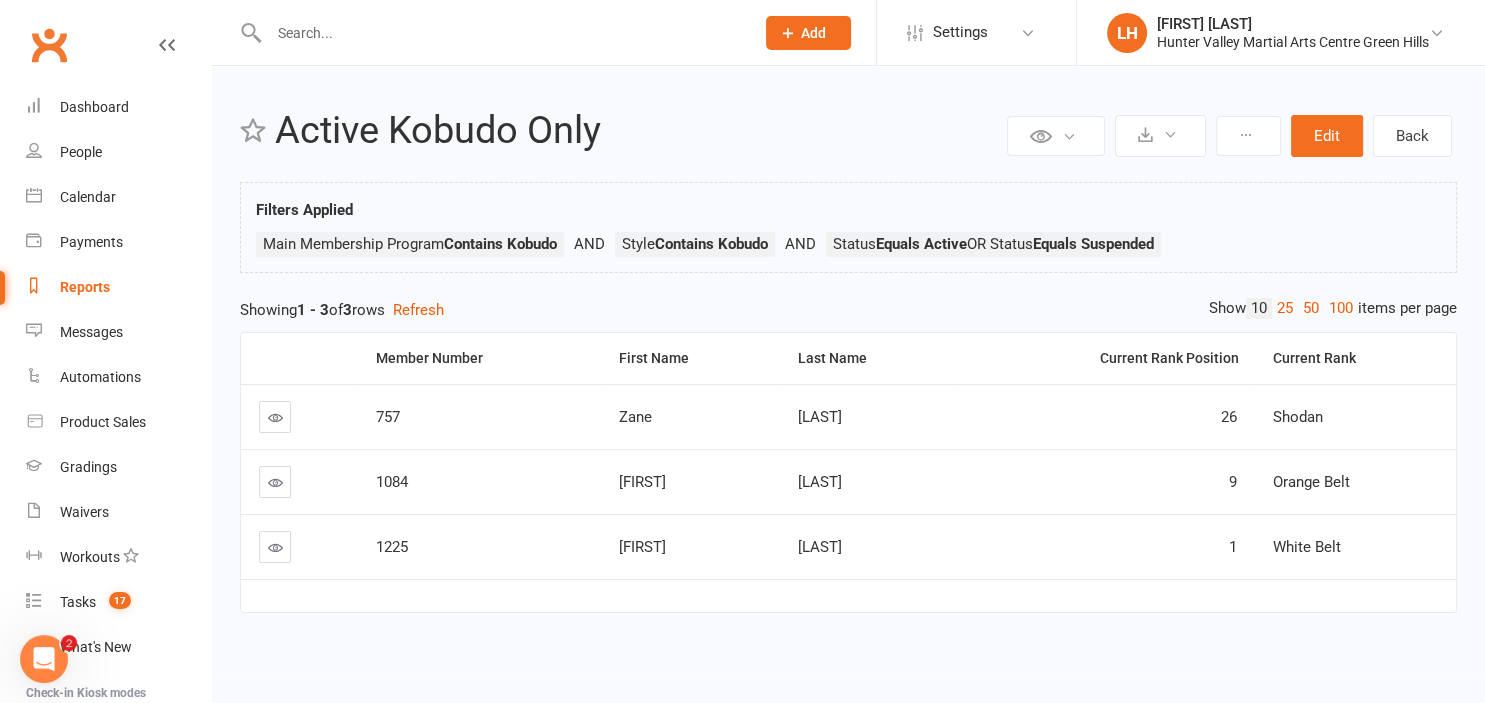 click on "Reports" at bounding box center (85, 287) 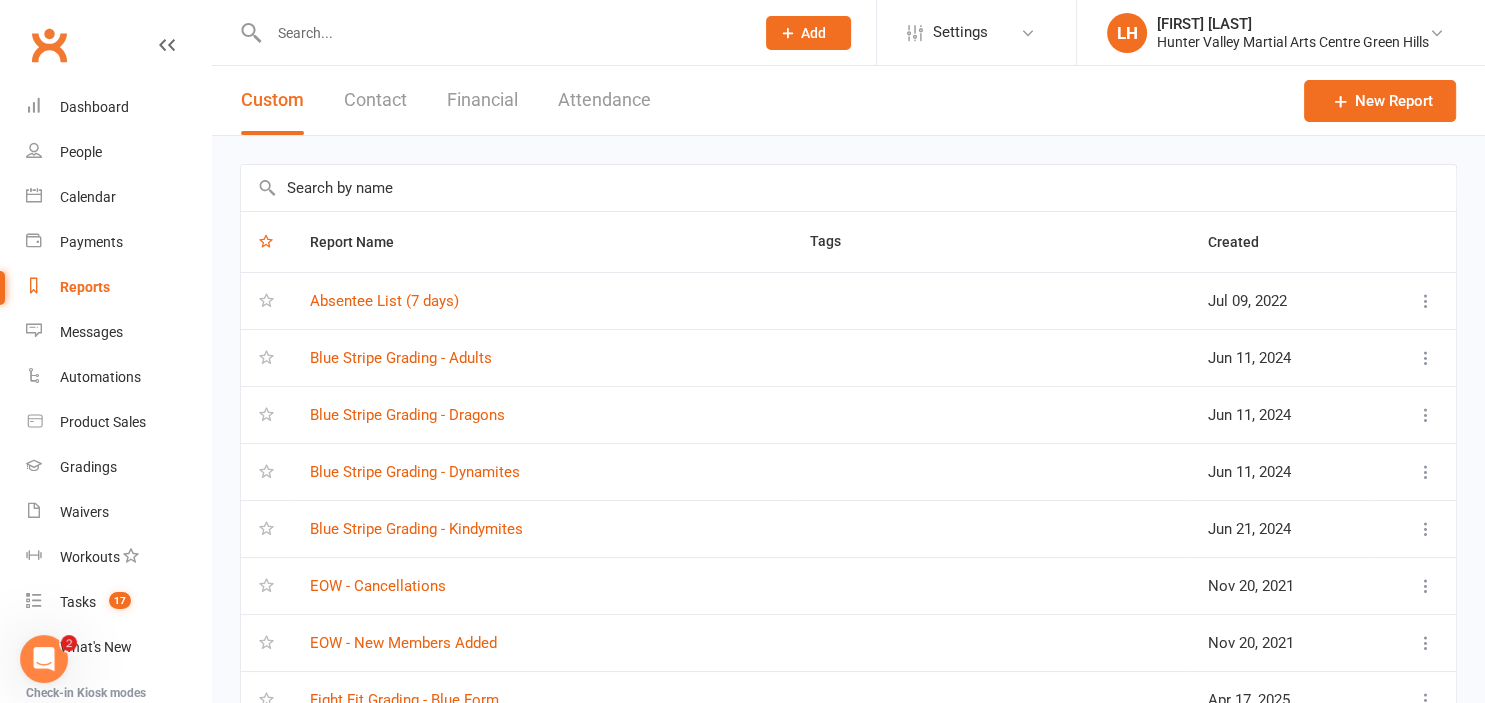click at bounding box center [848, 188] 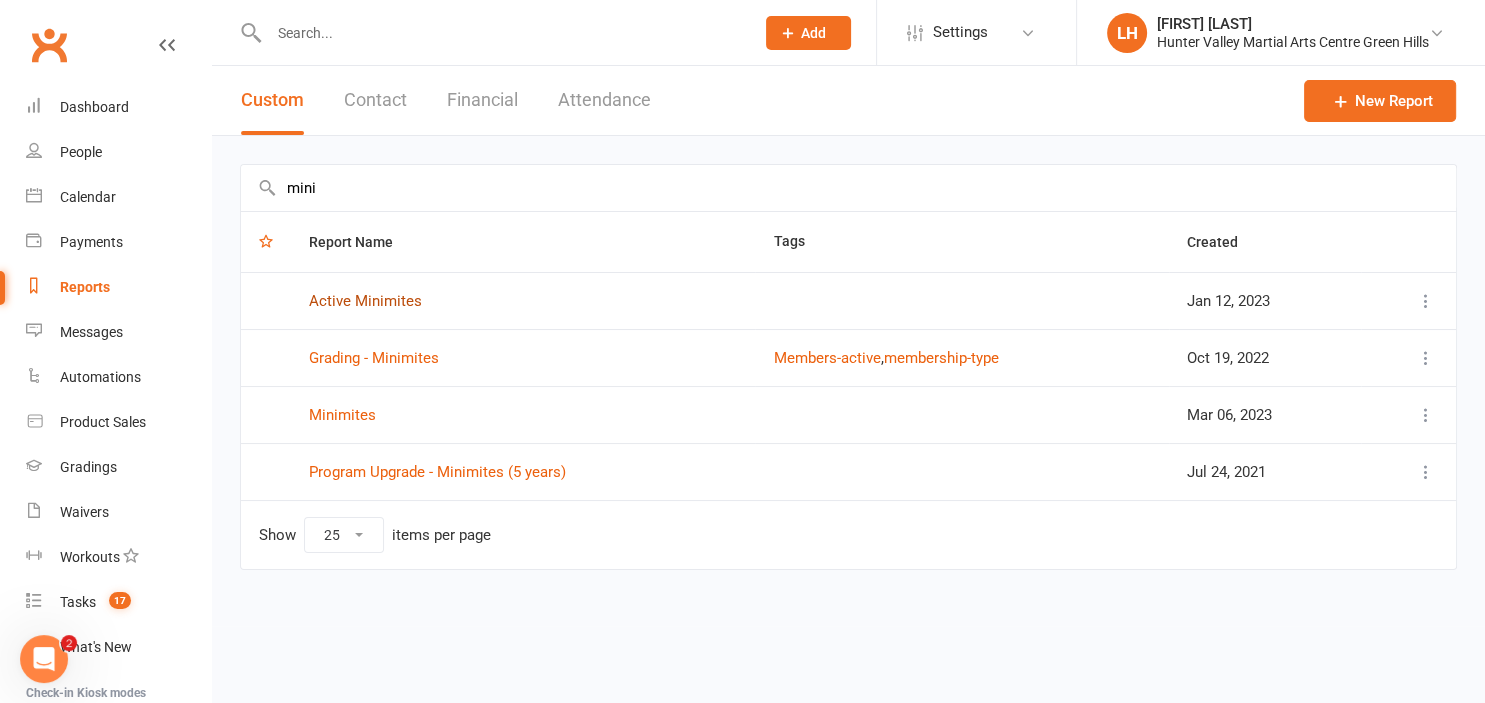 type on "mini" 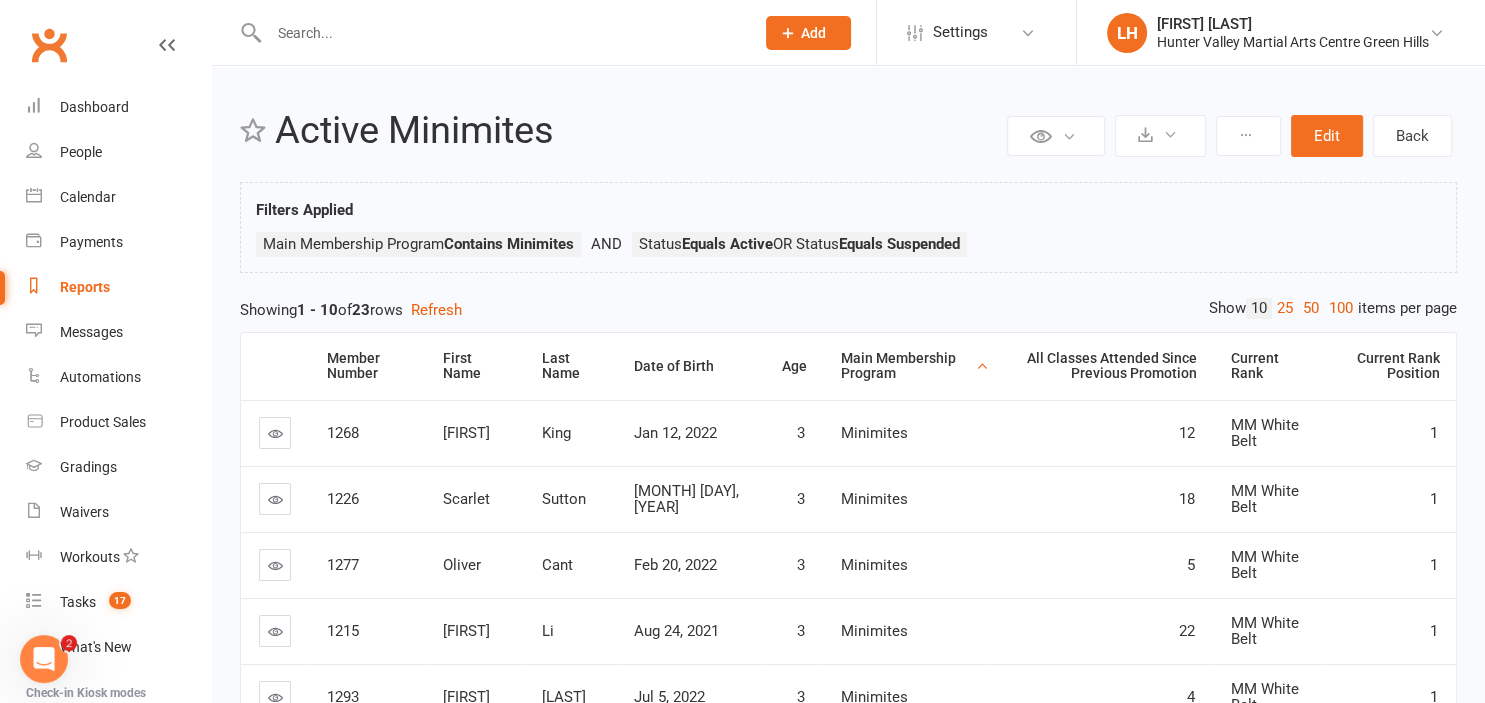 click on "Showing  1 - 10  of  23  rows Refresh" at bounding box center (848, 310) 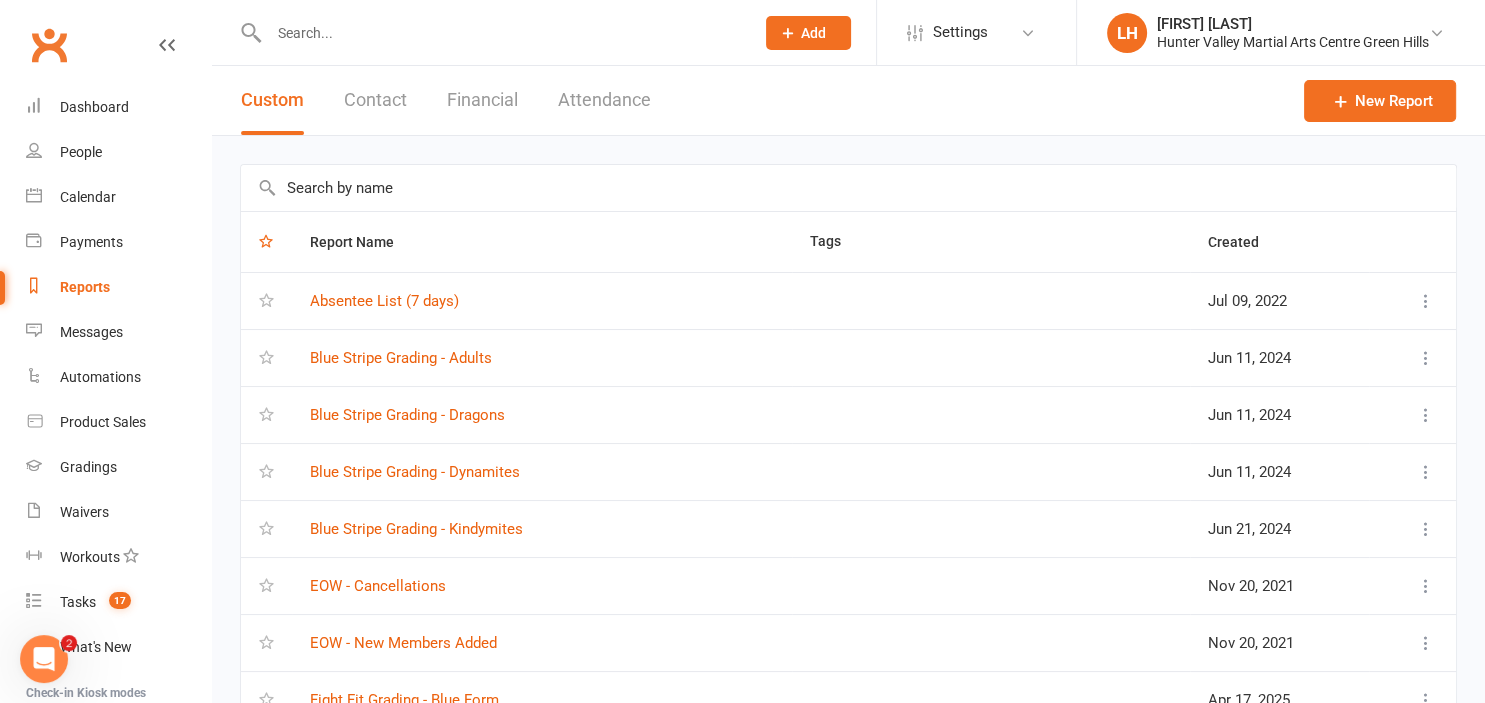 click at bounding box center [848, 188] 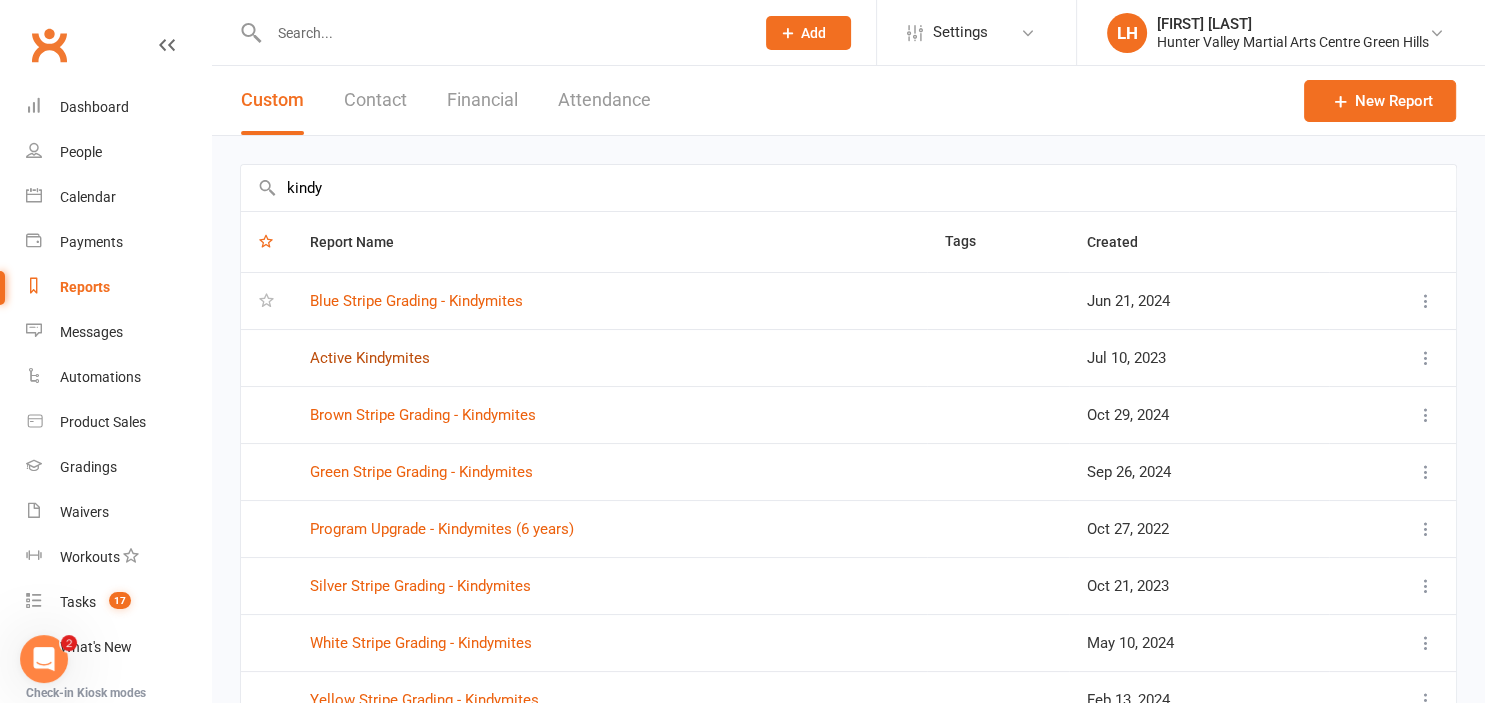 type on "kindy" 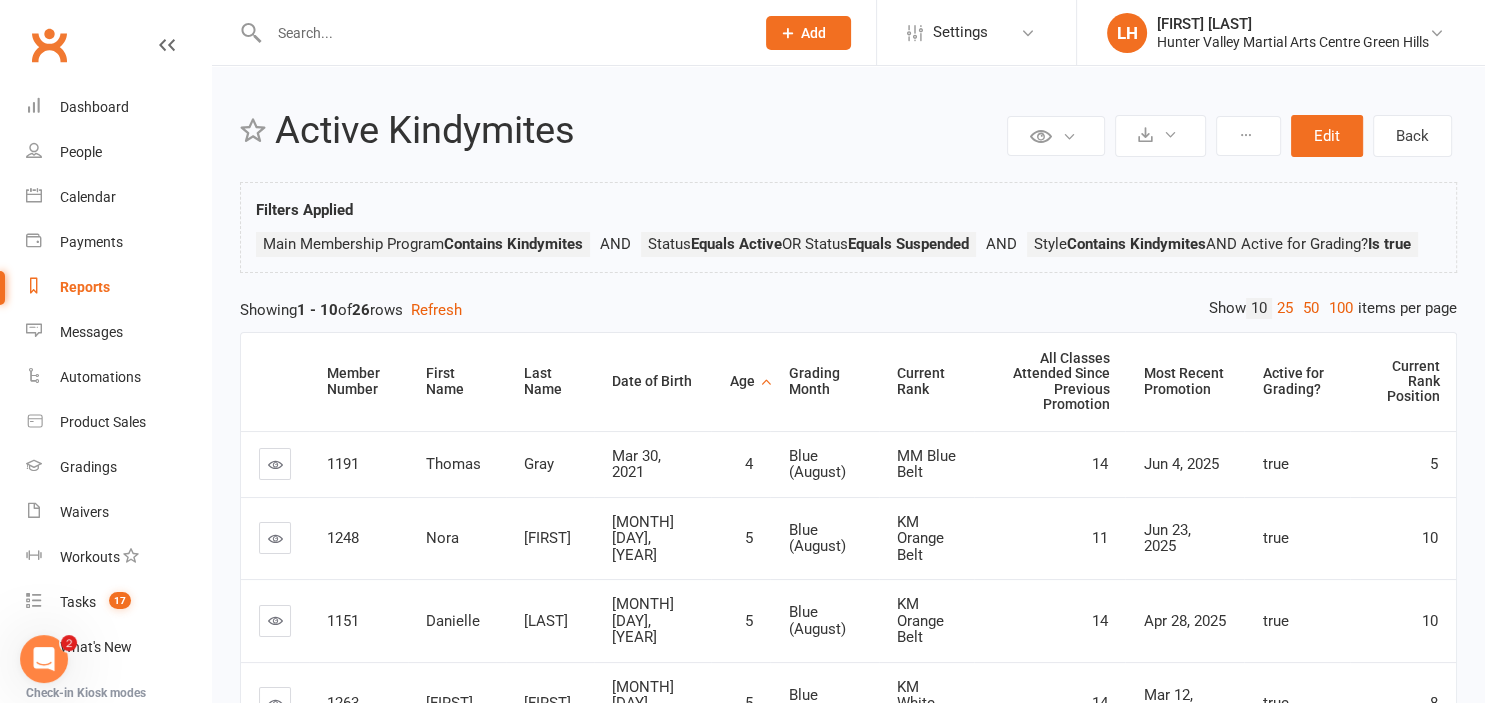 click on "Reports" at bounding box center [85, 287] 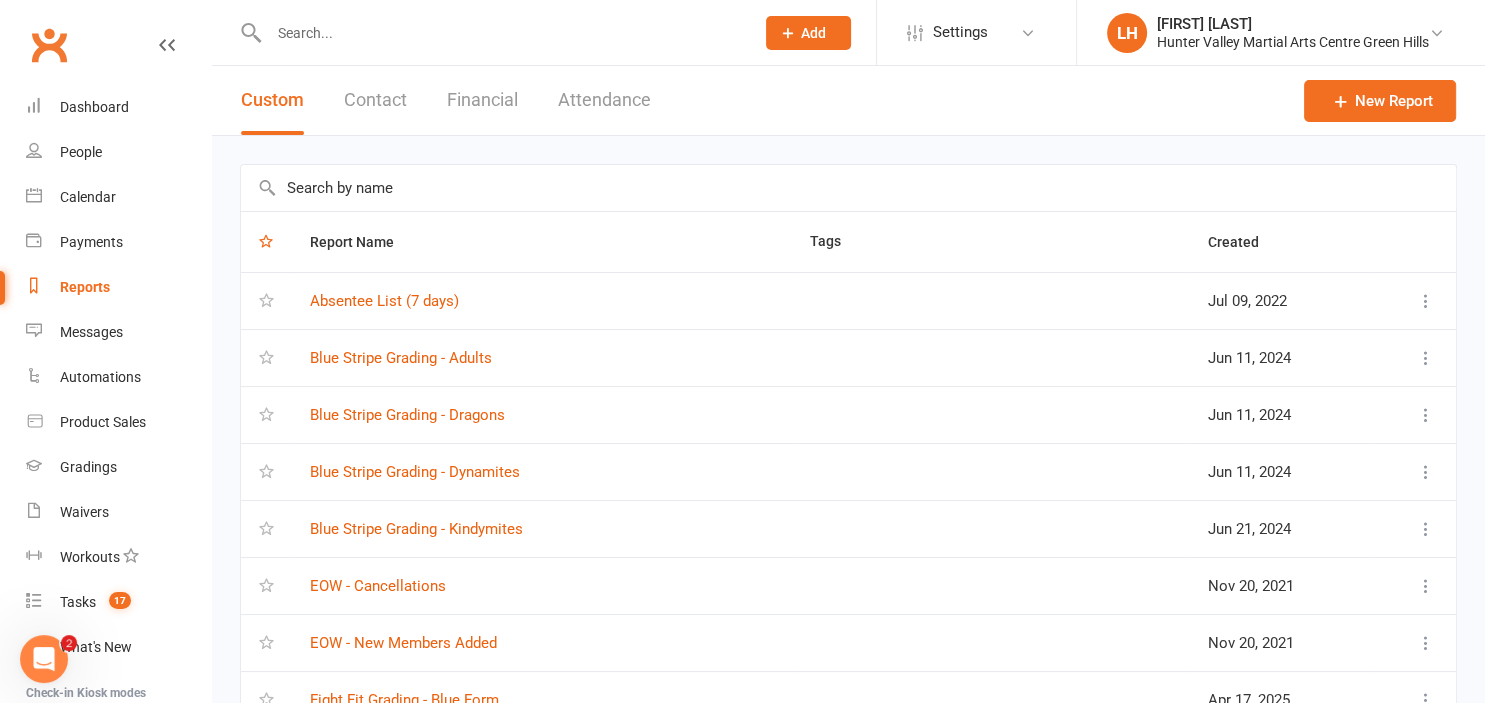 click at bounding box center (848, 188) 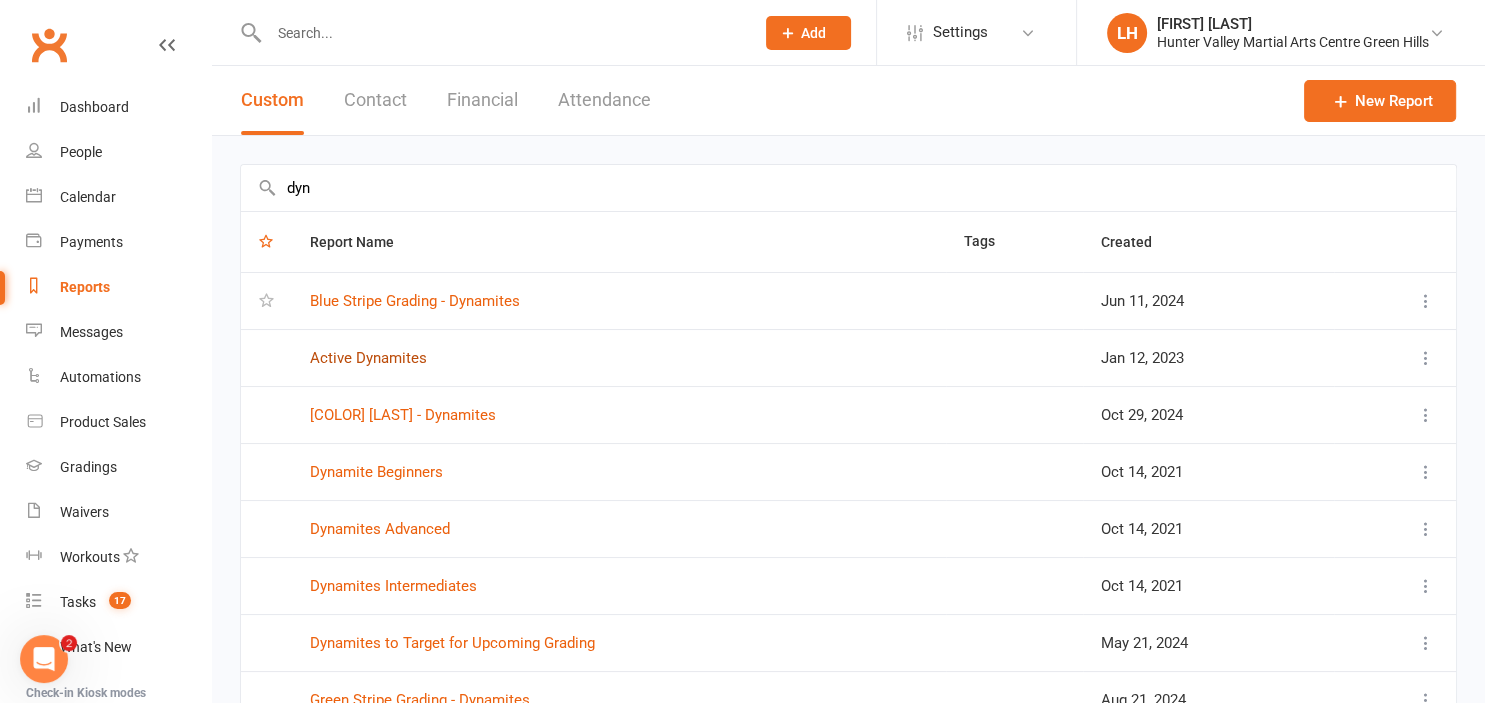 type on "dyn" 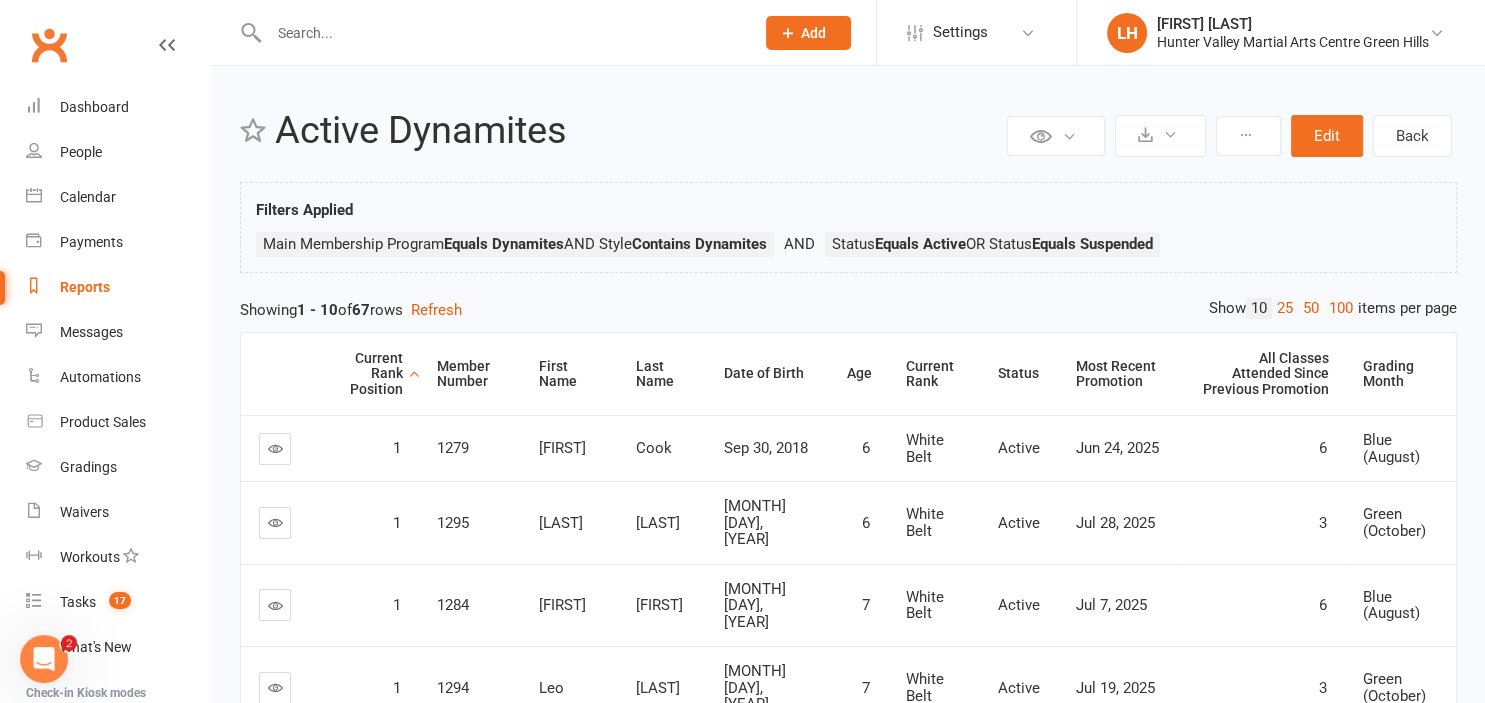 click on "Reports" at bounding box center (85, 287) 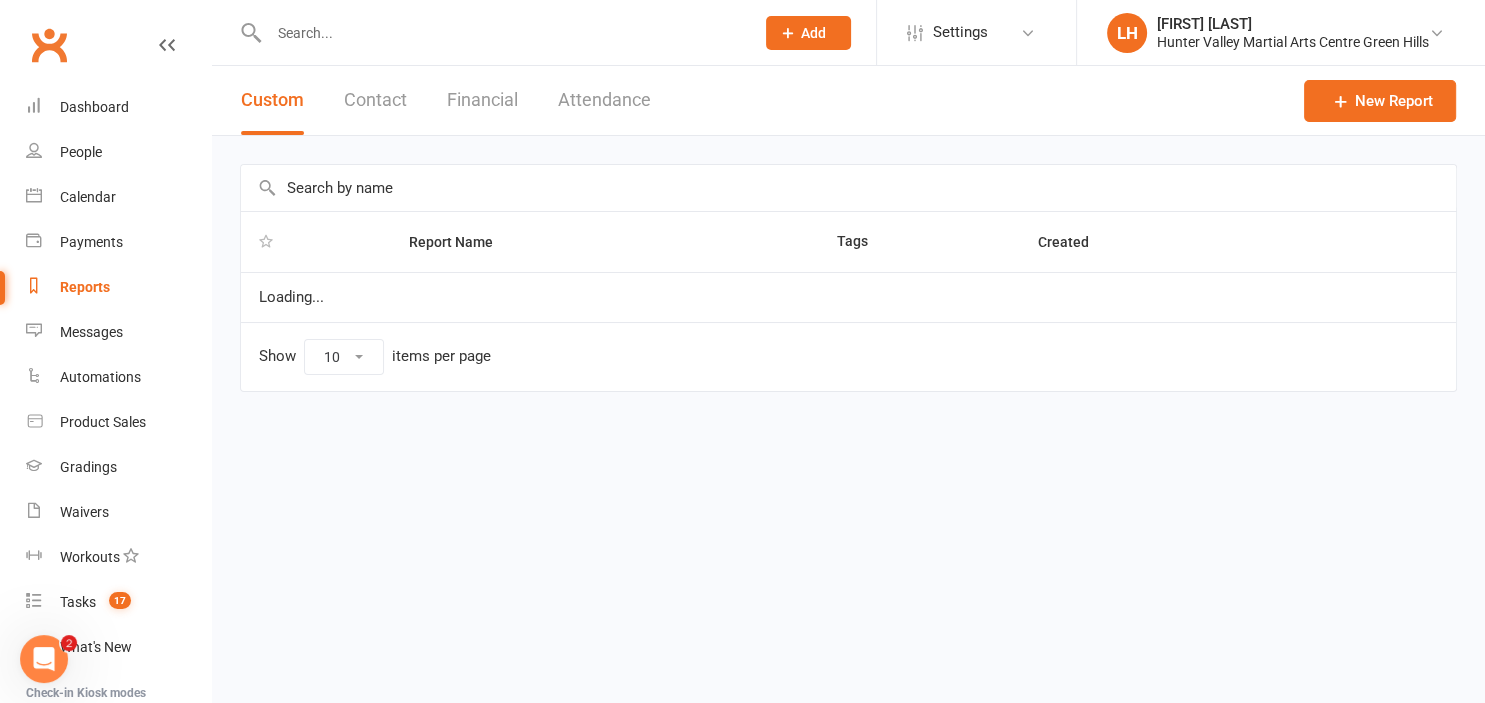 select on "25" 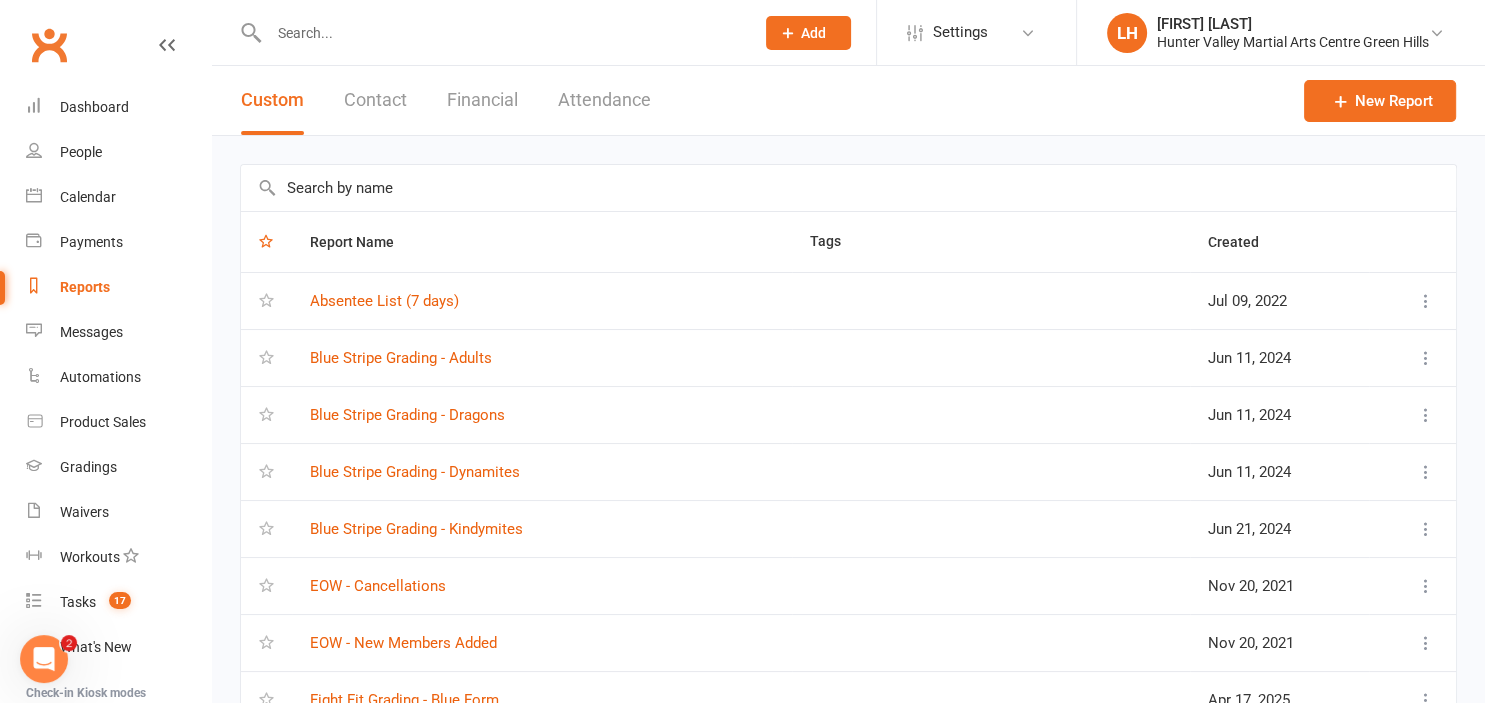 click at bounding box center [848, 188] 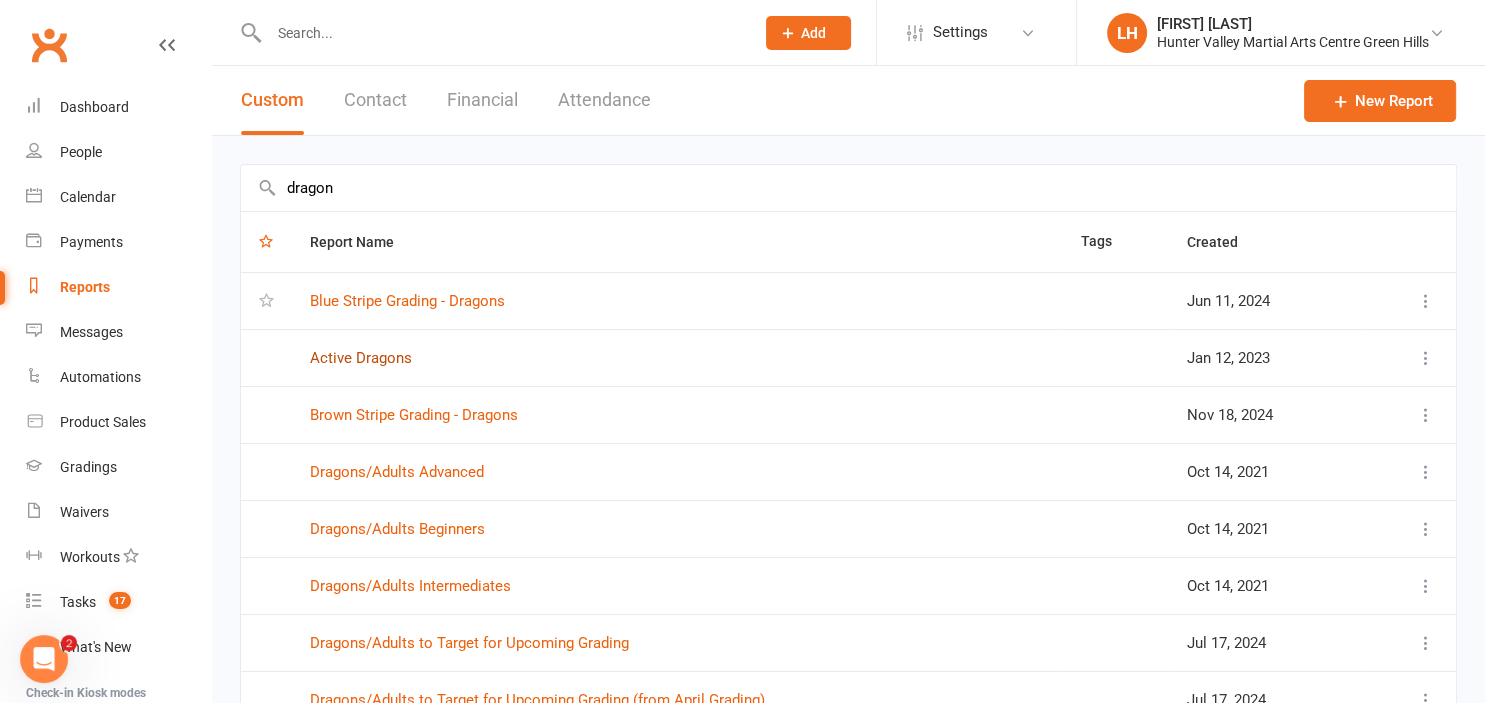 type on "dragon" 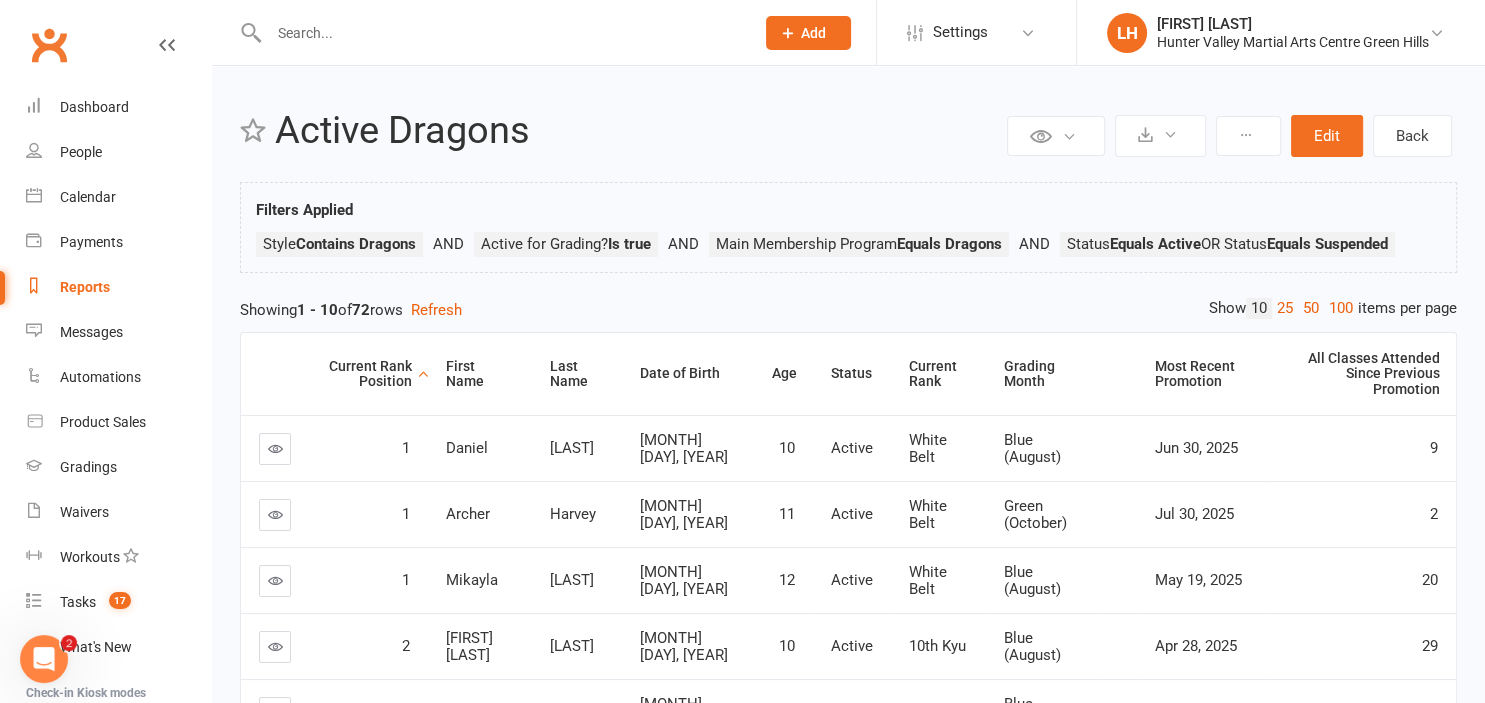 click on "Reports" at bounding box center [85, 287] 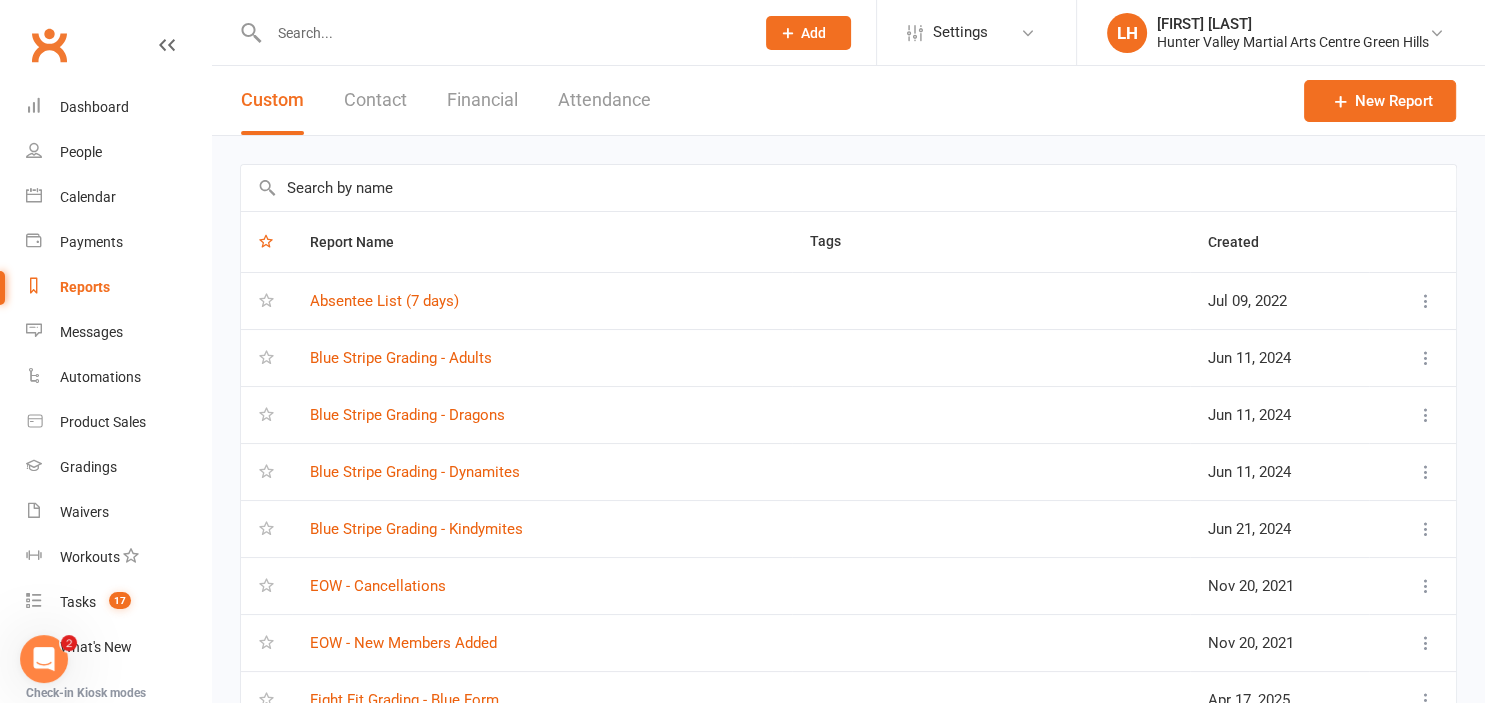 click at bounding box center (848, 188) 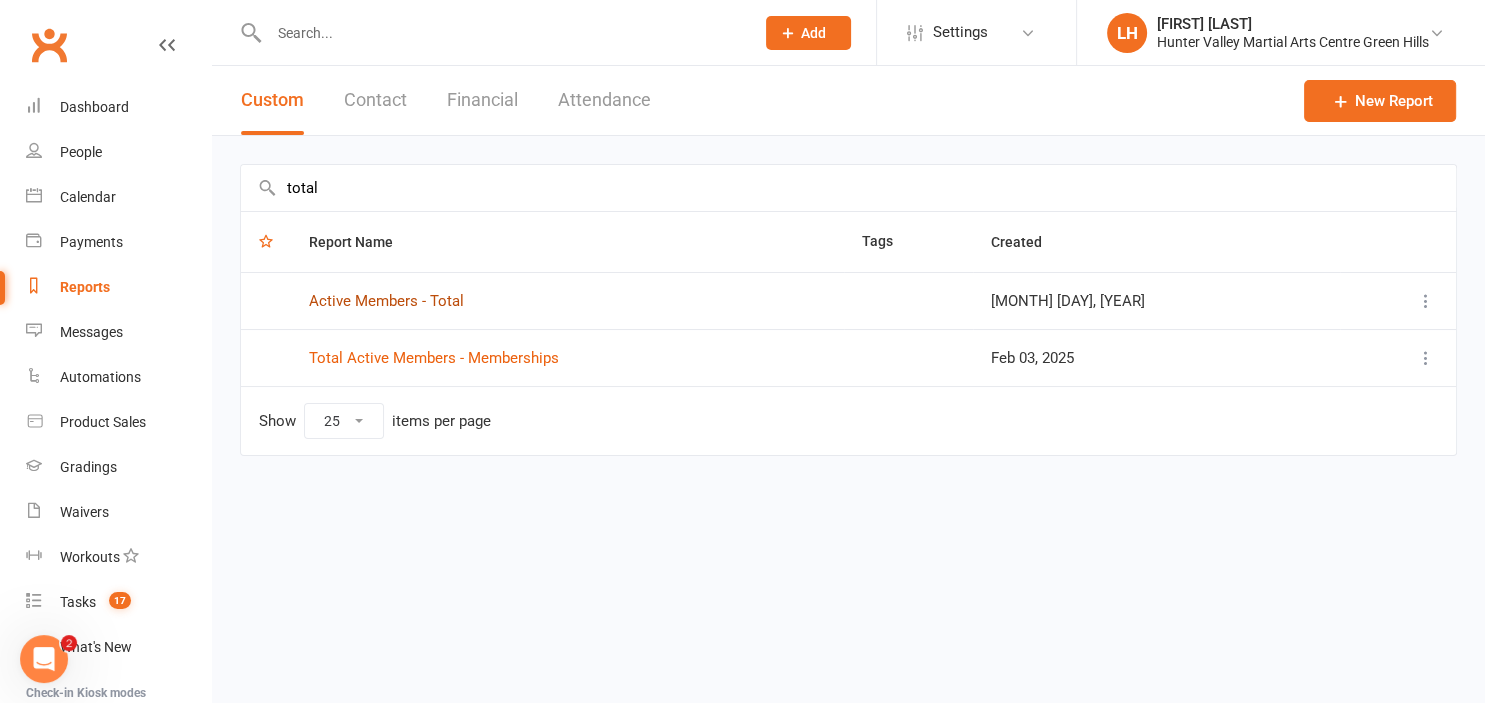 type on "total" 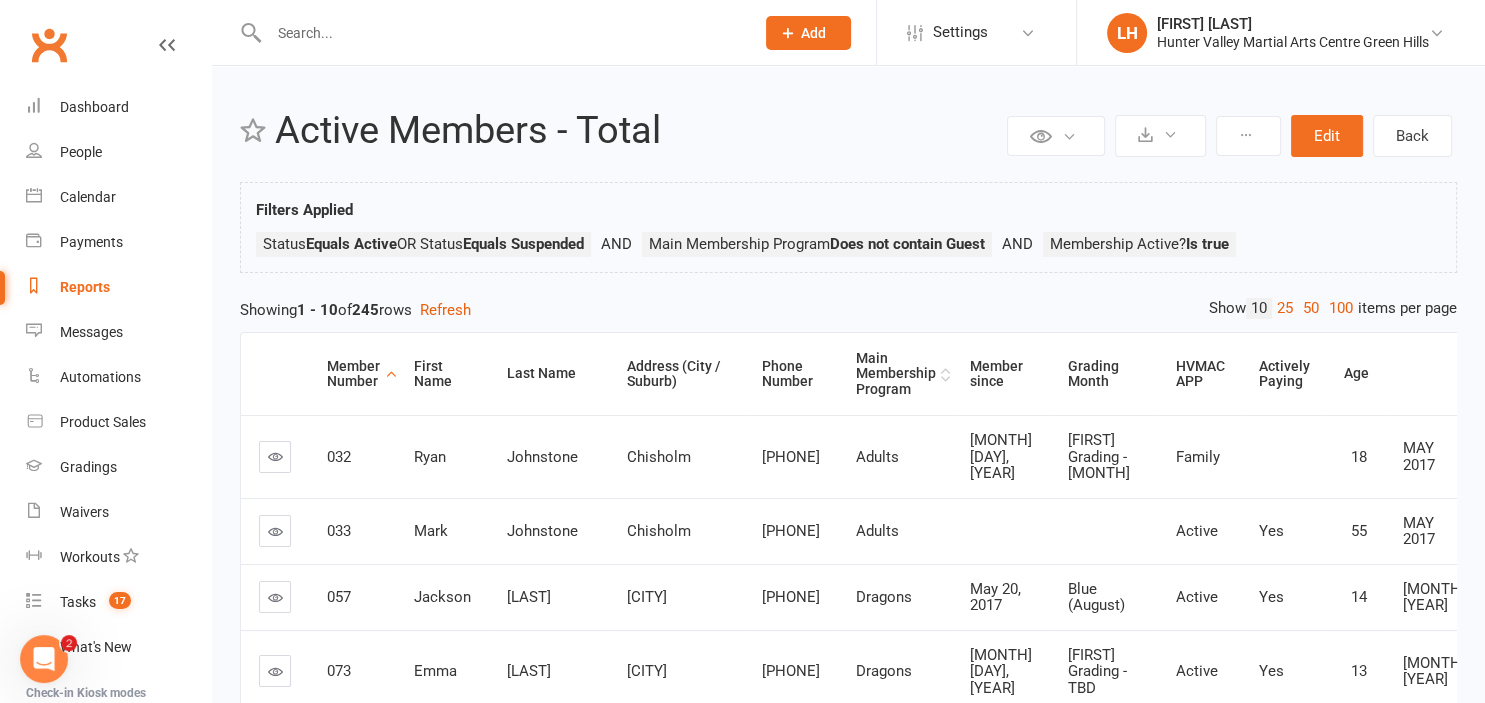 click on "Main Membership Program" at bounding box center (896, 374) 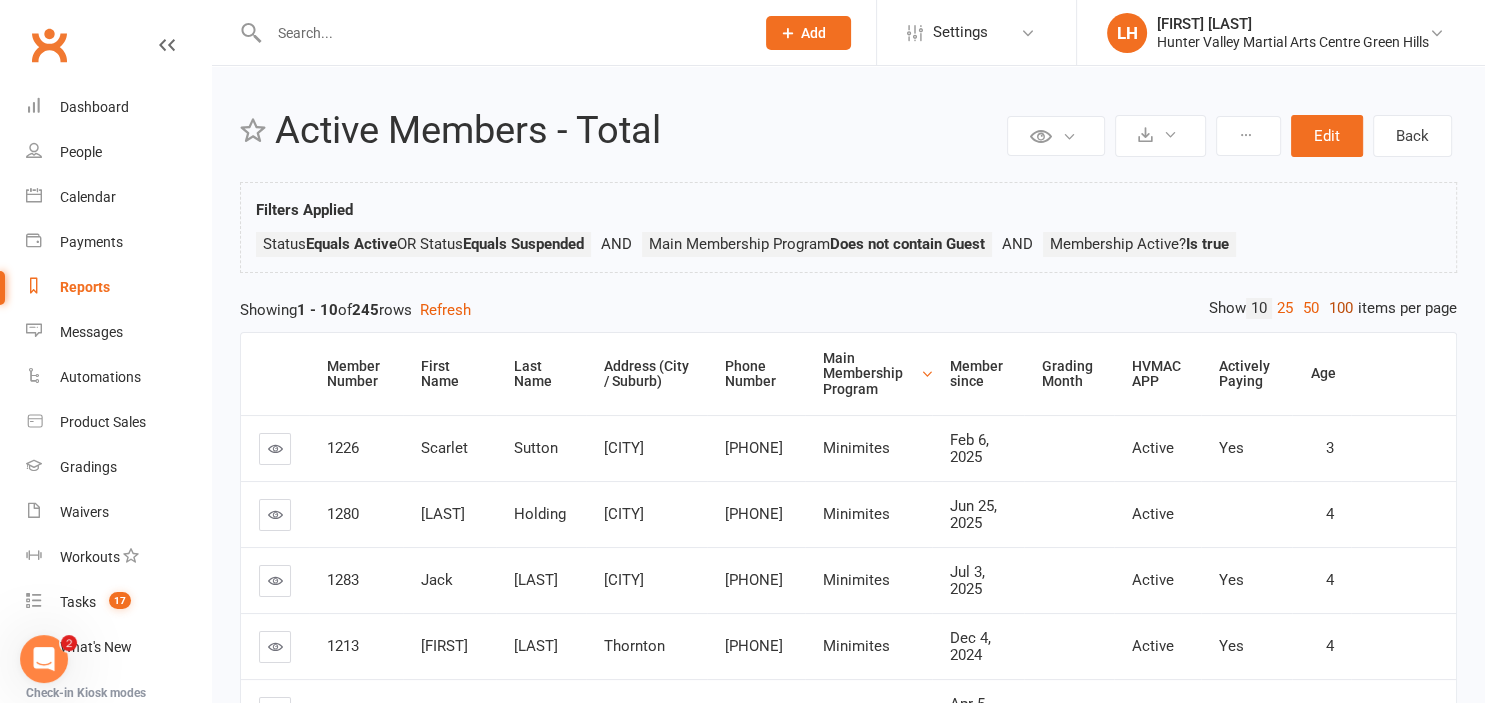 click on "100" at bounding box center (1341, 308) 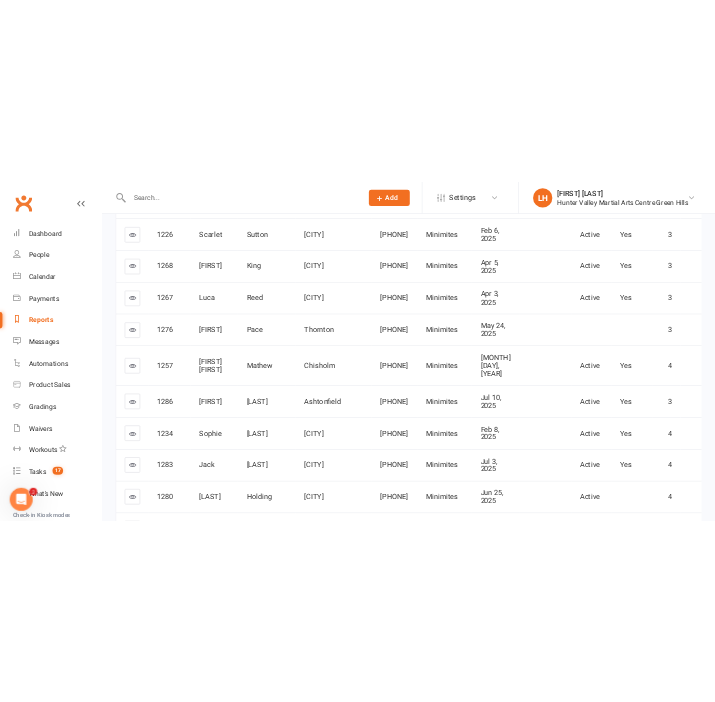 scroll, scrollTop: 0, scrollLeft: 0, axis: both 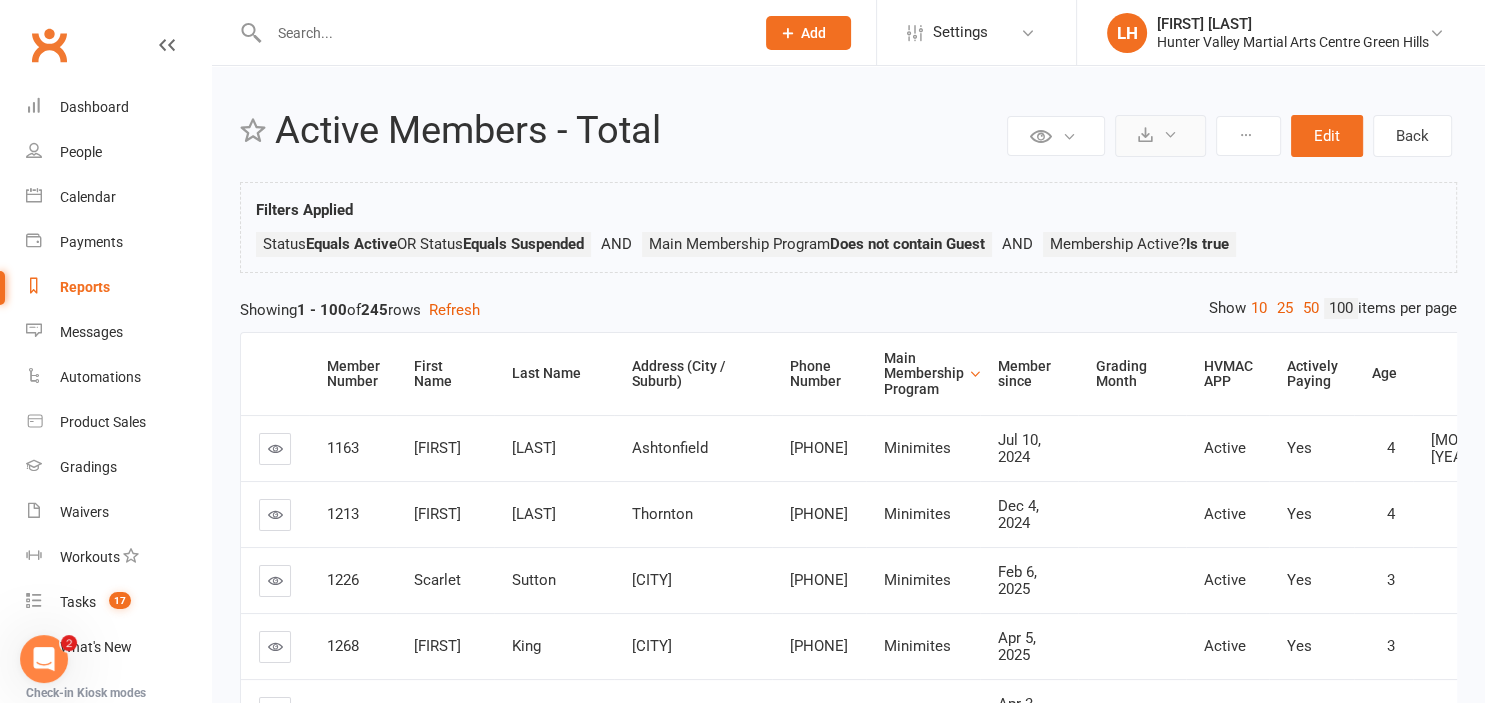 click at bounding box center [1160, 136] 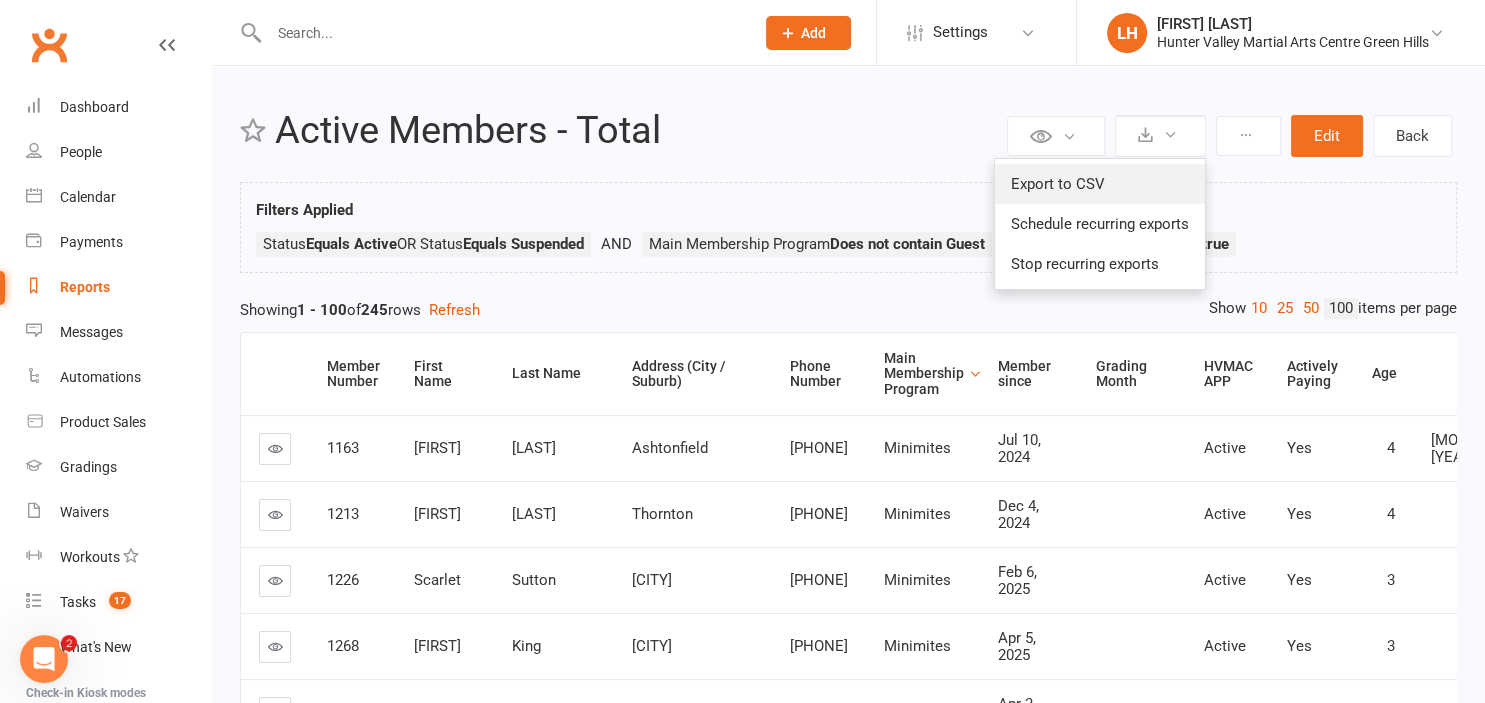 click on "Export to CSV" at bounding box center (1100, 184) 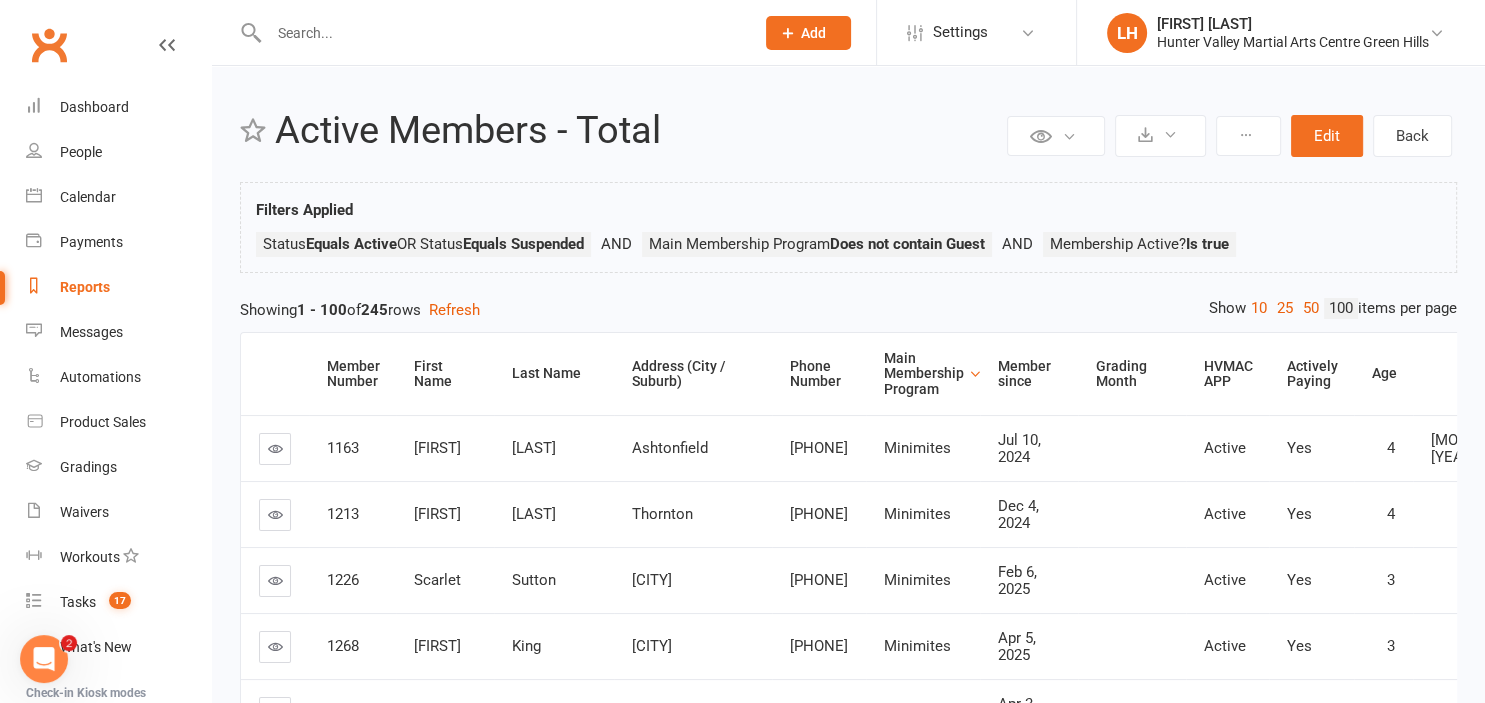 click on "Reports" at bounding box center [85, 287] 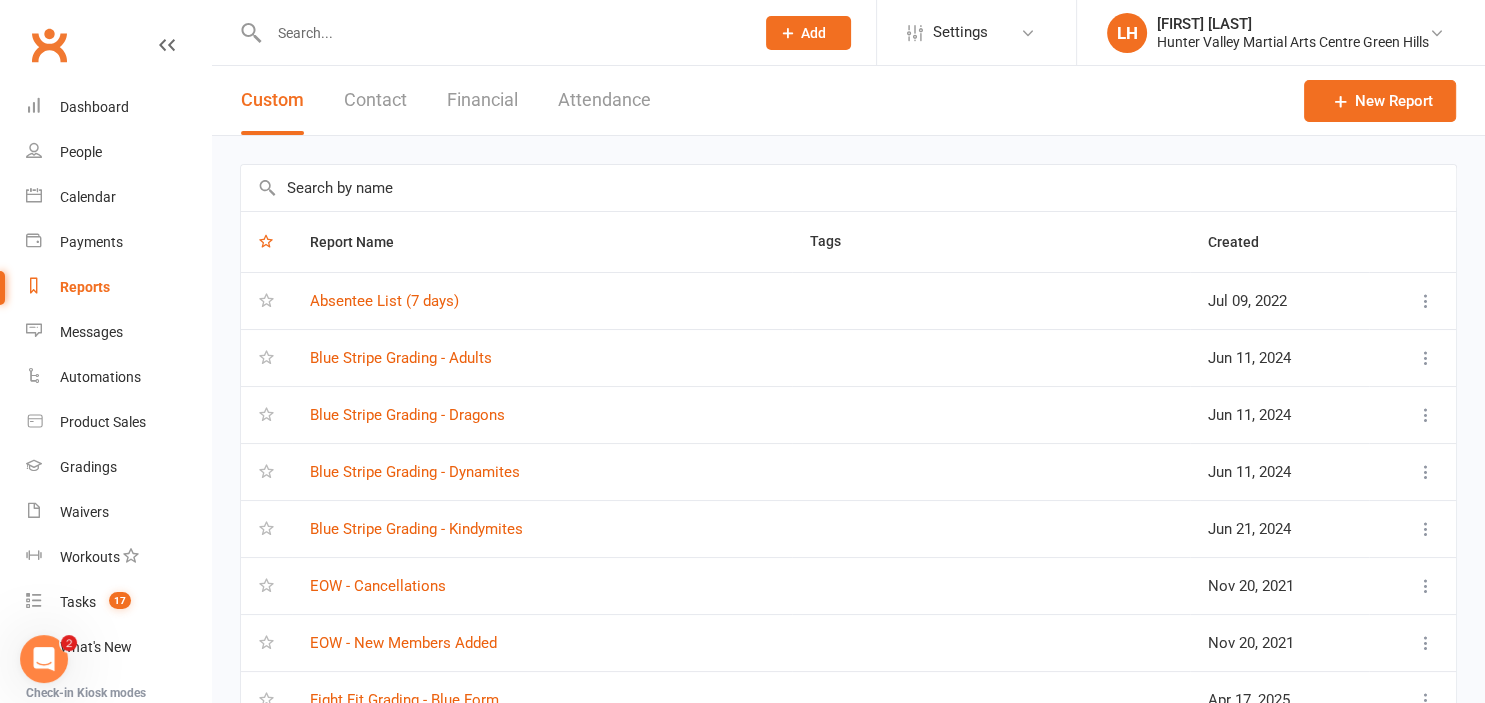 click at bounding box center [848, 188] 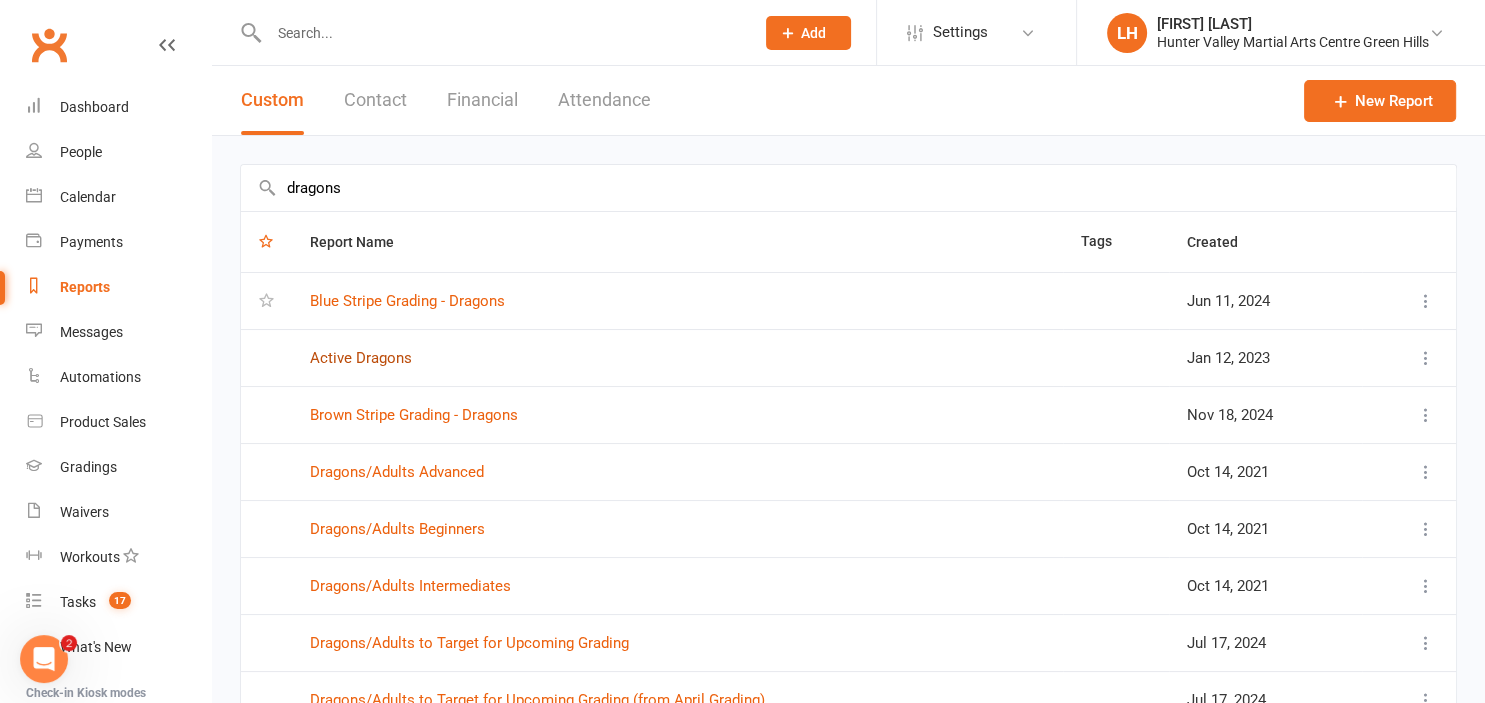 type on "dragons" 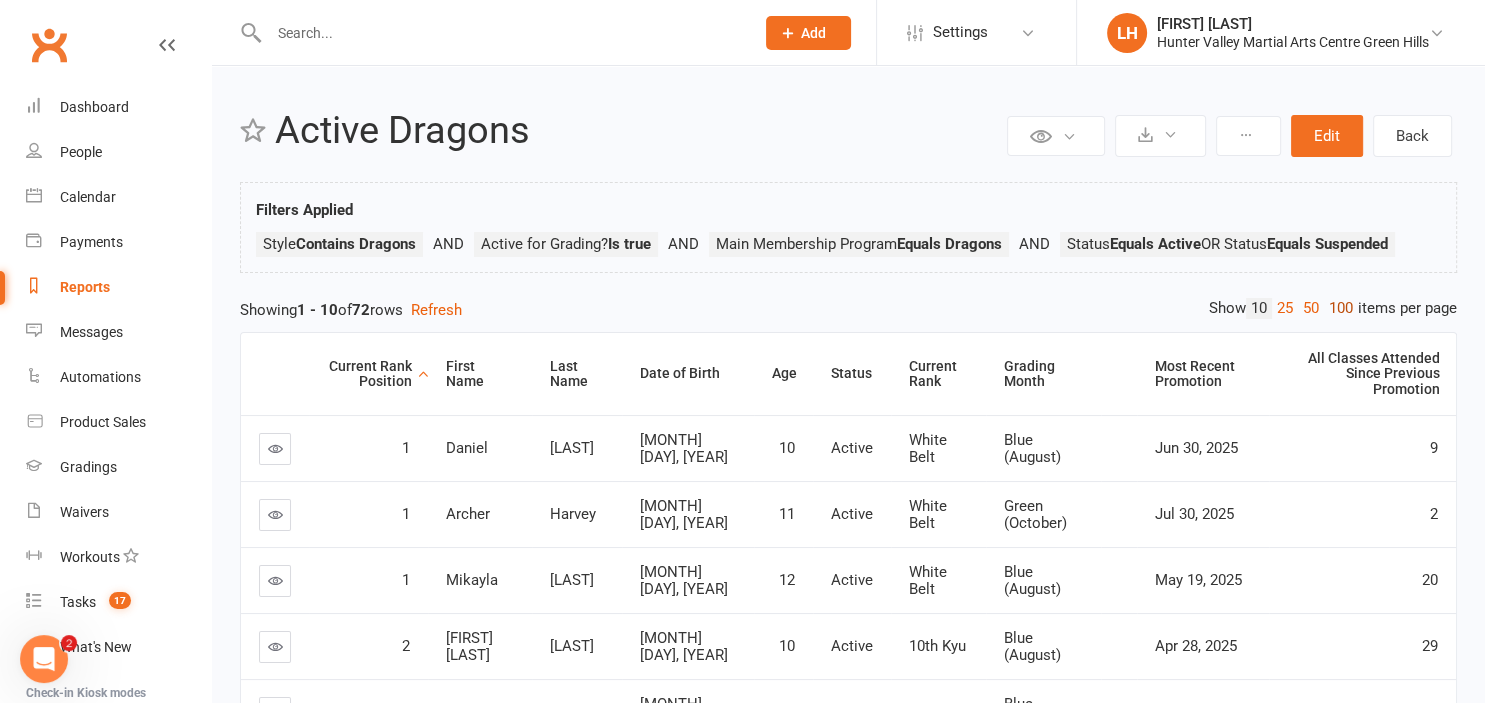 click on "100" at bounding box center [1341, 308] 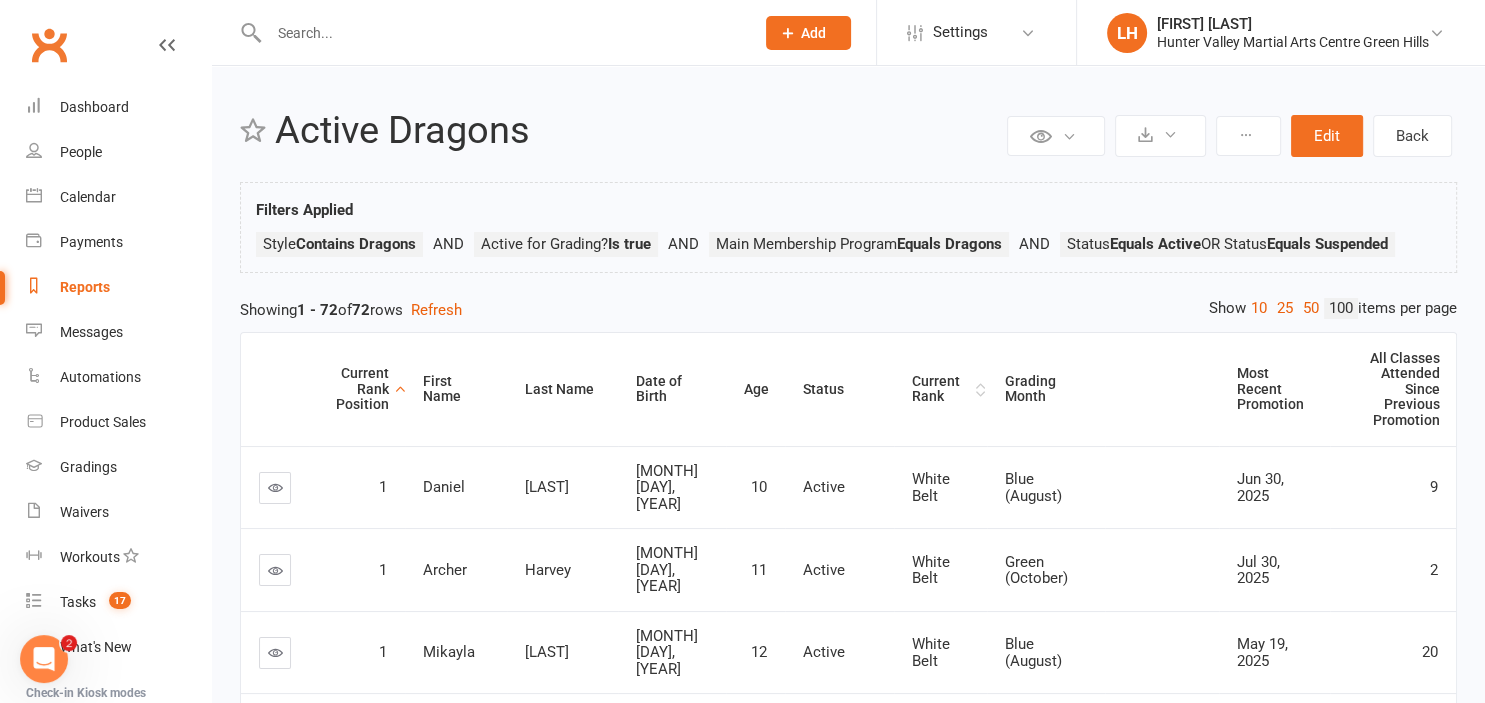 click on "Current Rank" at bounding box center (942, 389) 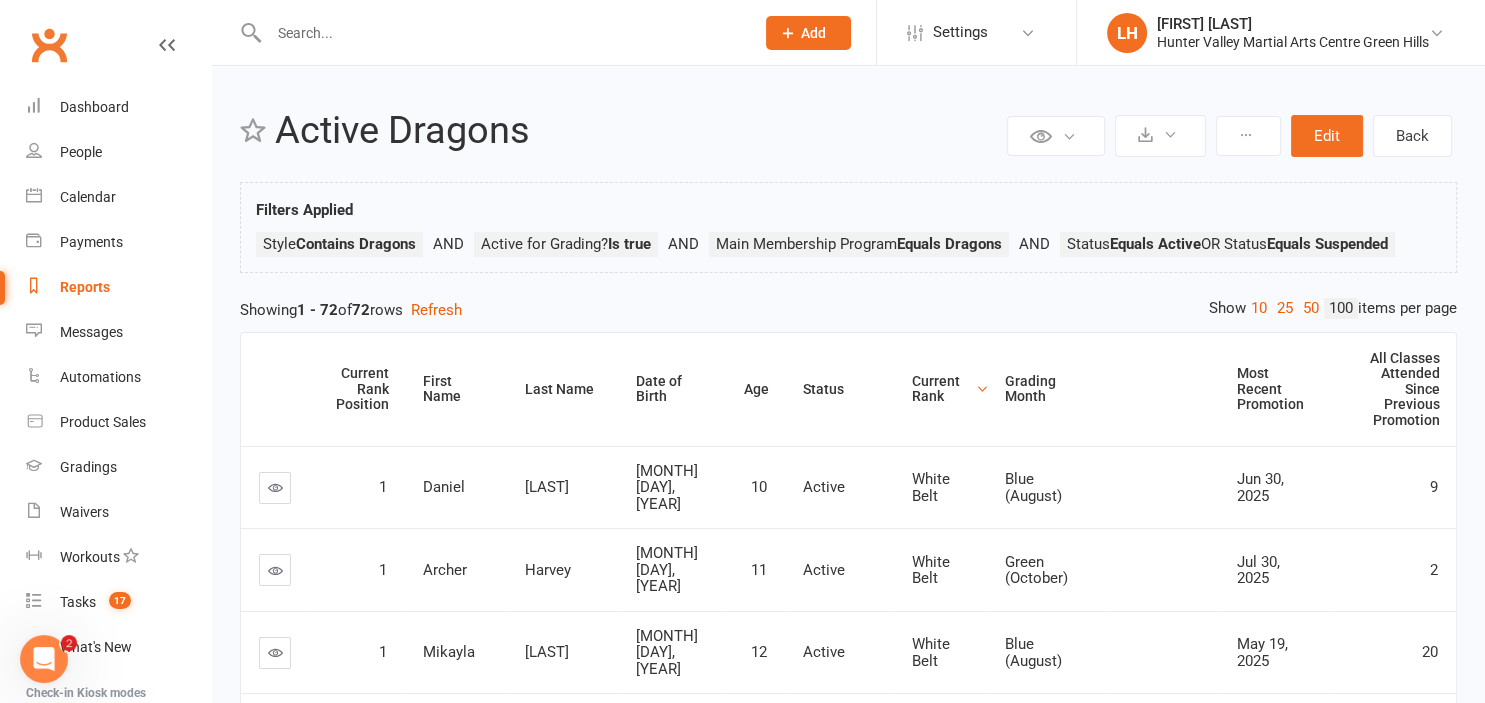 click on "Current Rank" at bounding box center (942, 389) 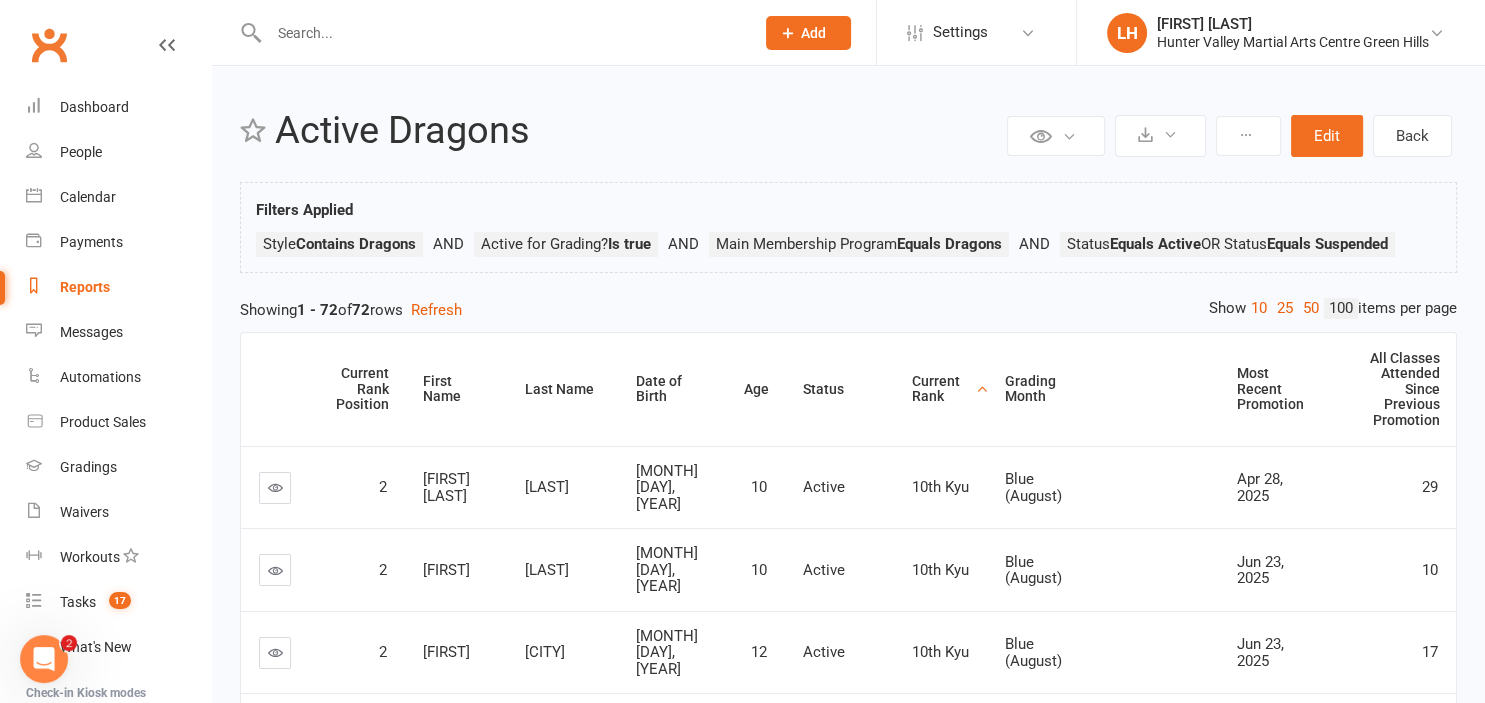 click on "Current Rank" at bounding box center (942, 389) 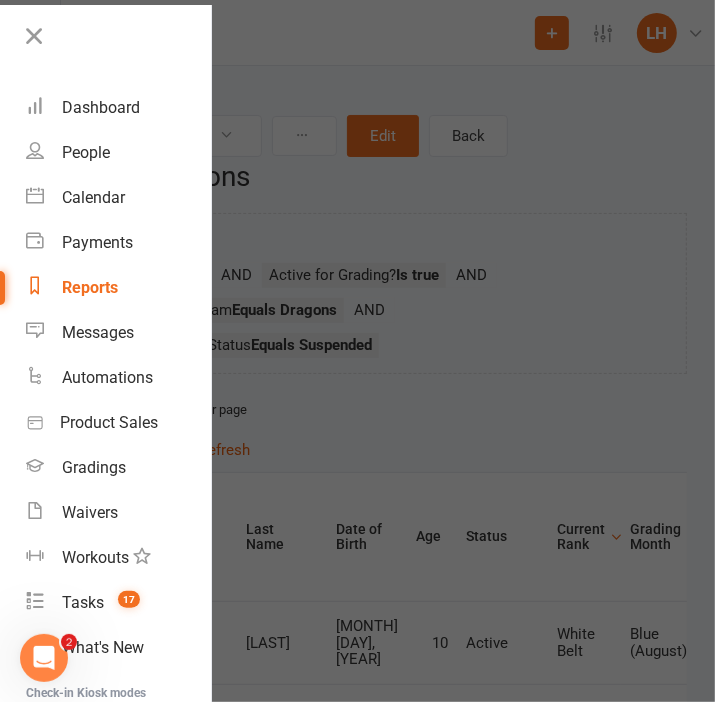 drag, startPoint x: 38, startPoint y: 41, endPoint x: 56, endPoint y: 51, distance: 20.59126 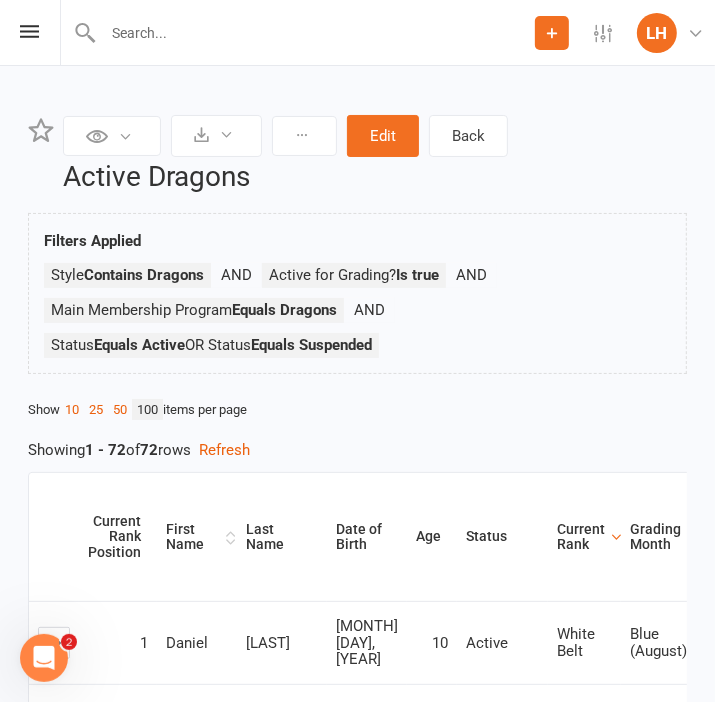 click on "First Name" at bounding box center (193, 537) 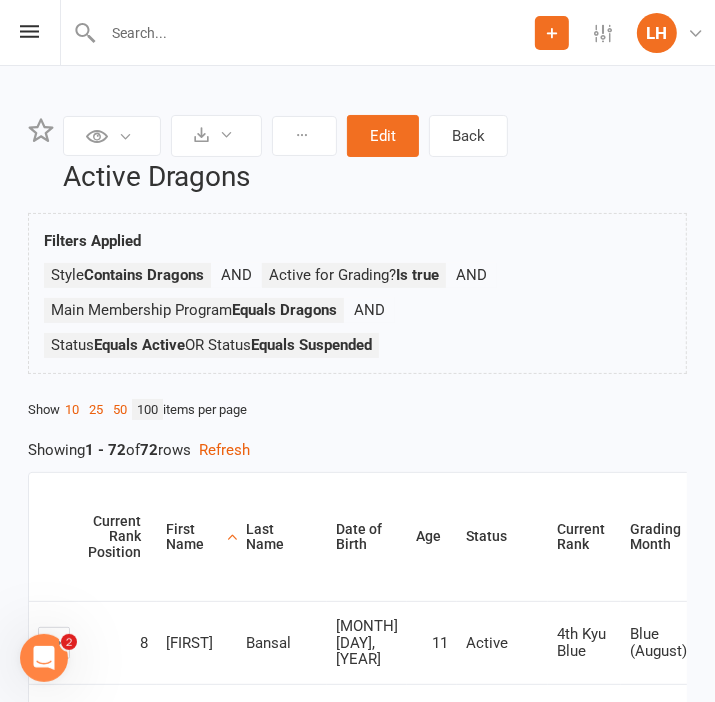 click on "Private Report Only visible by me Public Report Visible to everyone at gym Export to CSV Schedule recurring exports Stop recurring exports  Clone report Lock Report Save sort order  Edit Back Active Dragons  Filters Applied  Style  Contains Dragons Active for Grading?  Is true Main Membership Program  Equals Dragons Status  Equals Active  OR Status  Equals Suspended Show  10 25 50 100  items per page Showing  1 - 72  of  72  rows Refresh Current Rank Position First Name Last Name Date of Birth Age Status Current Rank Grading Month Most Recent Promotion All Classes Attended Since Previous Promotion 8
Aarav
Bansal
Feb 22, 2014
11
Active
4th Kyu Blue
Blue (August)
Apr 28, 2025
28
6
Alaura
Patrick
Sep 23, 2015
9
Active
6th Kyu Red
Green (October)
May 28, 2025
14
8
Alexi
Howen
Oct 30, 2014
10
Active
4th Kyu Blue
Blue (August)
Apr 28, 2025
26
10
Aliza
Patel
Apr 13, 2013
12
Active
2nd Kyu Brown
Green (October)
Jun 23, 2025
31
3" at bounding box center [357, 3353] 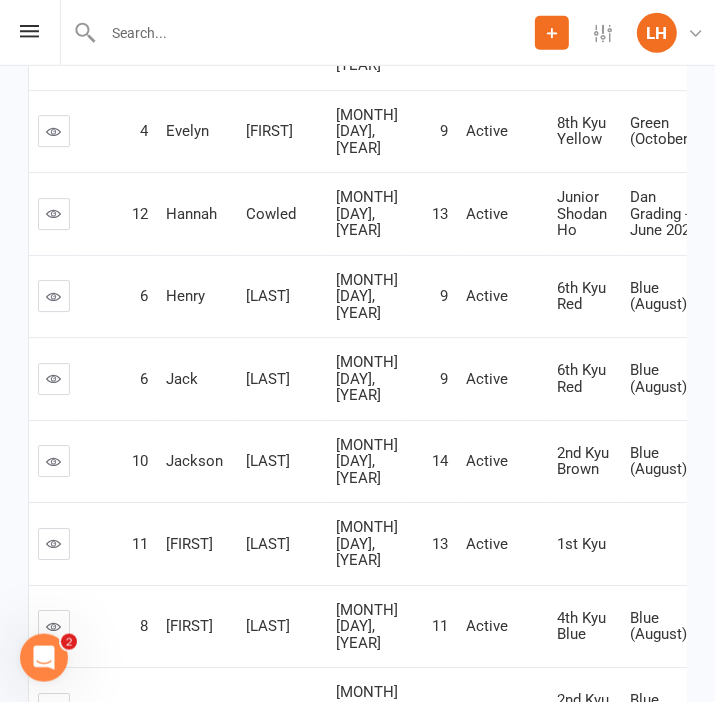 scroll, scrollTop: 2956, scrollLeft: 0, axis: vertical 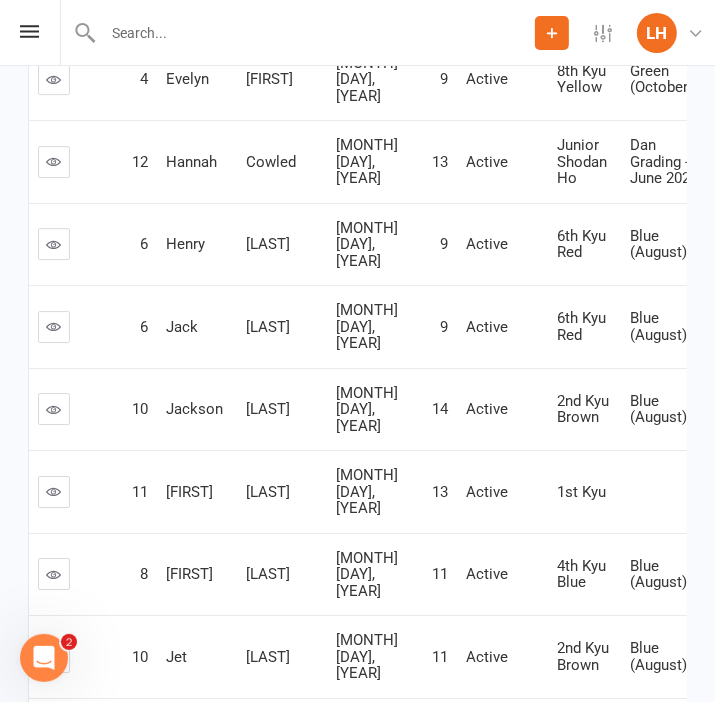 click on "Active" at bounding box center (502, 244) 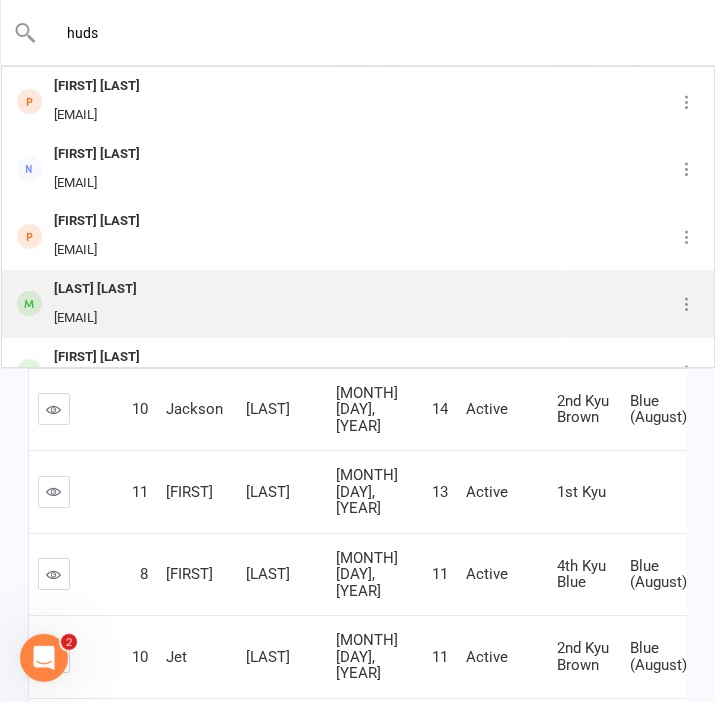 type on "huds" 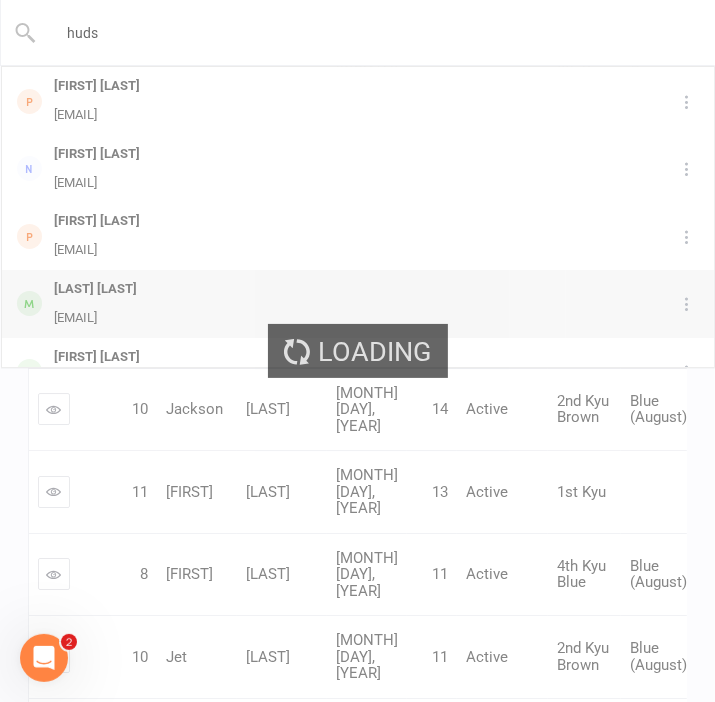 type 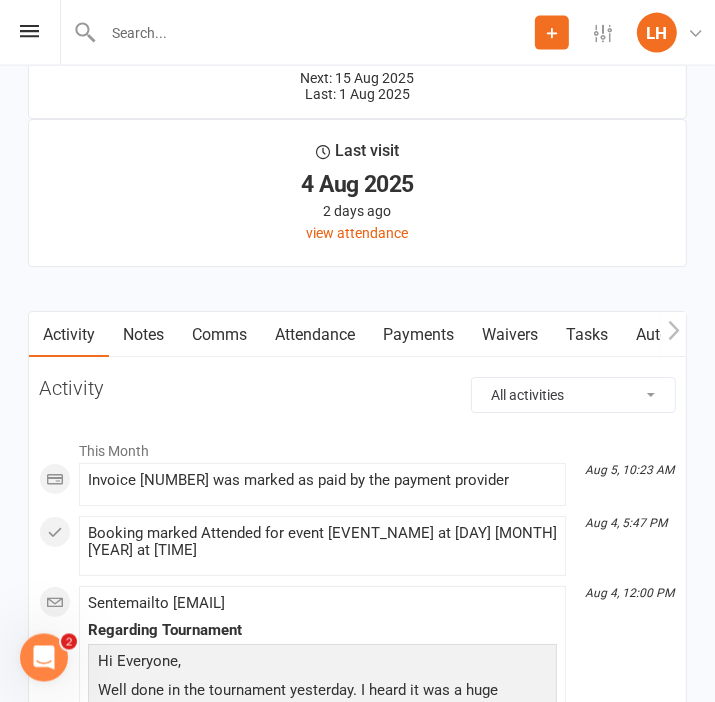 scroll, scrollTop: 3273, scrollLeft: 0, axis: vertical 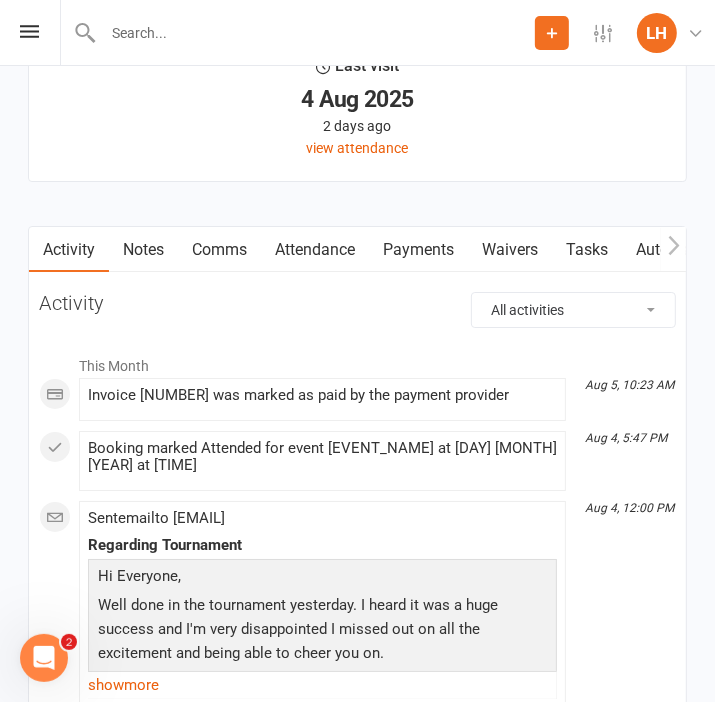 click on "Attendance" at bounding box center (315, 250) 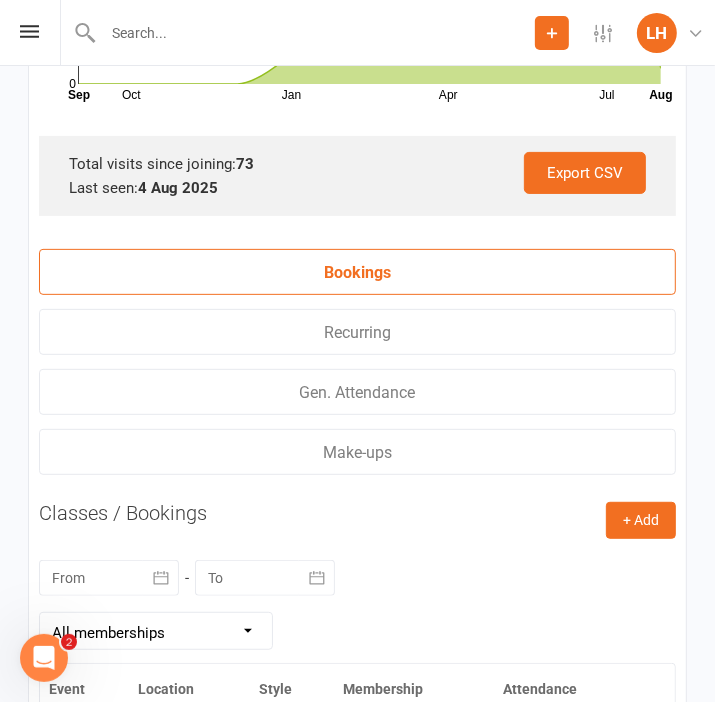 scroll, scrollTop: 4118, scrollLeft: 0, axis: vertical 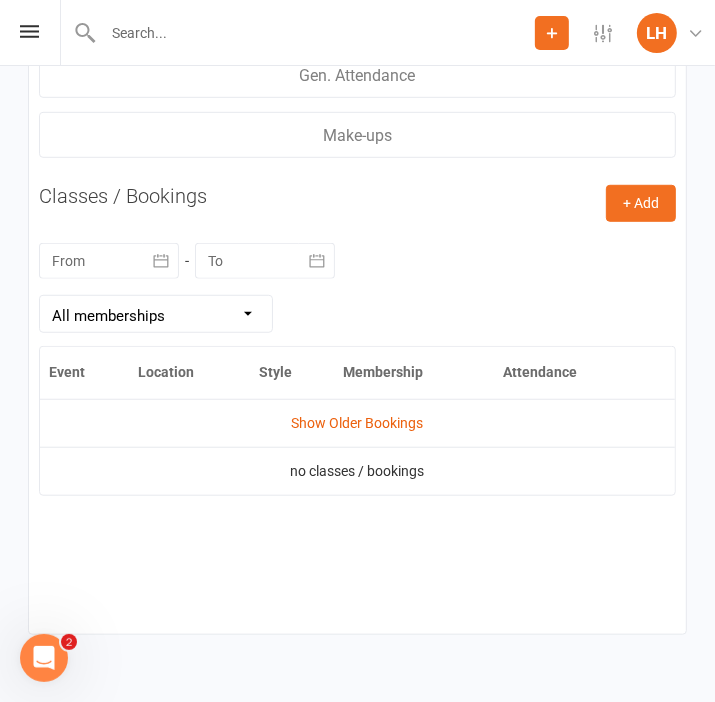 click at bounding box center (109, 261) 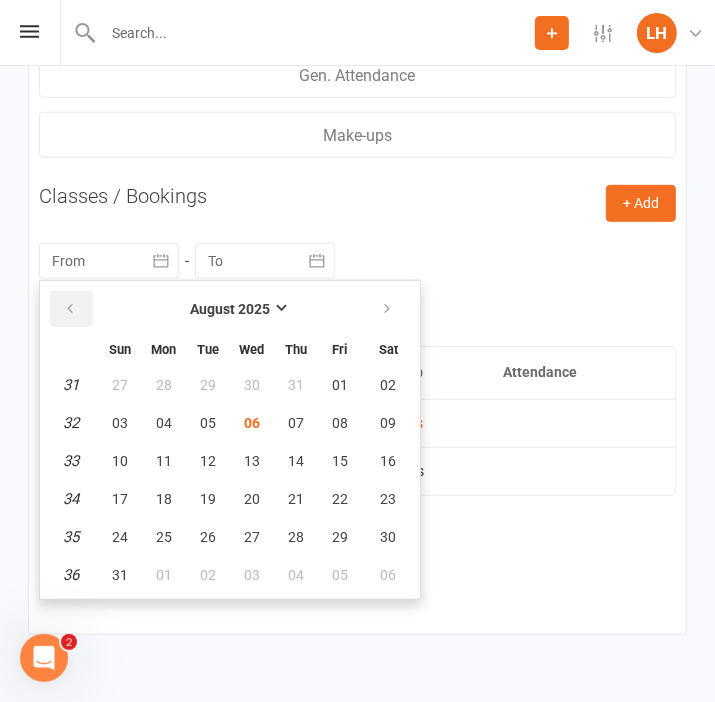 click at bounding box center [70, 309] 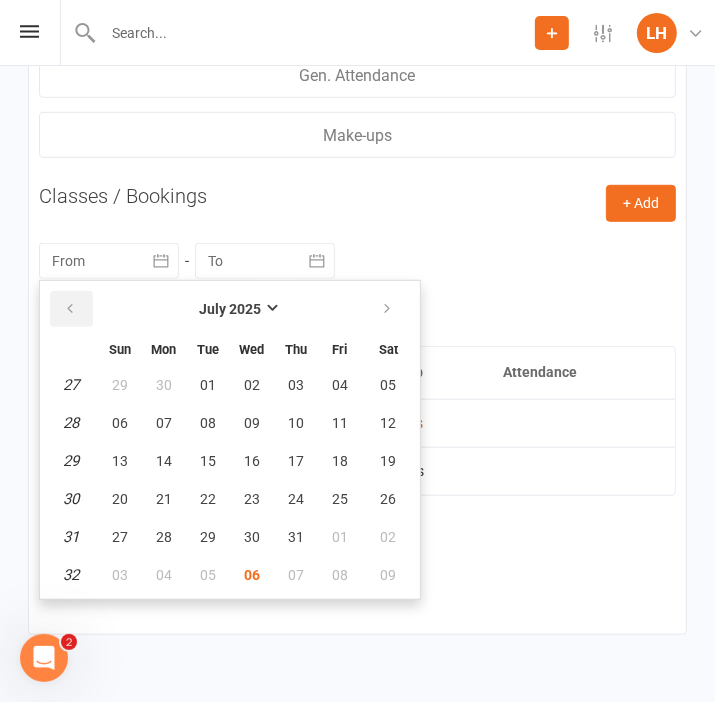 click at bounding box center (71, 309) 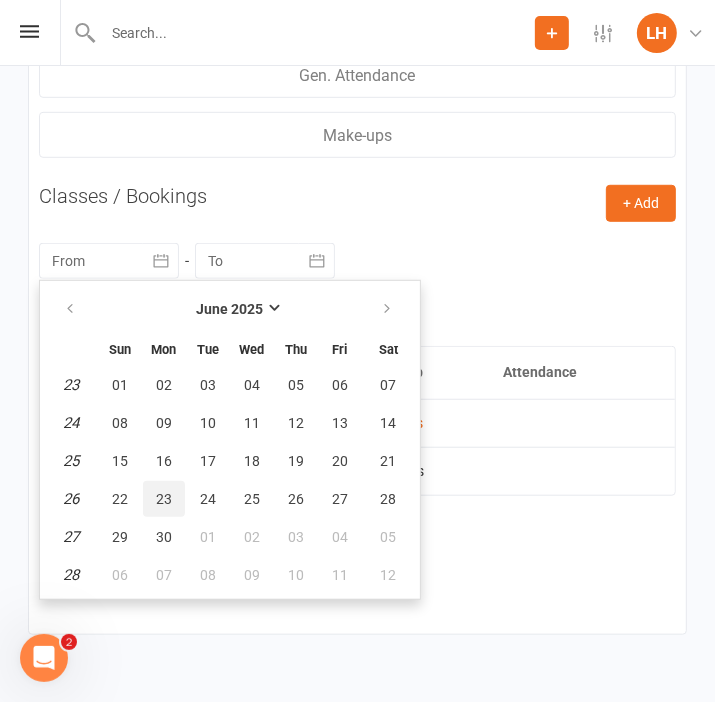 click on "23" at bounding box center [164, 499] 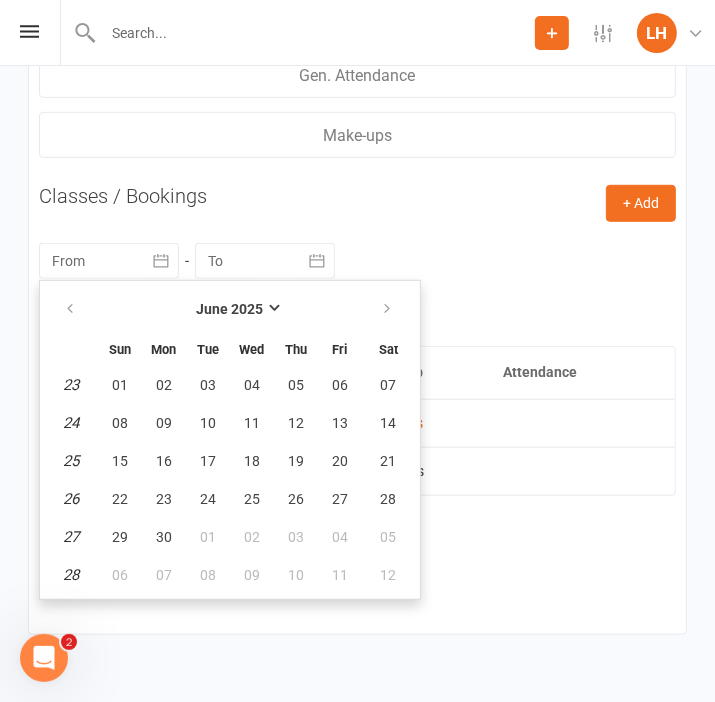 type on "23 Jun 2025" 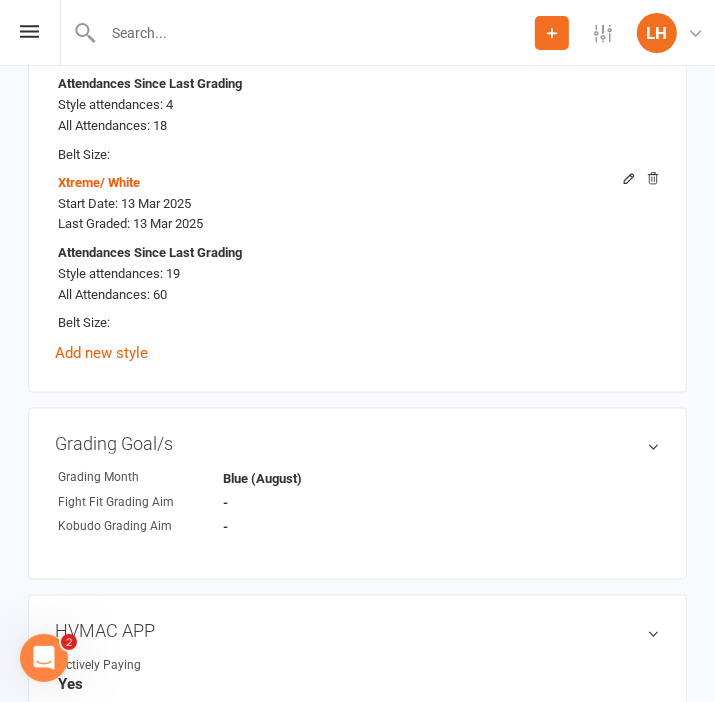 scroll, scrollTop: 1478, scrollLeft: 0, axis: vertical 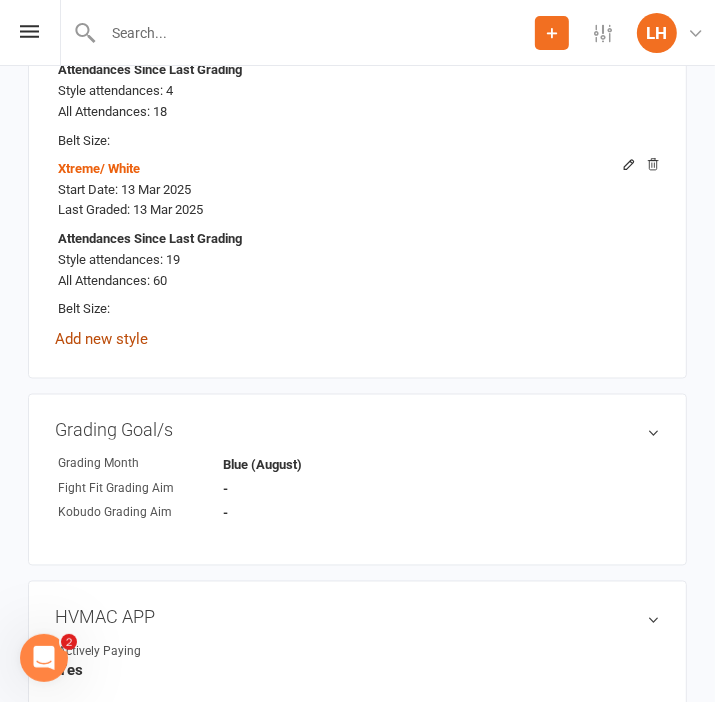 click on "Add new style" at bounding box center [101, 340] 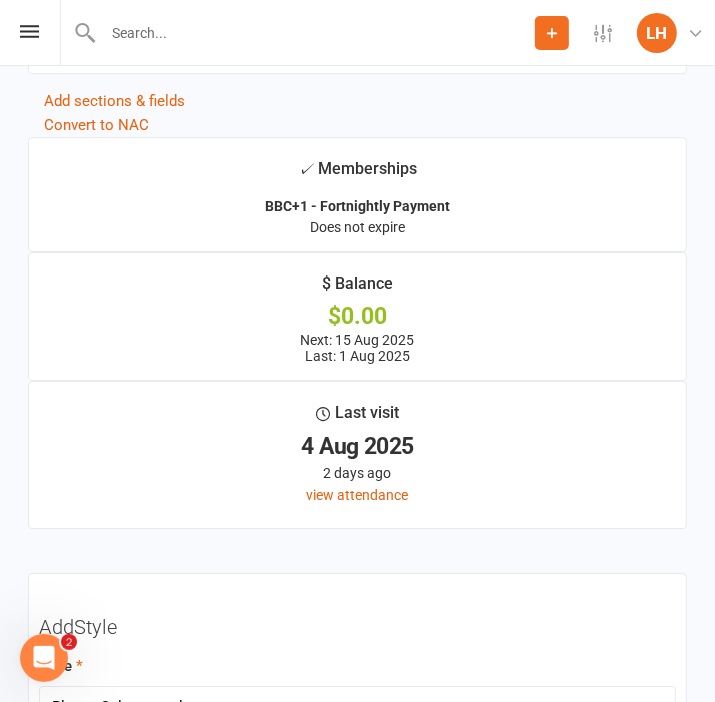 scroll, scrollTop: 3243, scrollLeft: 0, axis: vertical 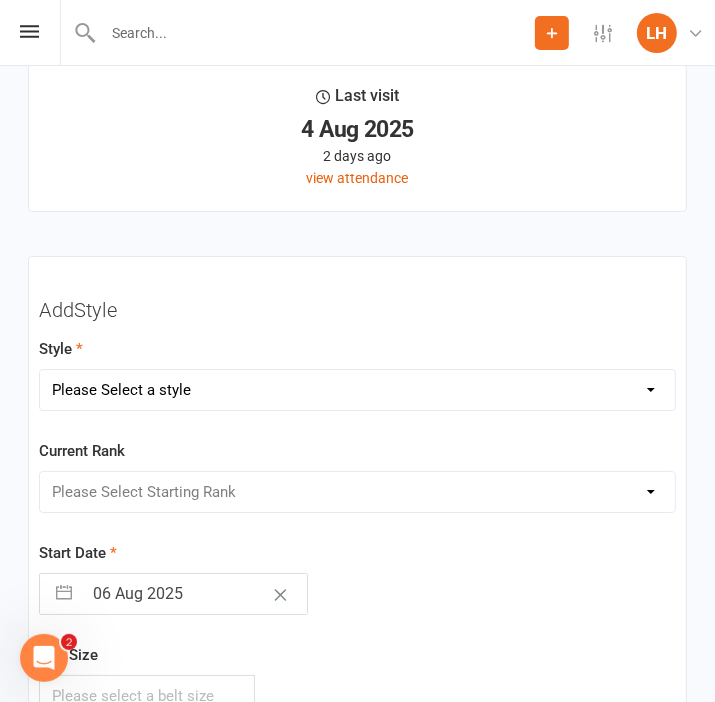 click on "Please Select a style Dragons/Adults Dynamites Fight Fit Junior Fight Fit Junior Kobudo Kindymites Leadership Minimites Okinawan Kobudo Xtreme" at bounding box center [357, 390] 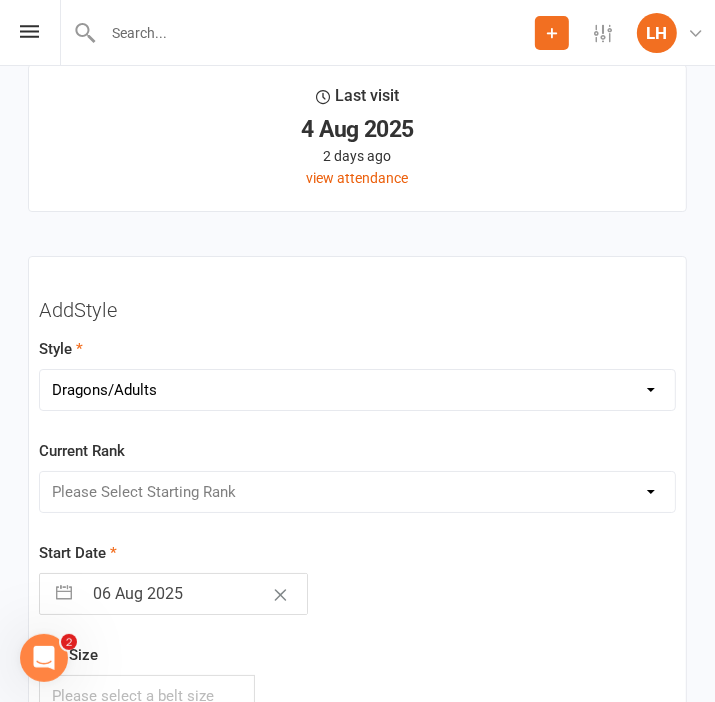 click on "Dragons/Adults" at bounding box center [0, 0] 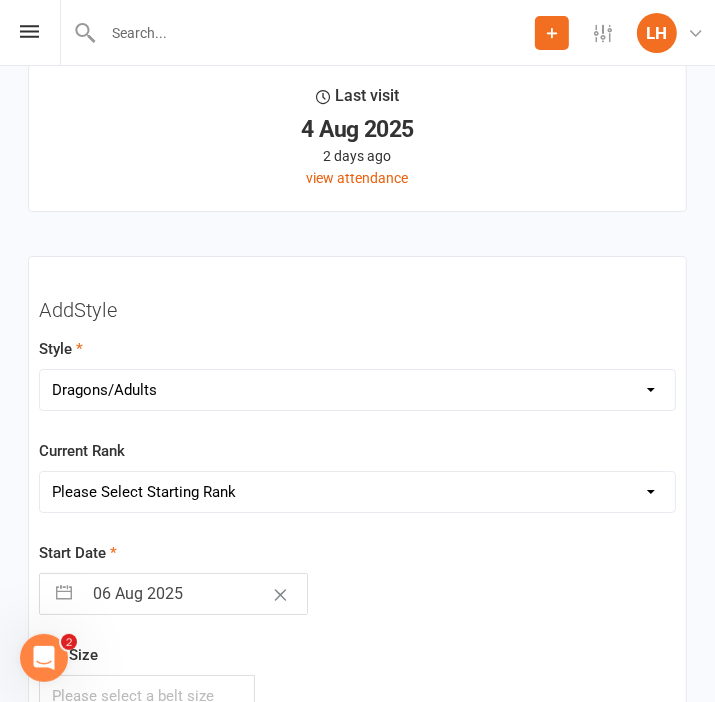 click on "Please Select Starting Rank White Belt 10th Kyu 9th Kyu 8th Kyu Yellow 7th Kyu Orange 6th Kyu Red 5th Kyu Green 4th Kyu Blue 3rd Kyu Purple 2nd Kyu Brown 1st Kyu Junior Shodan Ho Shodan Ho Junior Shodan Shodan Junior Nidan Nidan Sandan Yondan" at bounding box center [357, 492] 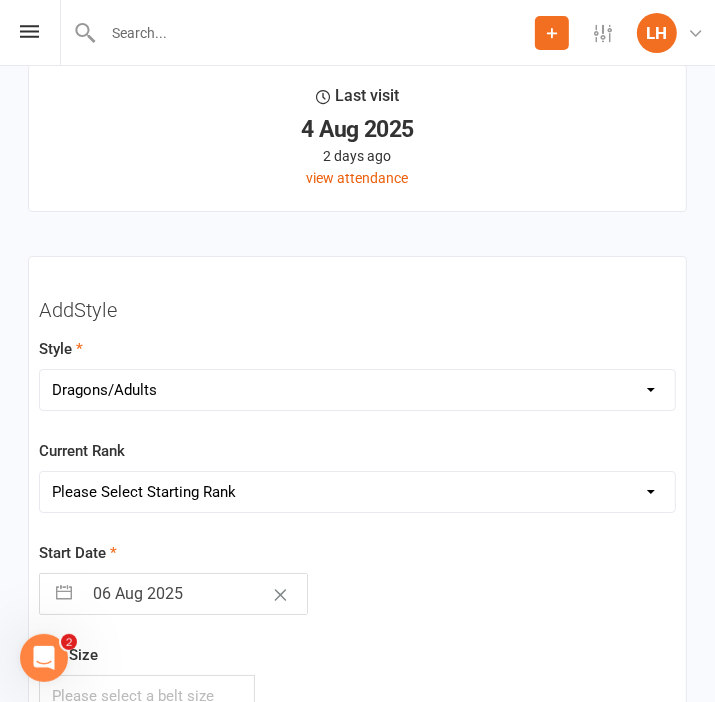 select on "17578" 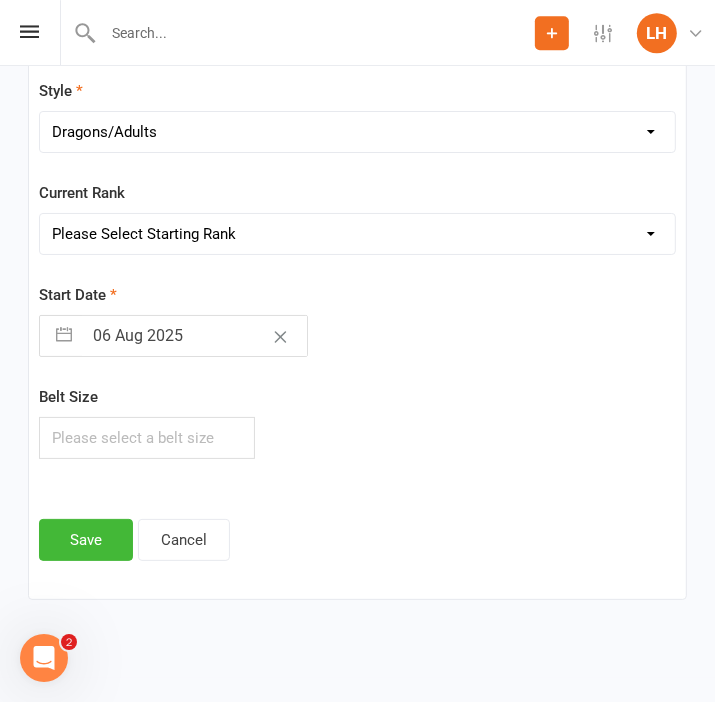 scroll, scrollTop: 3504, scrollLeft: 0, axis: vertical 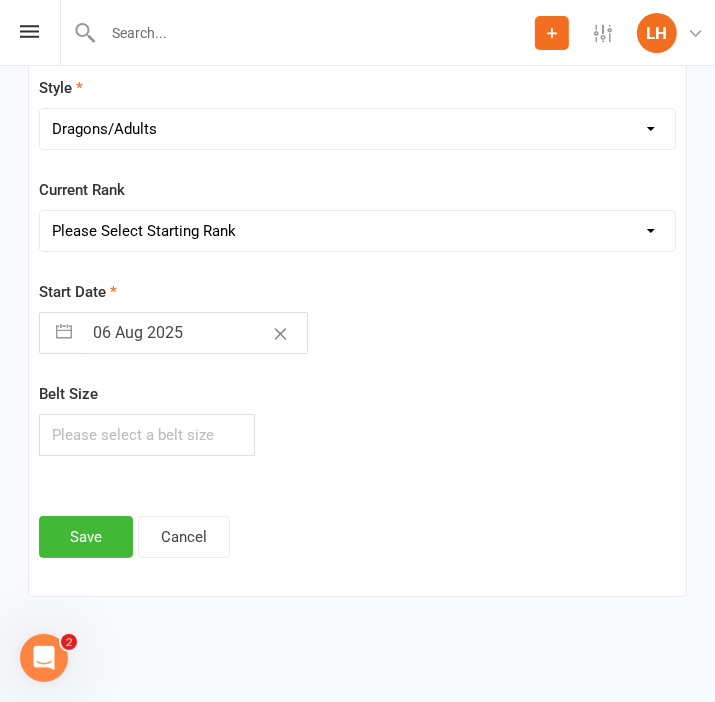 click on "06 Aug 2025" at bounding box center [194, 333] 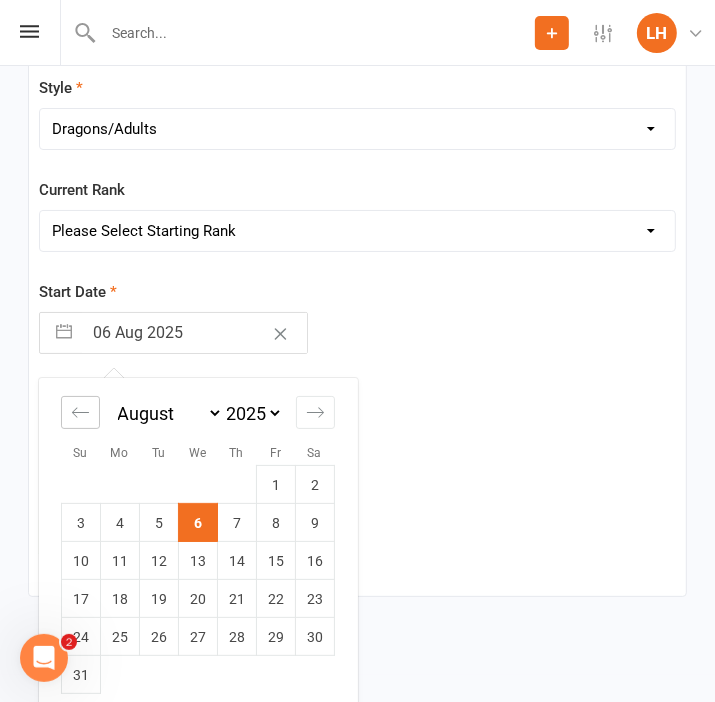 click at bounding box center [80, 412] 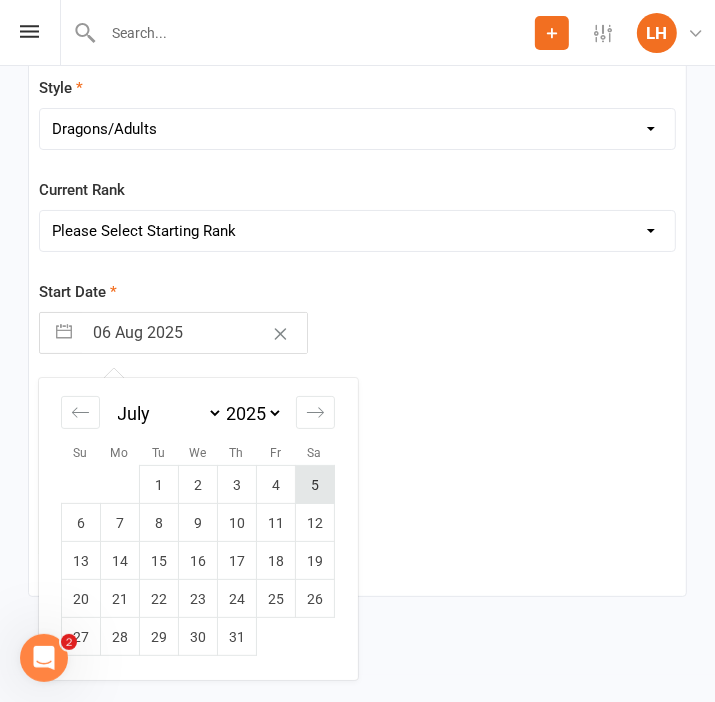 click on "5" at bounding box center (315, 485) 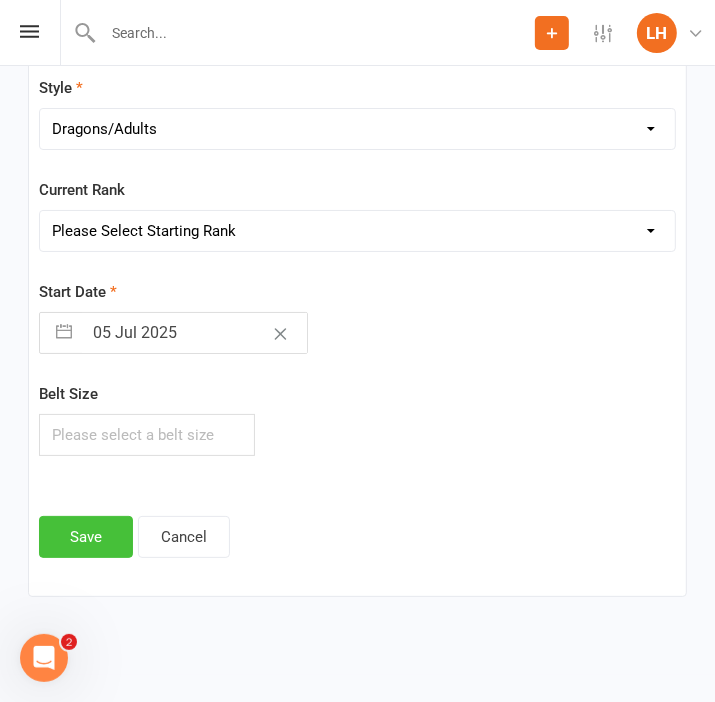 click on "Save" at bounding box center [86, 537] 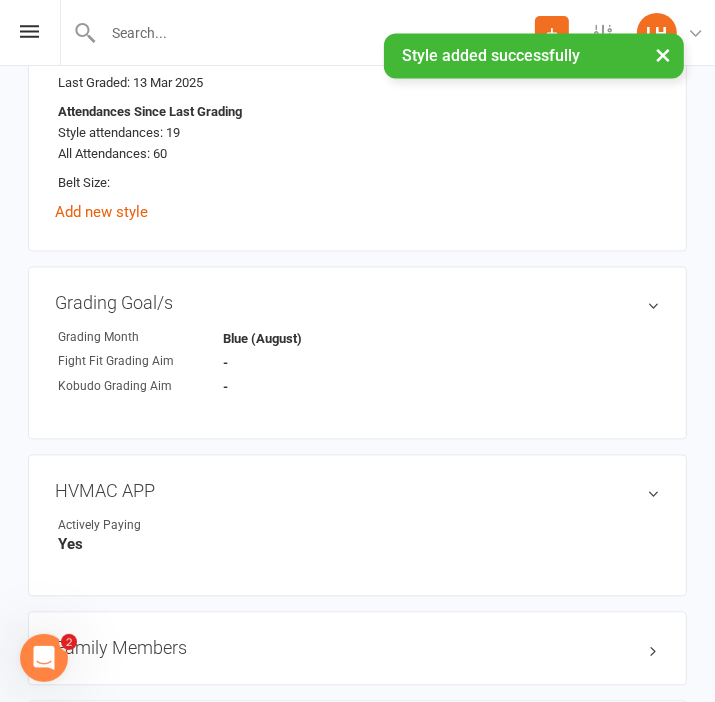 scroll, scrollTop: 1351, scrollLeft: 0, axis: vertical 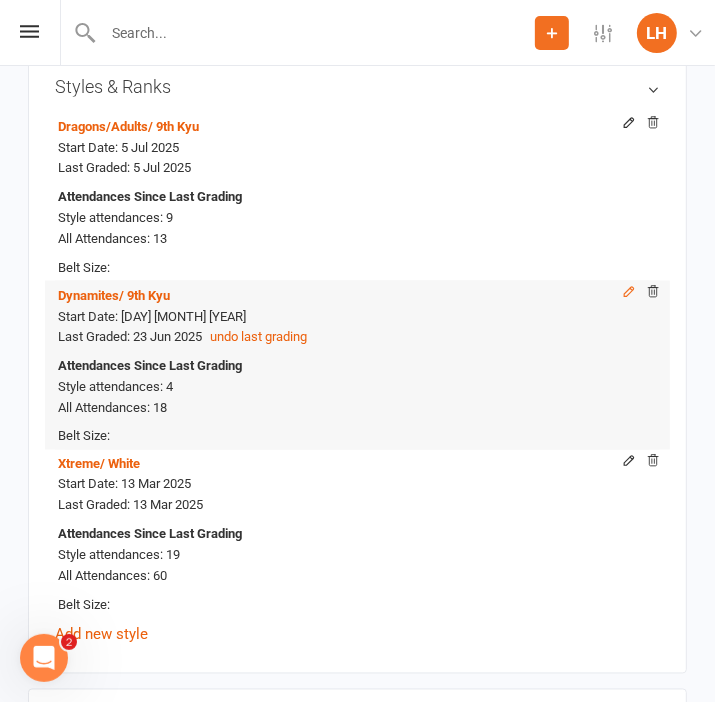 click 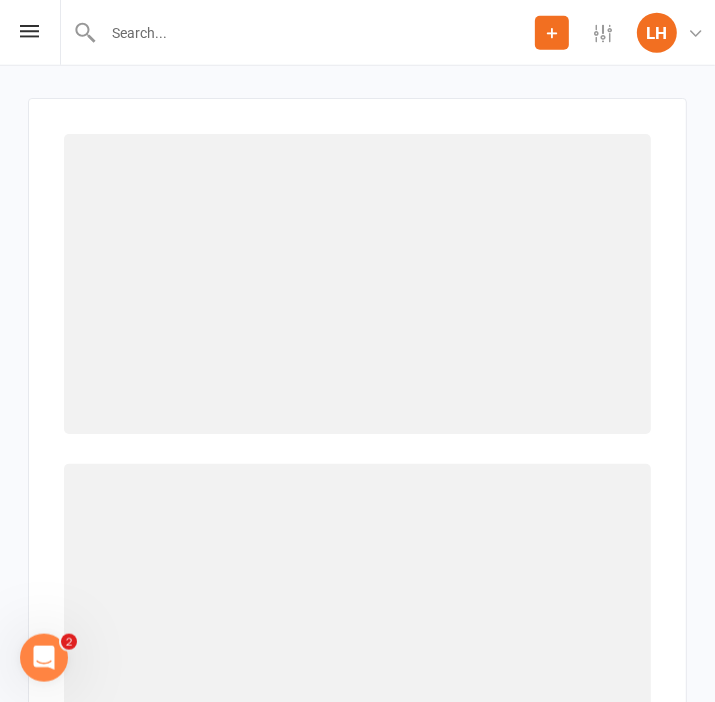 scroll, scrollTop: 3571, scrollLeft: 0, axis: vertical 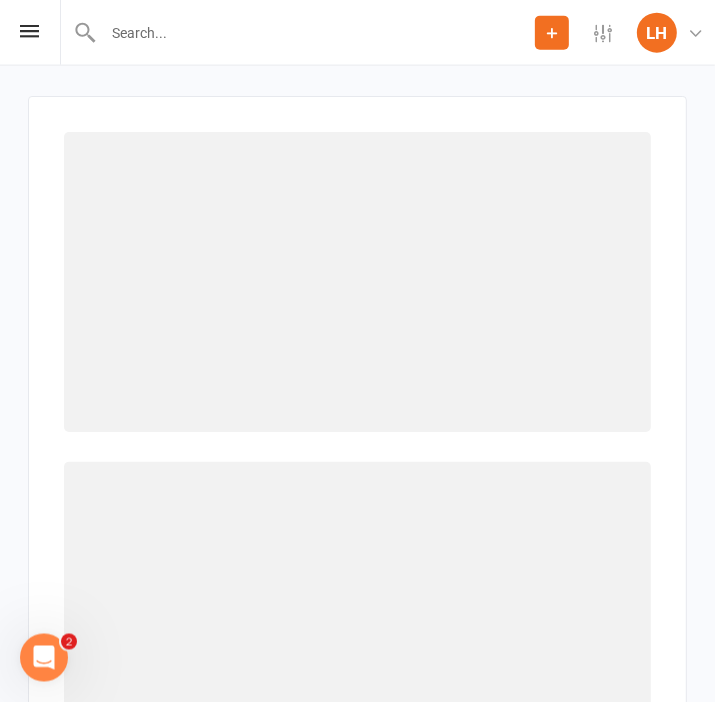 select on "1772" 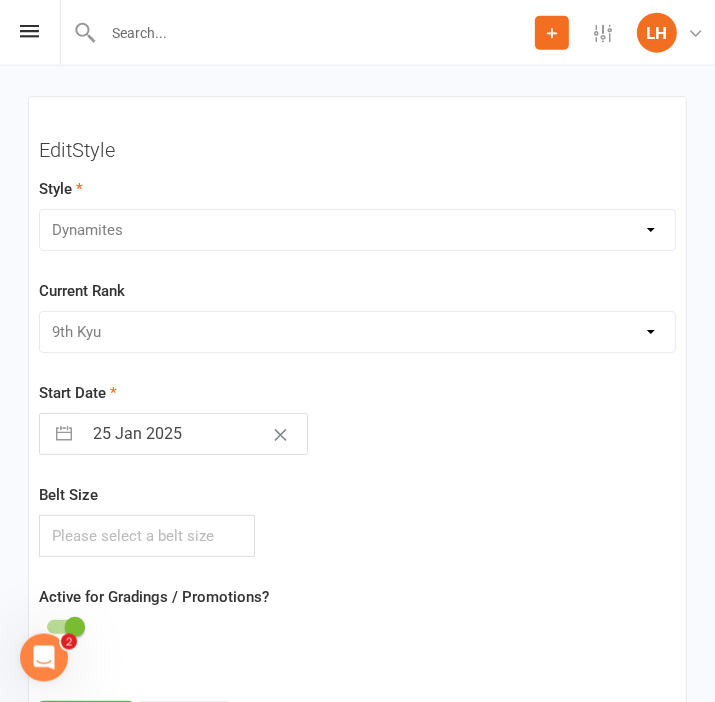 scroll, scrollTop: 3759, scrollLeft: 0, axis: vertical 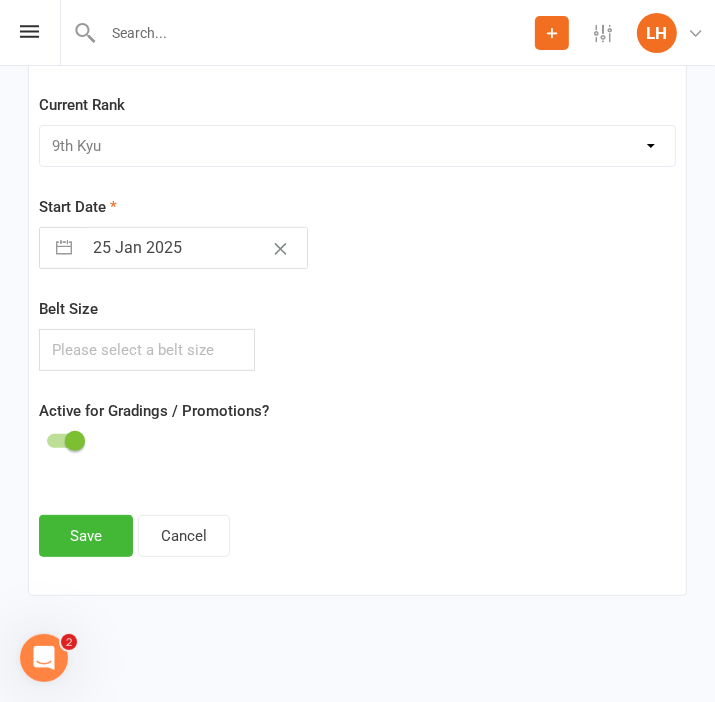 click at bounding box center (75, 441) 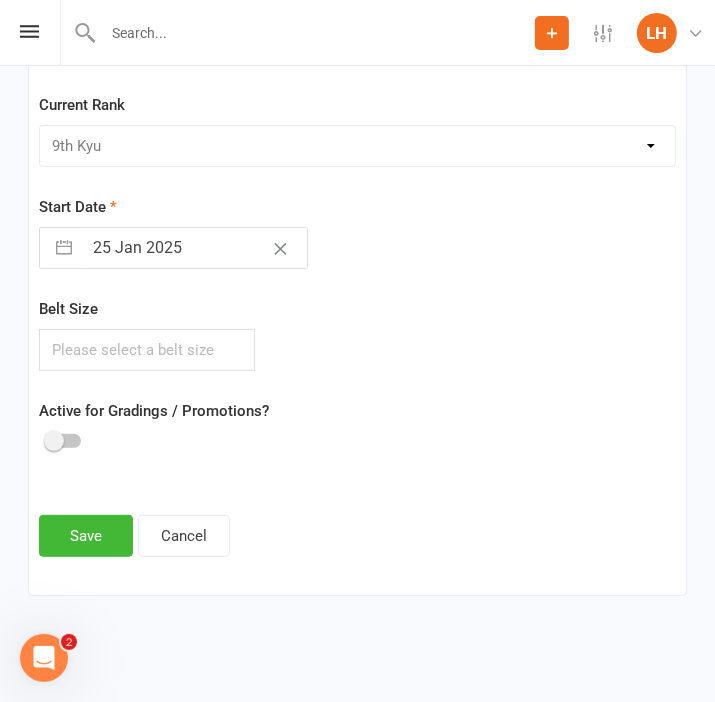click on "Edit  Style Style Dragons/Adults Dynamites Fight Fit Junior Fight Fit Junior Kobudo Kindymites Leadership Minimites Okinawan Kobudo Xtreme Current Rank Please Select Starting Rank White Belt 10th Kyu 9th Kyu 8th Kyu 7th Kyu 6th Kyu 5th Kyu 4th Kyu 3rd Kyu 2nd Kyu 1st Kyu Dynamites Black Belt Dynamites 1st Degree Dynamites 2nd Degree Start Date 25 Jan 2025 Navigate forward to interact with the calendar and select a date. Press the question mark key to get the keyboard shortcuts for changing dates. Belt Size Active for Gradings / Promotions? Save Cancel" at bounding box center [357, 255] 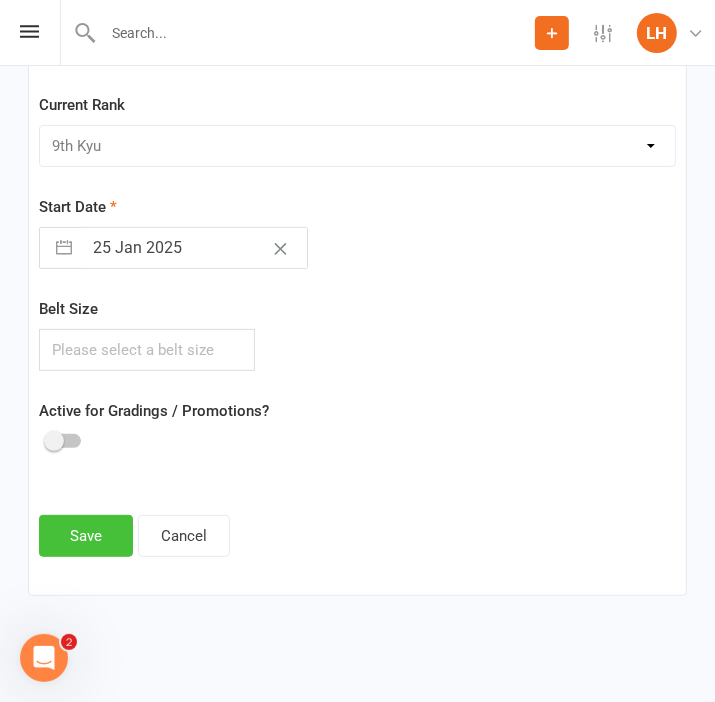 click on "Save" at bounding box center (86, 536) 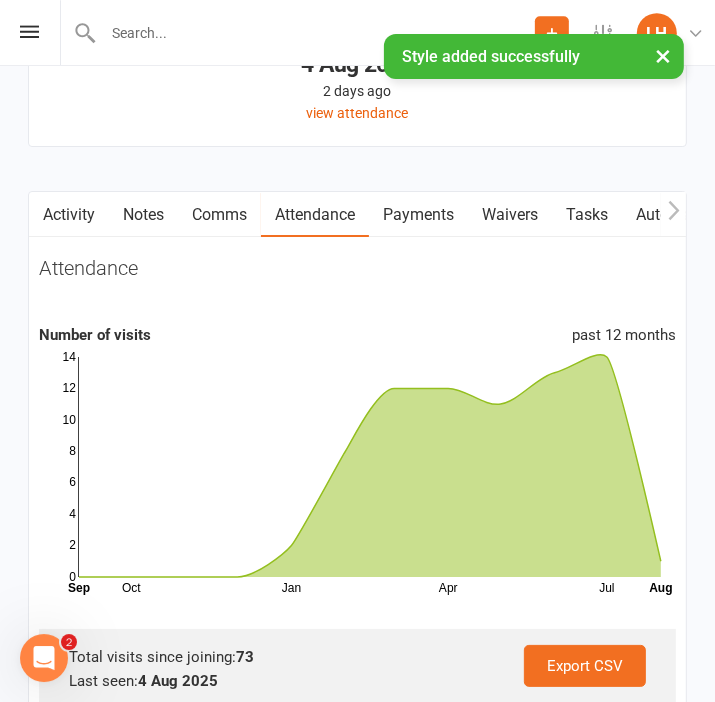 scroll, scrollTop: 2825, scrollLeft: 0, axis: vertical 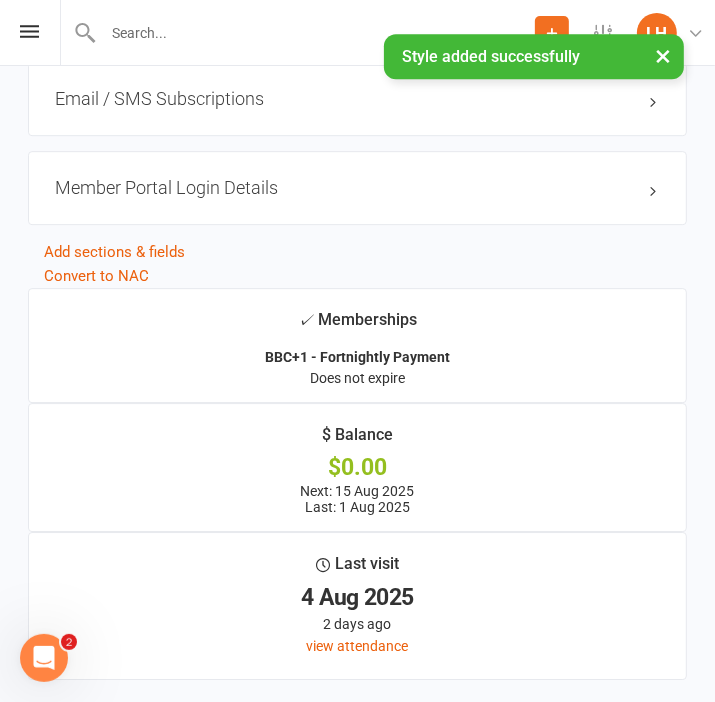 click on "Prospect
Member
Non-attending contact
Class / event
Appointment
Grading event
Task
Membership plan
Bulk message
Add
Settings Membership Plans Event Templates Appointment Types Mobile App  Website Image Library Customize Contacts Bulk Imports Users Account Profile Clubworx API LH Liana Hammersley Hunter Valley Martial Arts Centre Green Hills Signed in as: Hunter Valley Martial Arts Centre Green Hills Switch to: Hunter Valley Martial Arts Centre Morisset My profile Help Terms & conditions  Privacy policy  Sign out" at bounding box center [357, 33] 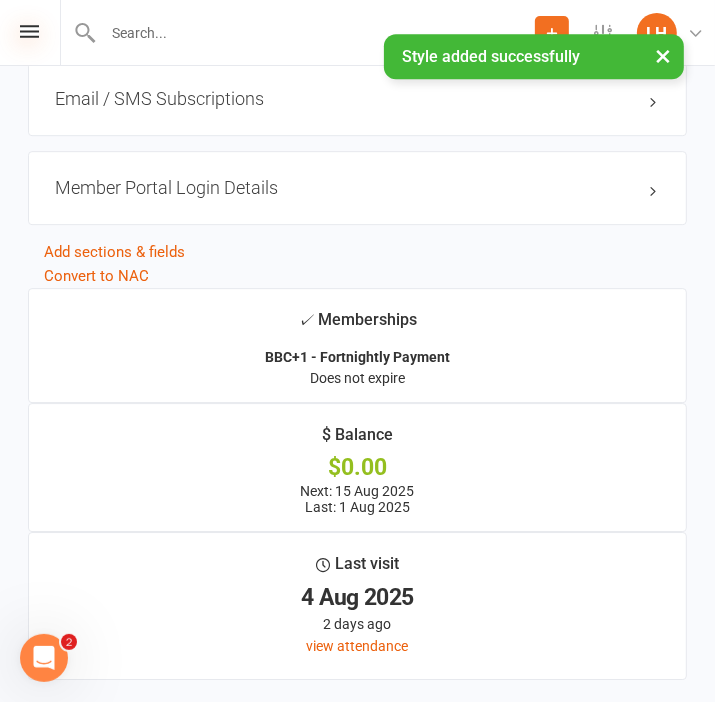 click at bounding box center (29, 31) 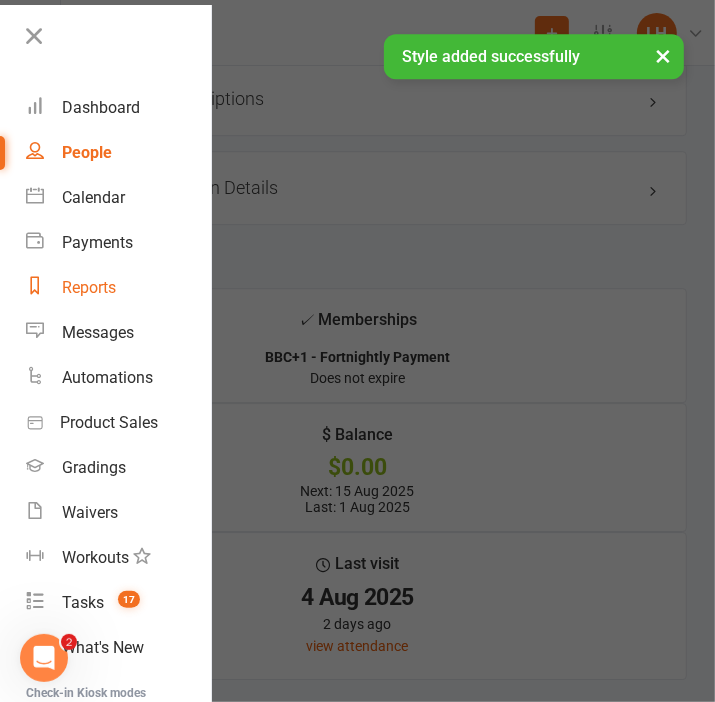 click on "Reports" at bounding box center [89, 287] 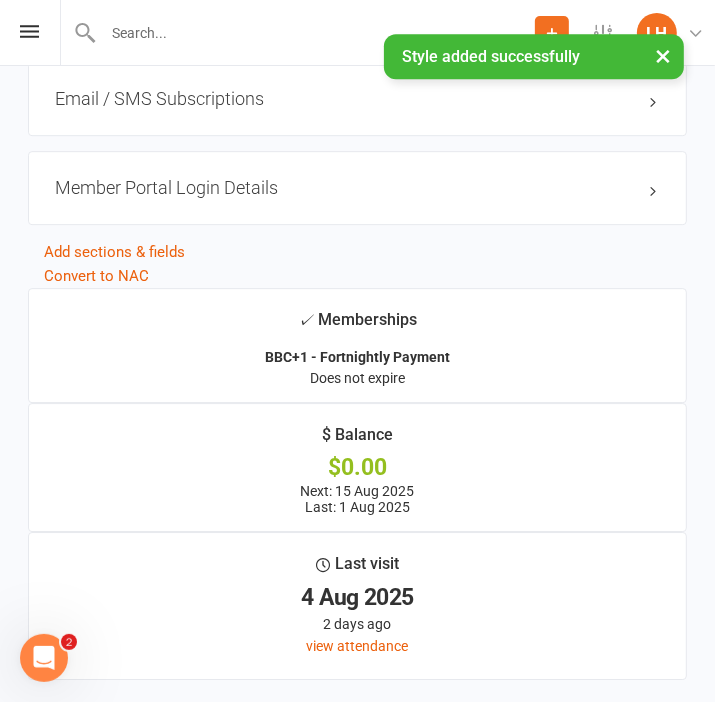 scroll, scrollTop: 0, scrollLeft: 0, axis: both 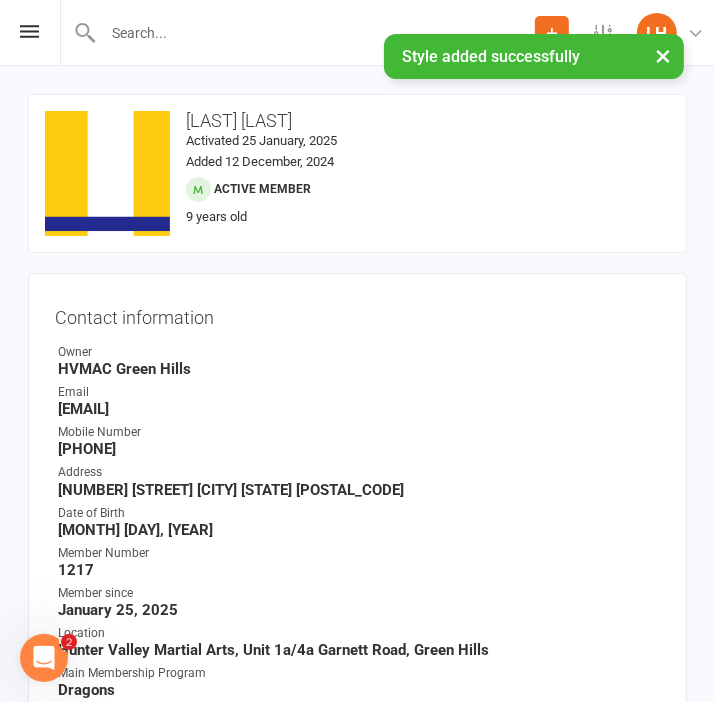 select on "25" 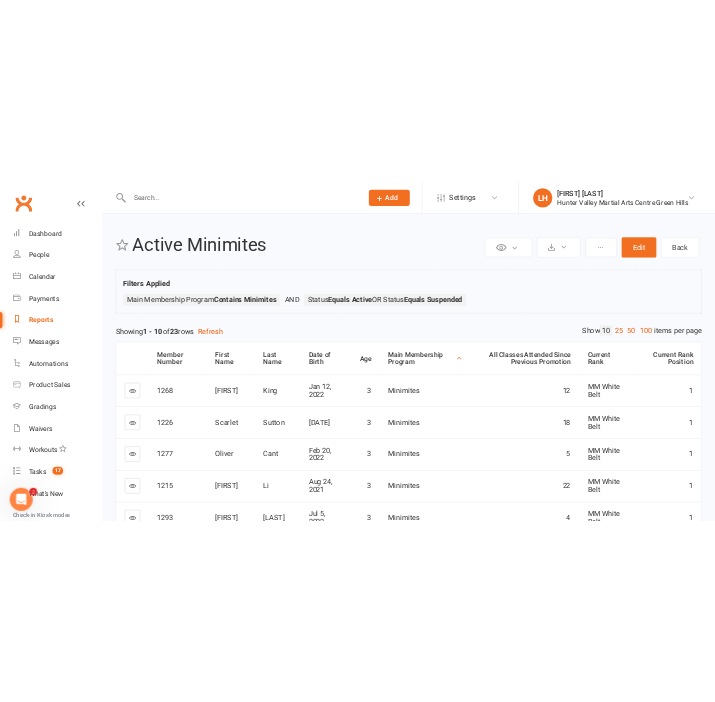 scroll, scrollTop: 0, scrollLeft: 0, axis: both 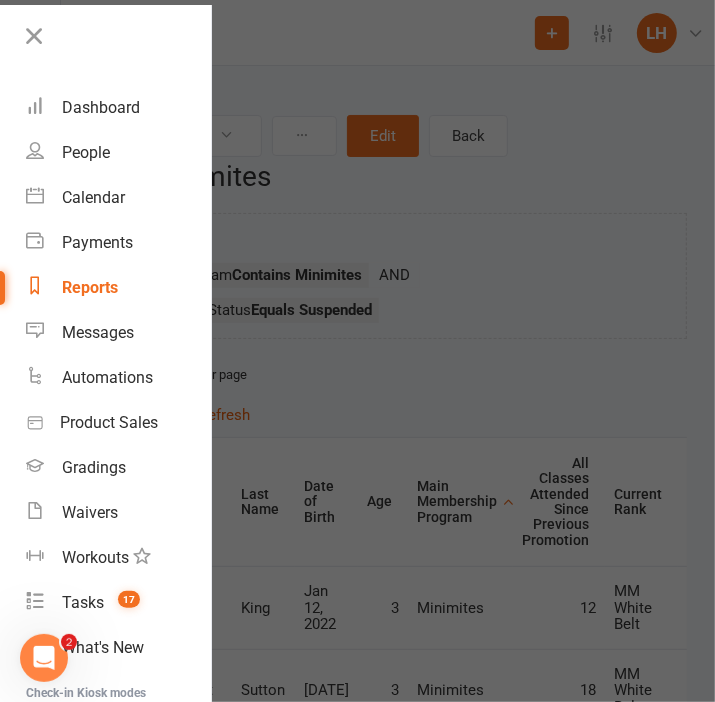 click at bounding box center (34, 36) 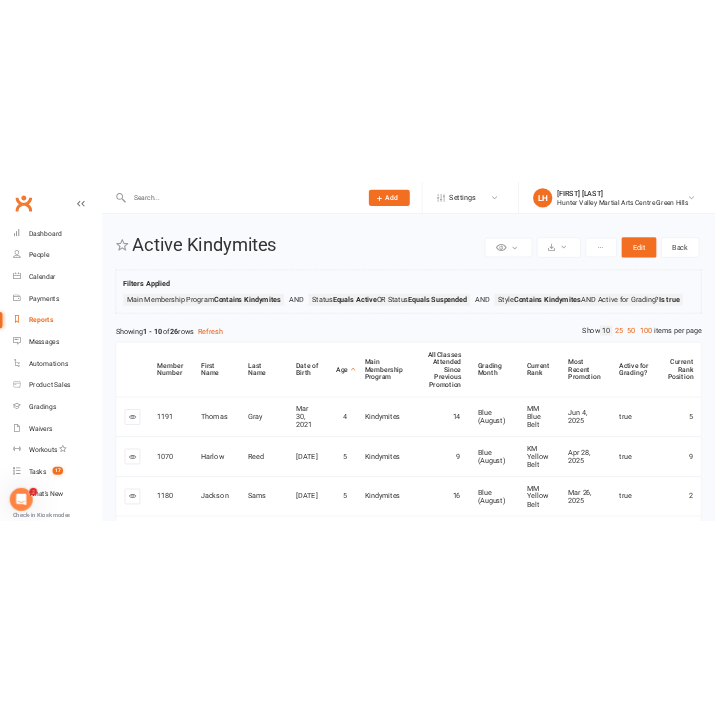 scroll, scrollTop: 0, scrollLeft: 0, axis: both 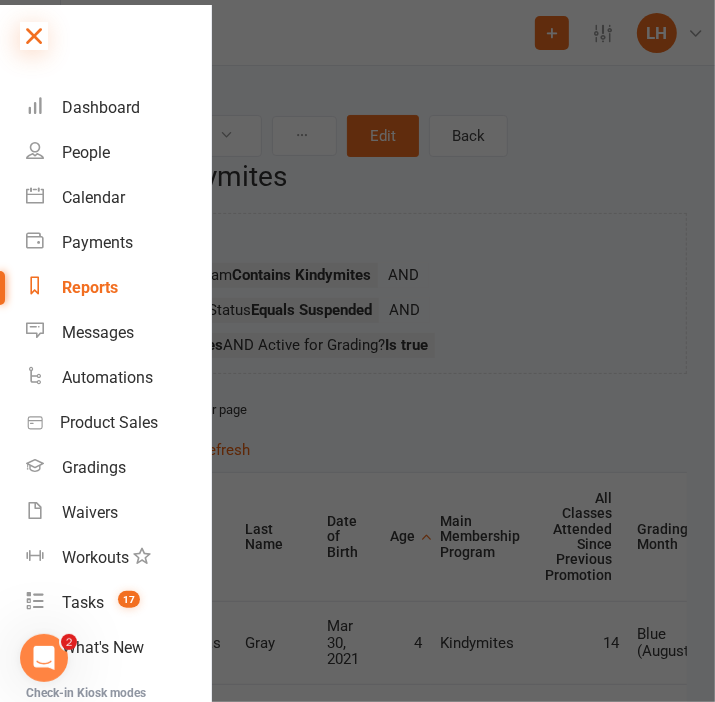click at bounding box center [34, 36] 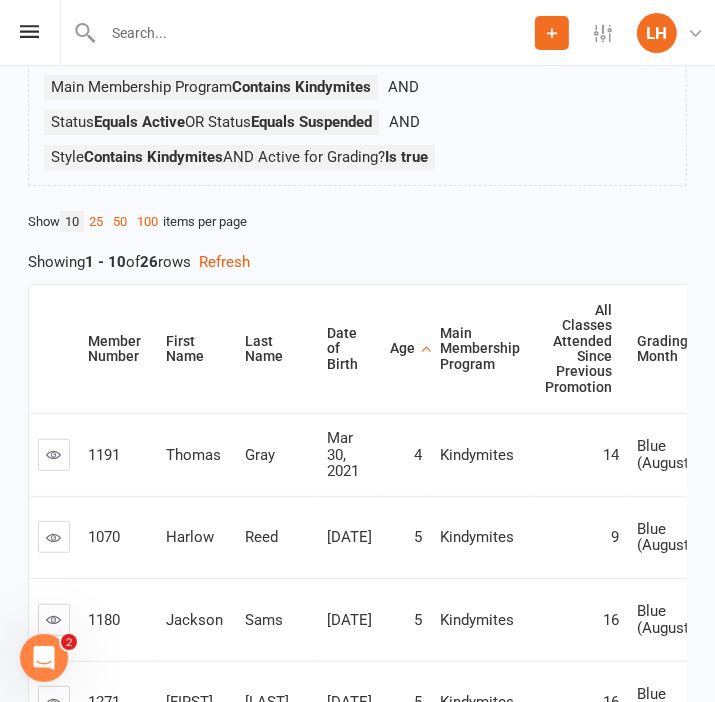 scroll, scrollTop: 211, scrollLeft: 0, axis: vertical 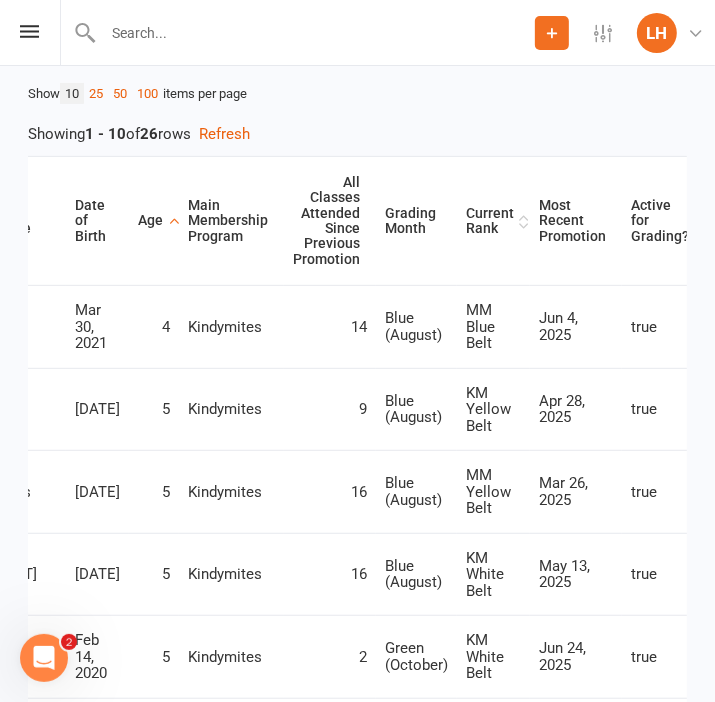 click on "Current Rank" at bounding box center (490, 221) 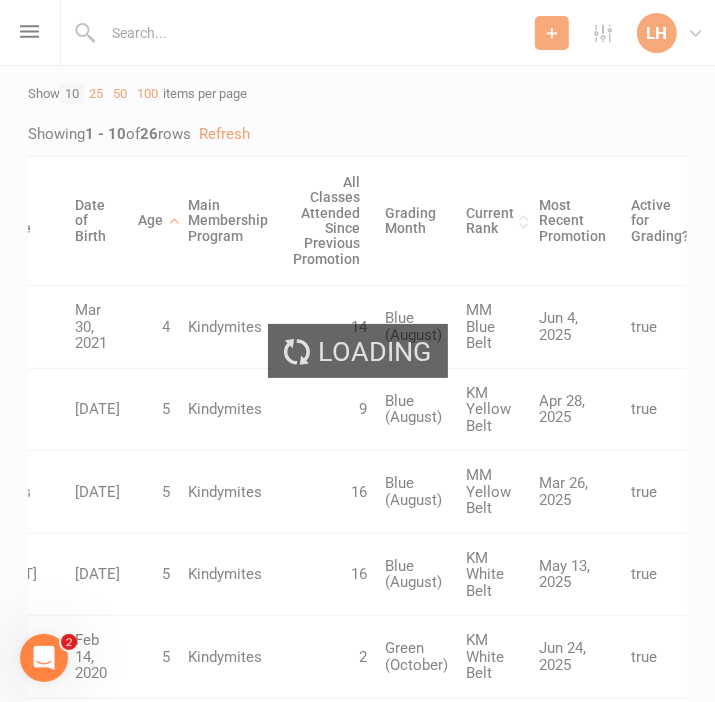 scroll, scrollTop: 0, scrollLeft: 252, axis: horizontal 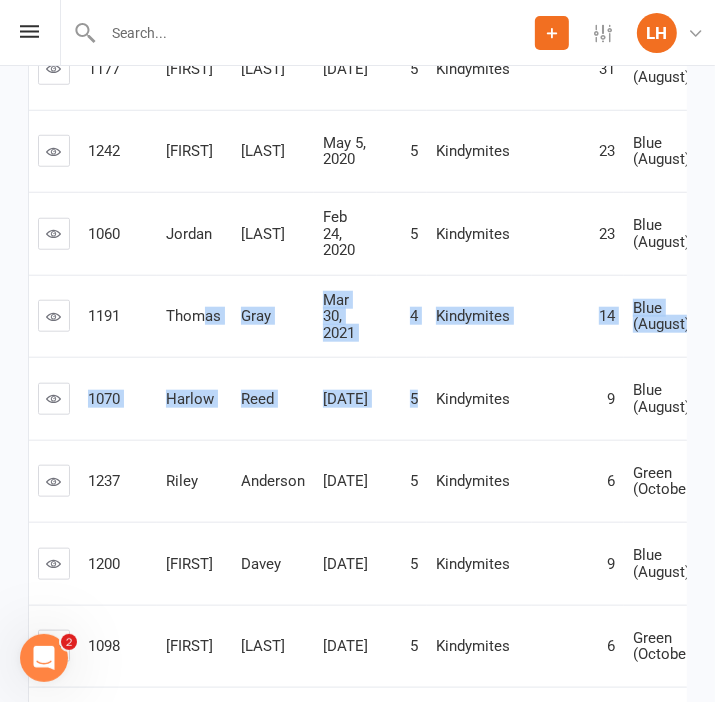 drag, startPoint x: 222, startPoint y: 356, endPoint x: 518, endPoint y: 359, distance: 296.0152 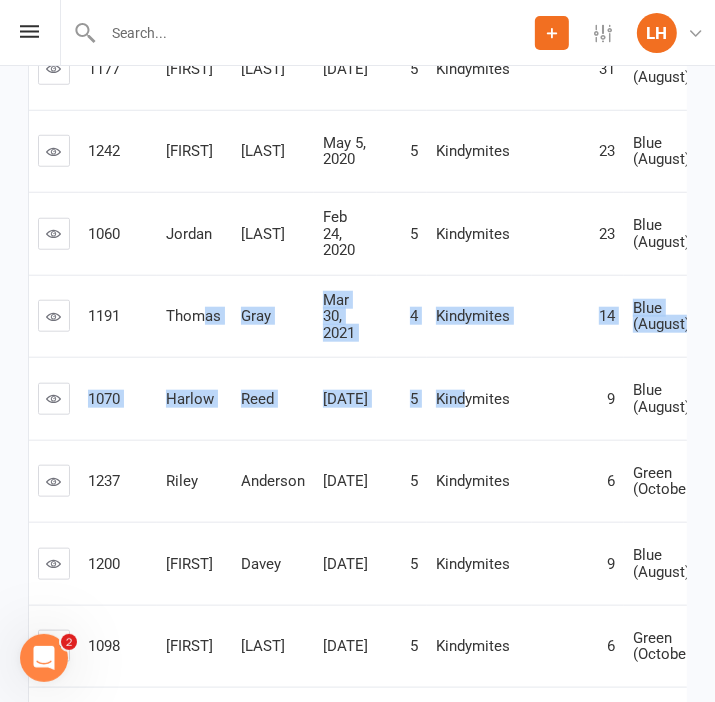 click on "14" at bounding box center (578, 316) 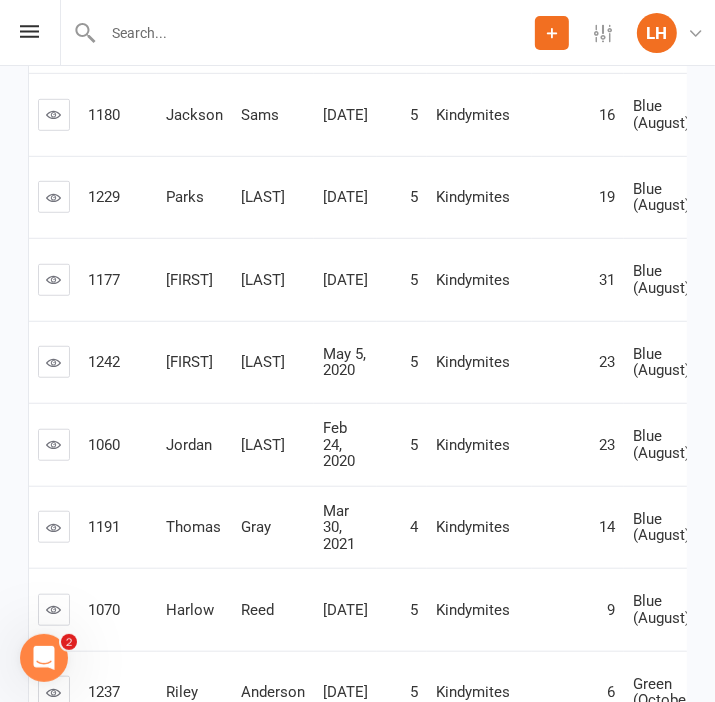 scroll, scrollTop: 0, scrollLeft: 0, axis: both 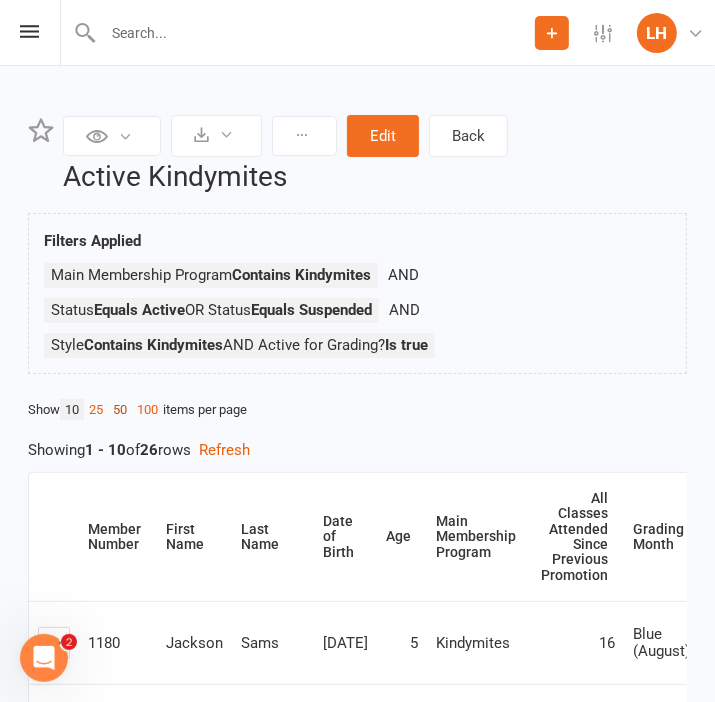 click on "50" at bounding box center (120, 409) 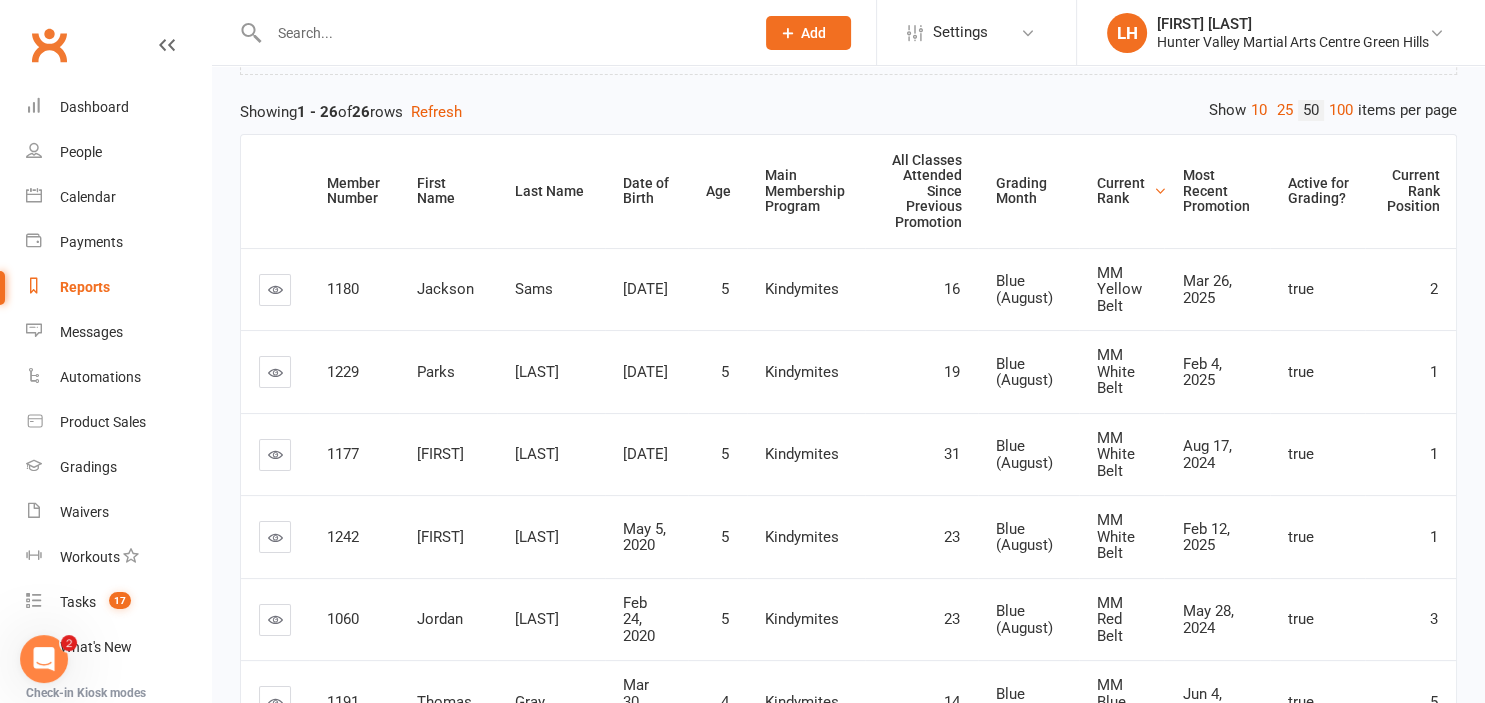 scroll, scrollTop: 0, scrollLeft: 0, axis: both 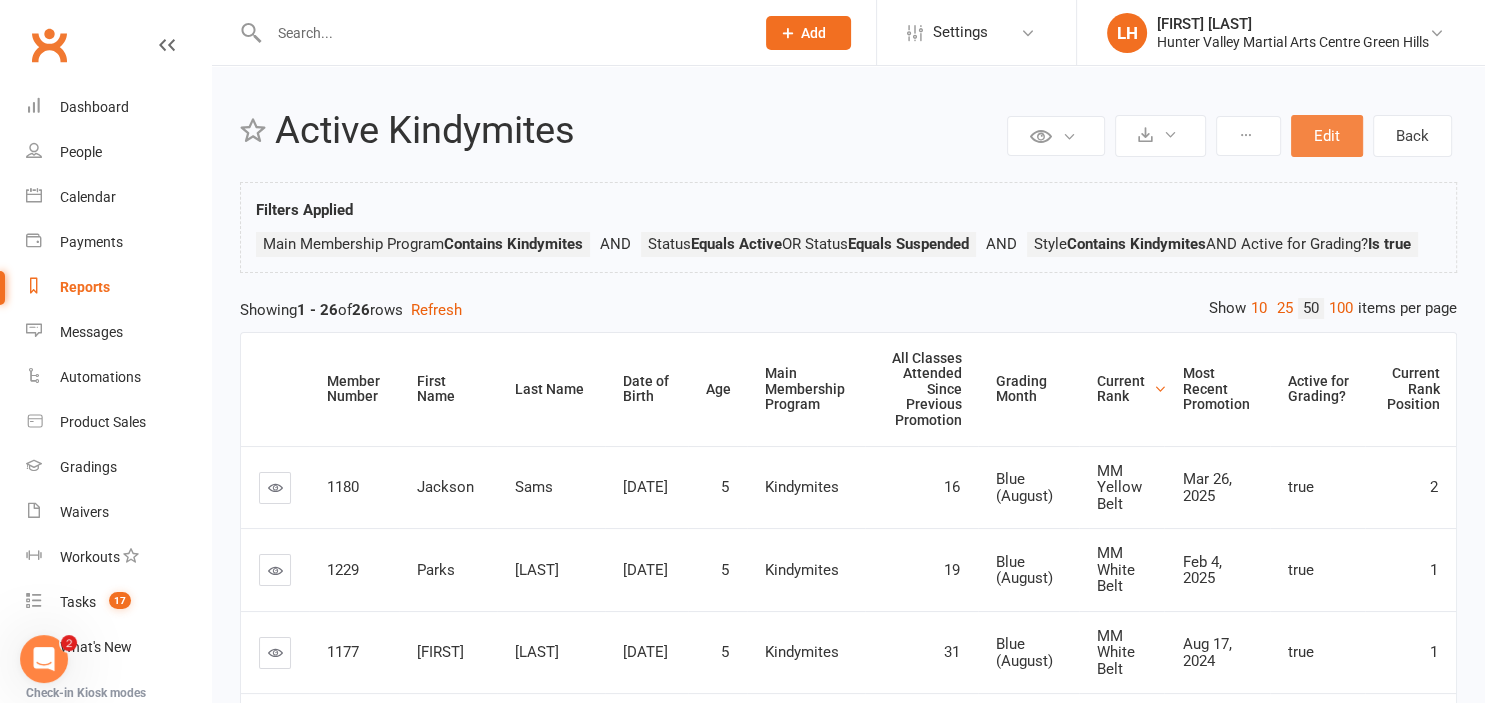 click on "Edit" at bounding box center [1327, 136] 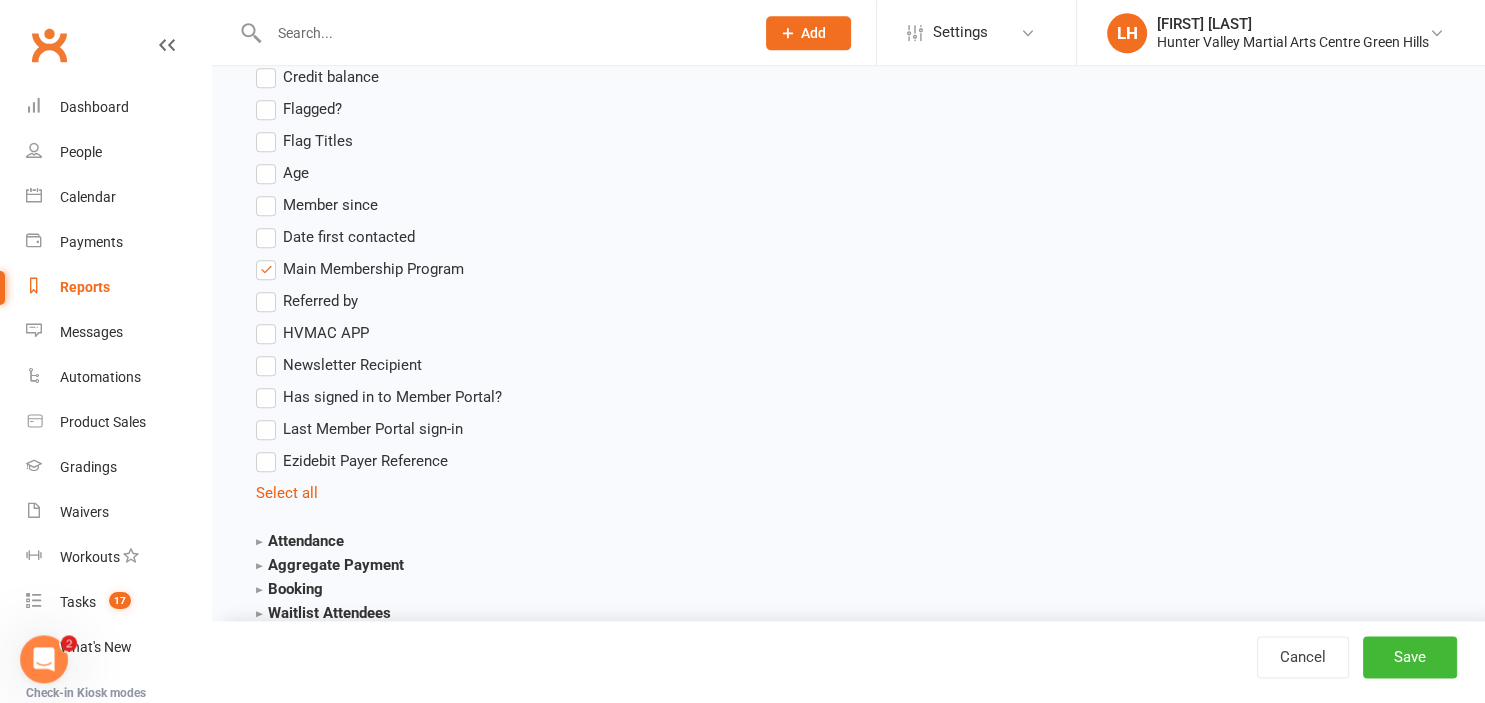 scroll, scrollTop: 2217, scrollLeft: 0, axis: vertical 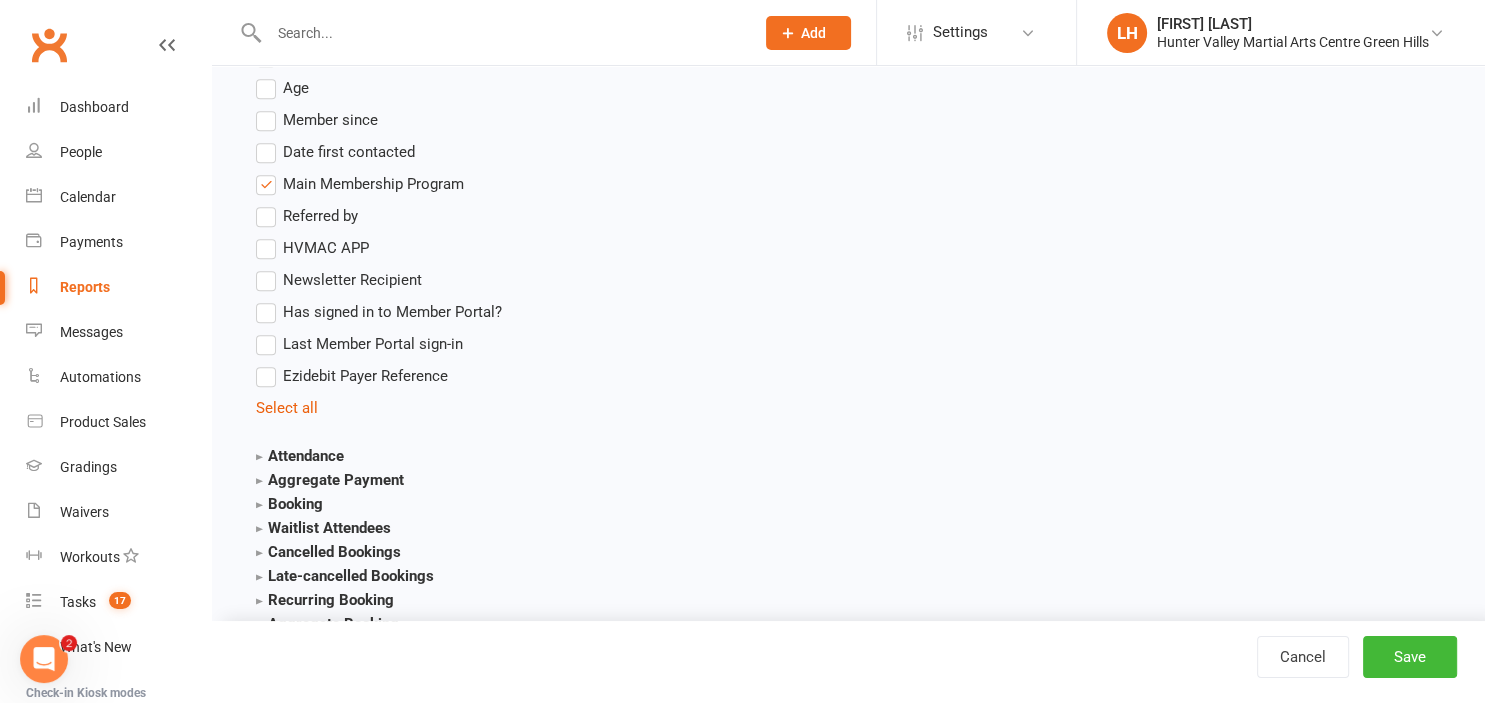 click on "Main Membership Program" at bounding box center [360, 184] 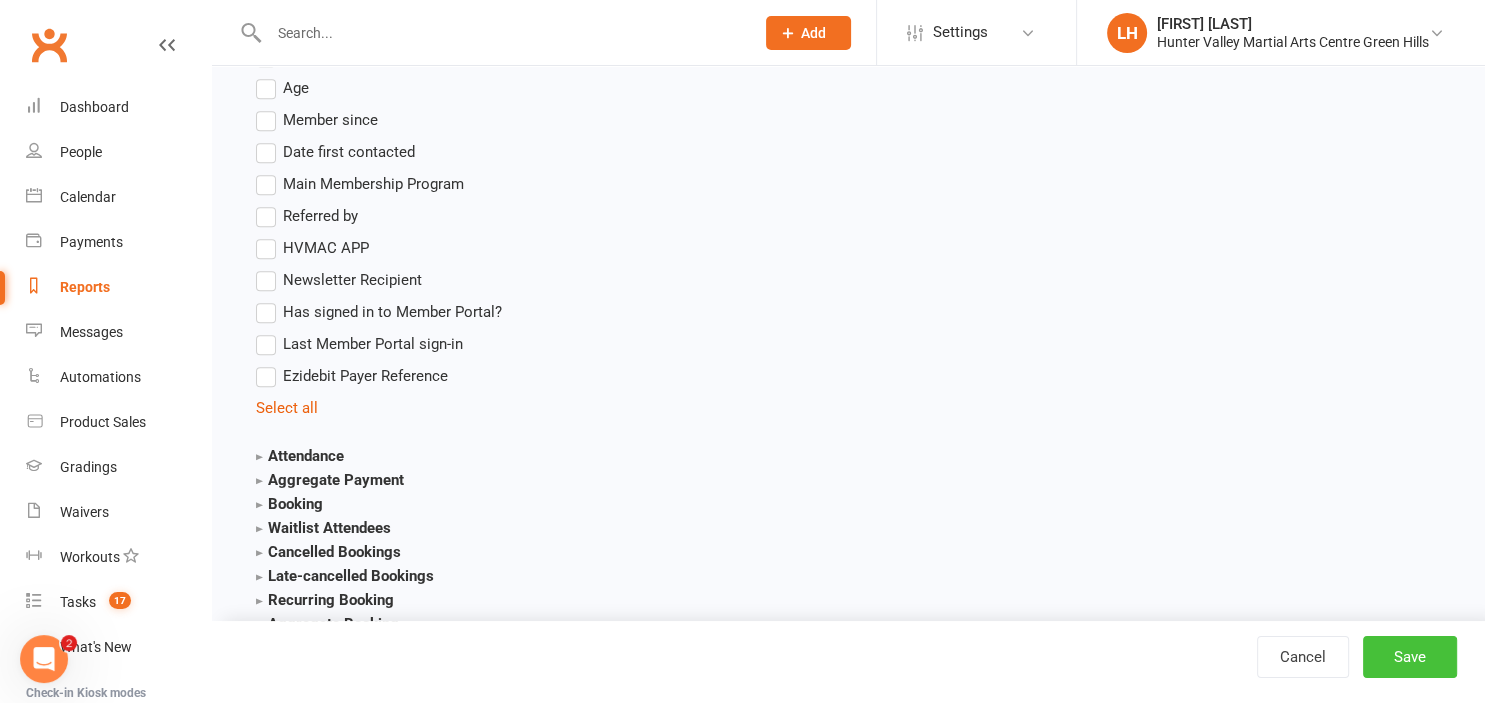 click on "Save" at bounding box center [1410, 657] 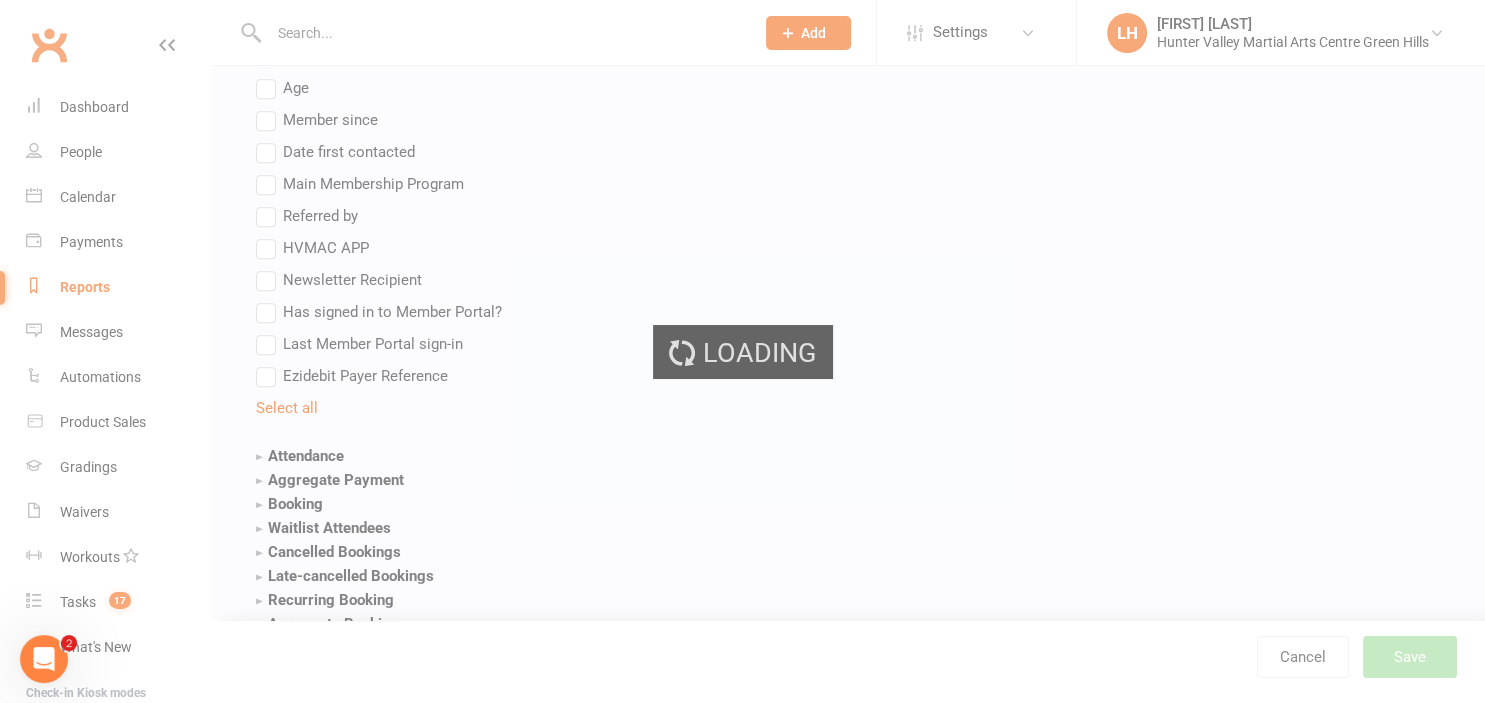 scroll, scrollTop: 0, scrollLeft: 0, axis: both 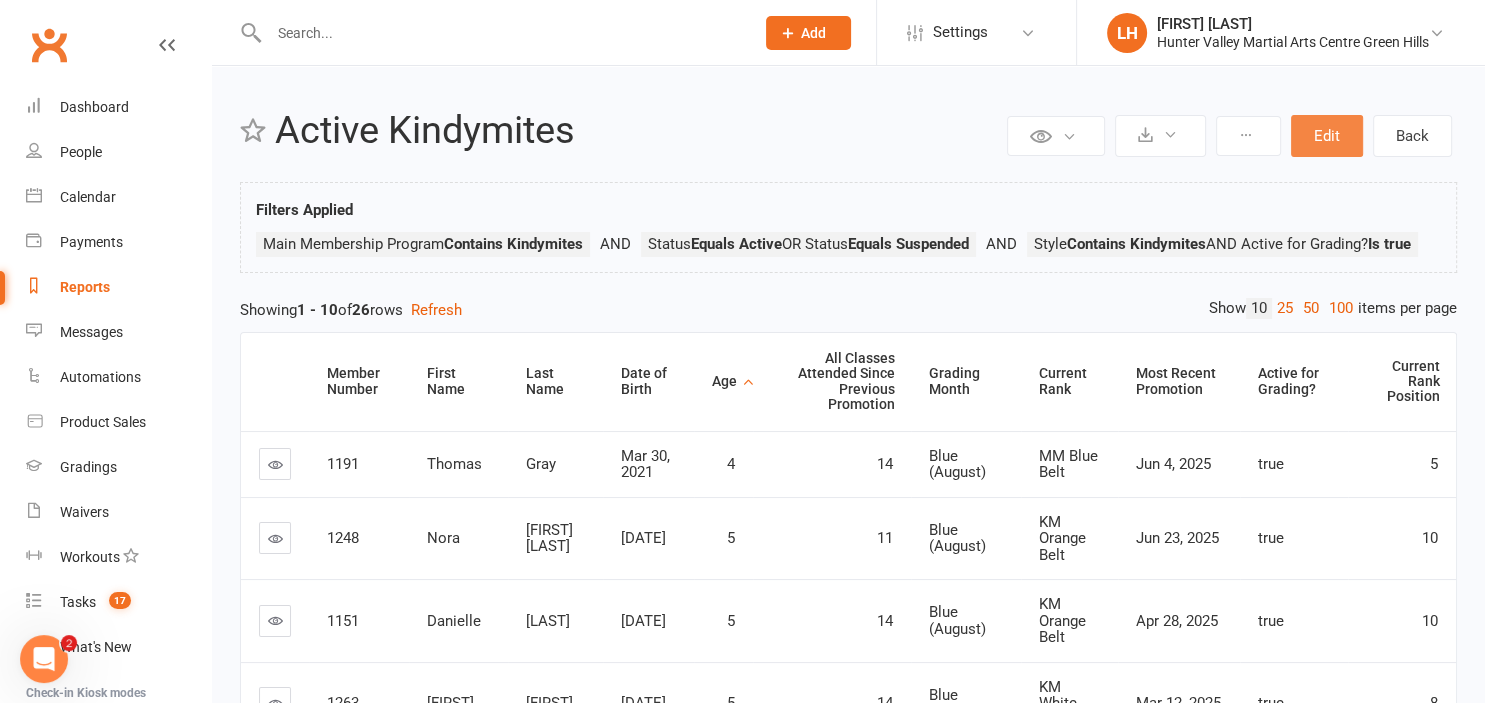 click on "Edit" at bounding box center (1327, 136) 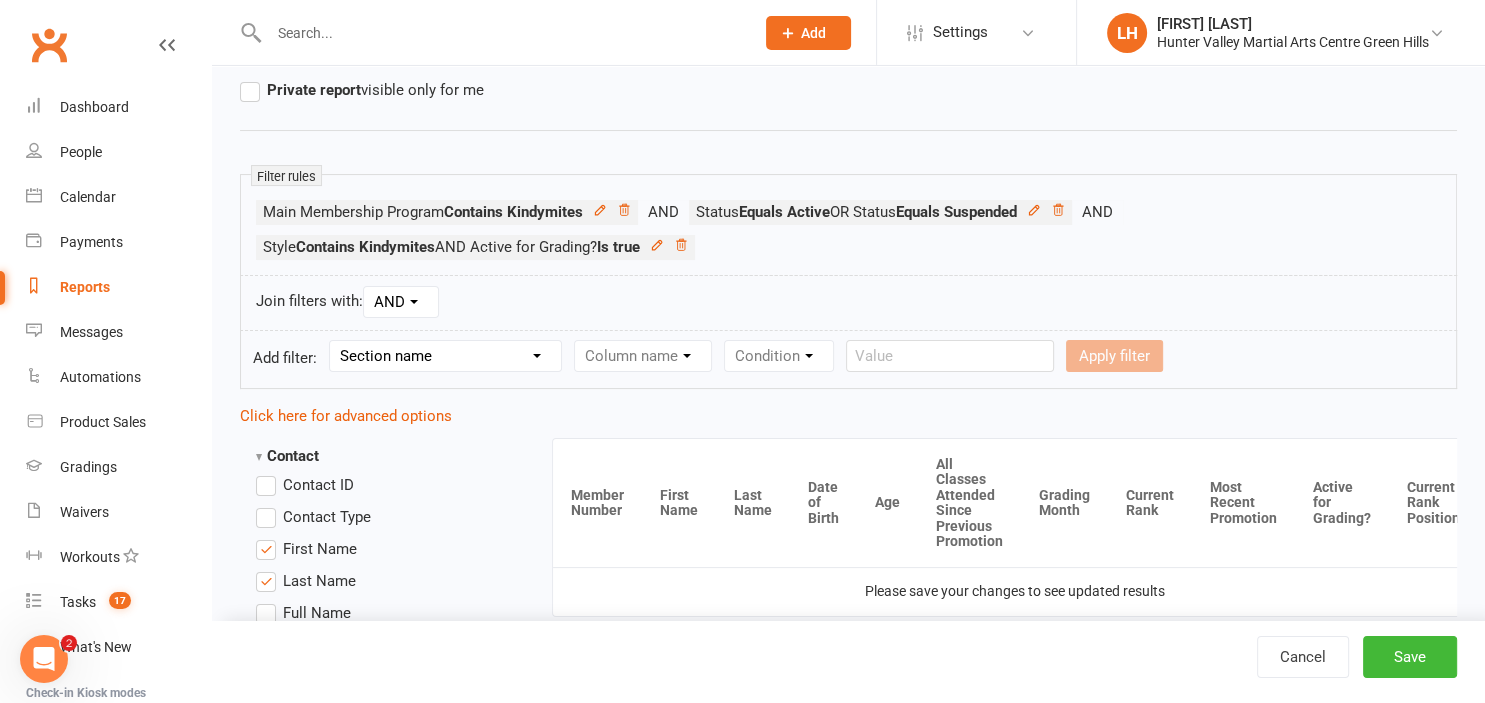 scroll, scrollTop: 316, scrollLeft: 0, axis: vertical 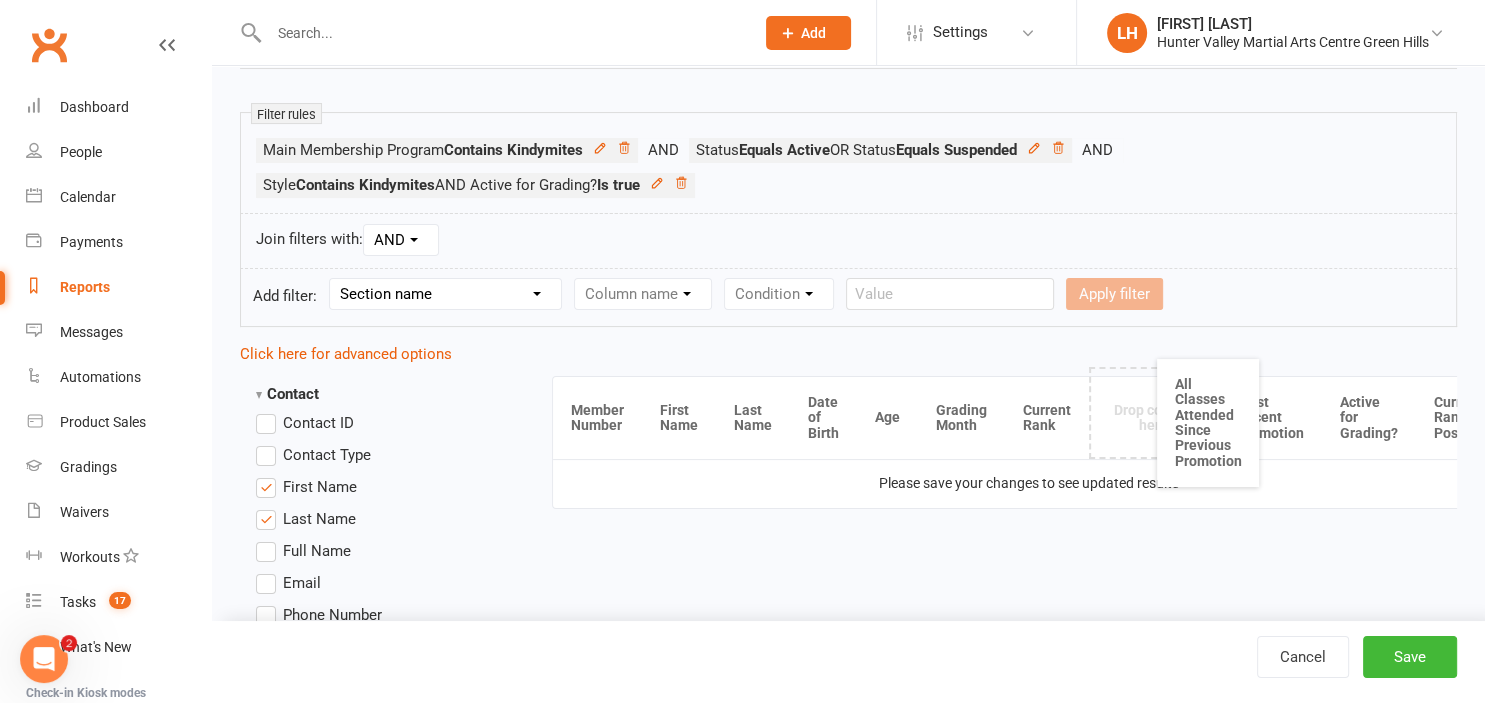 drag, startPoint x: 950, startPoint y: 432, endPoint x: 1192, endPoint y: 414, distance: 242.6685 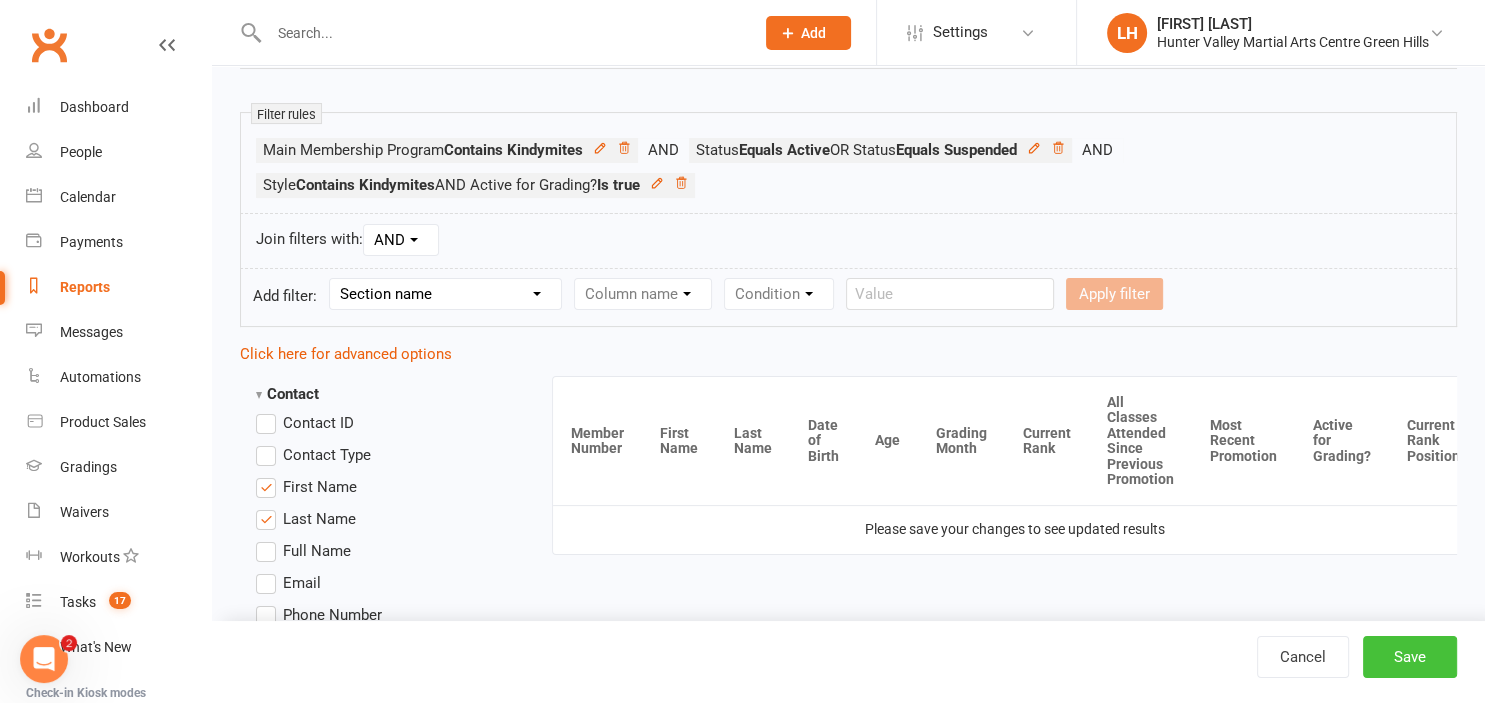 click on "Save" at bounding box center (1410, 657) 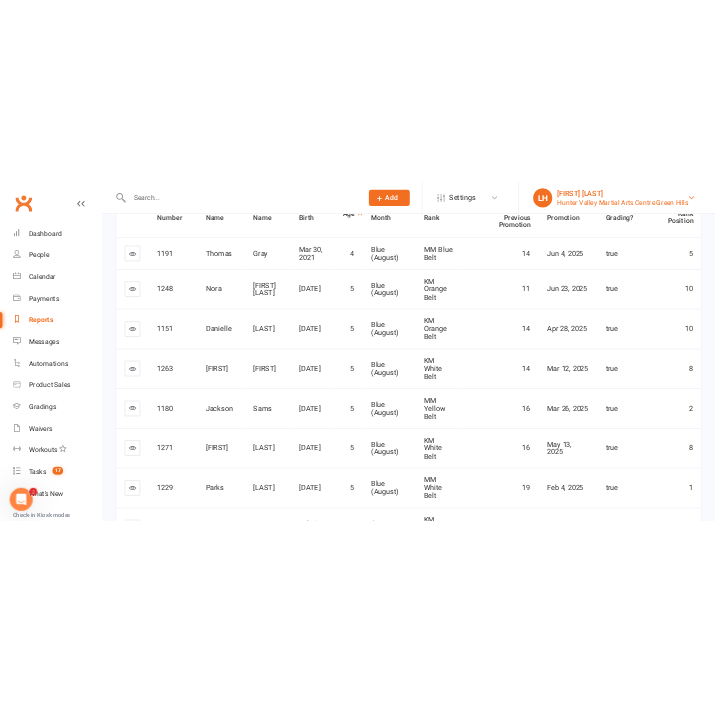 scroll, scrollTop: 0, scrollLeft: 0, axis: both 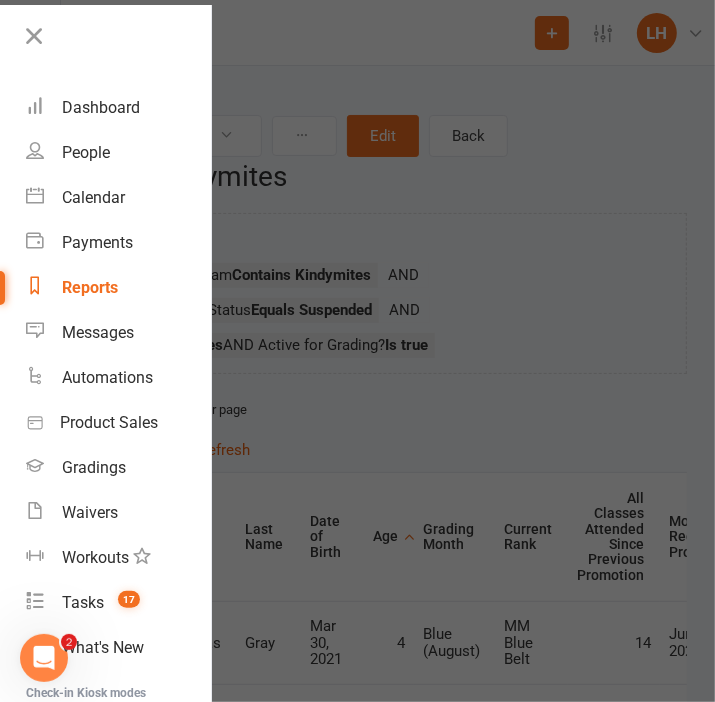 drag, startPoint x: 30, startPoint y: 34, endPoint x: 80, endPoint y: 73, distance: 63.411354 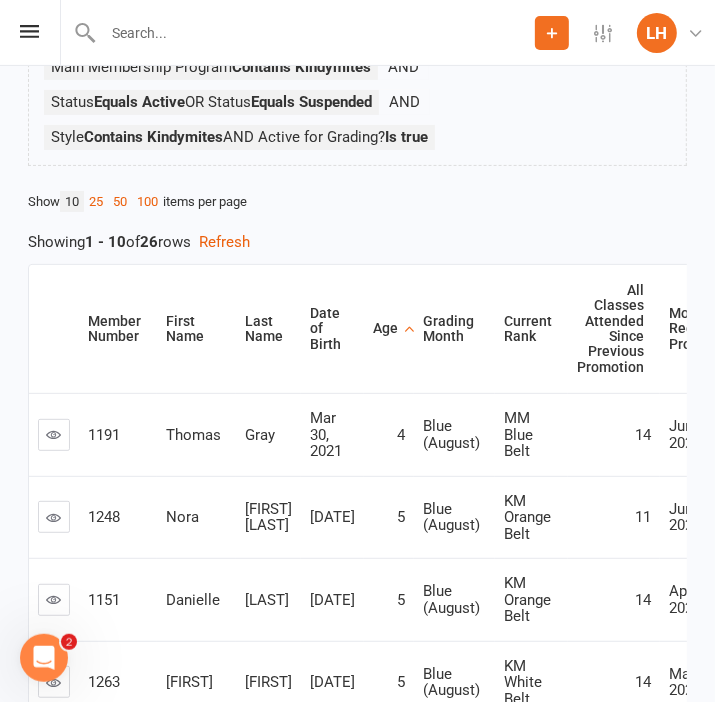 scroll, scrollTop: 211, scrollLeft: 0, axis: vertical 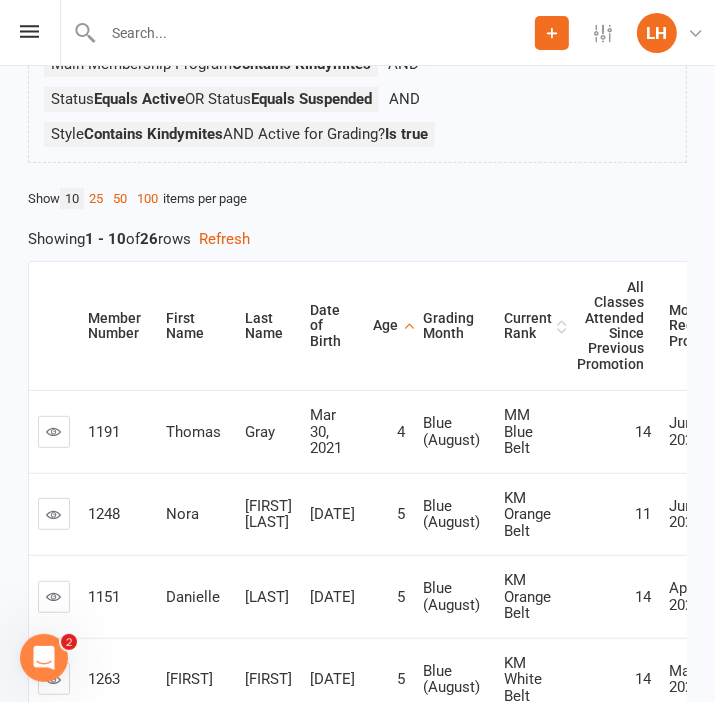 click on "Current Rank" at bounding box center (528, 326) 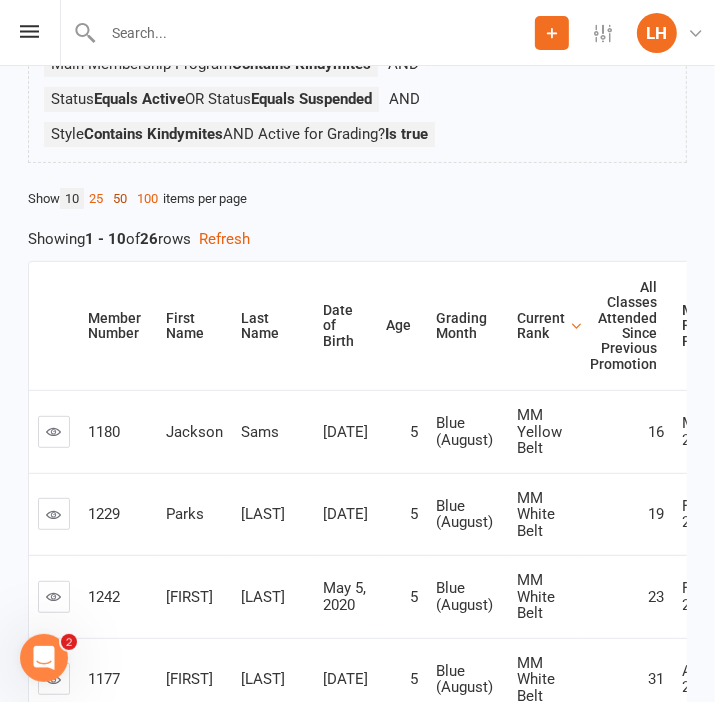 click on "50" at bounding box center [120, 198] 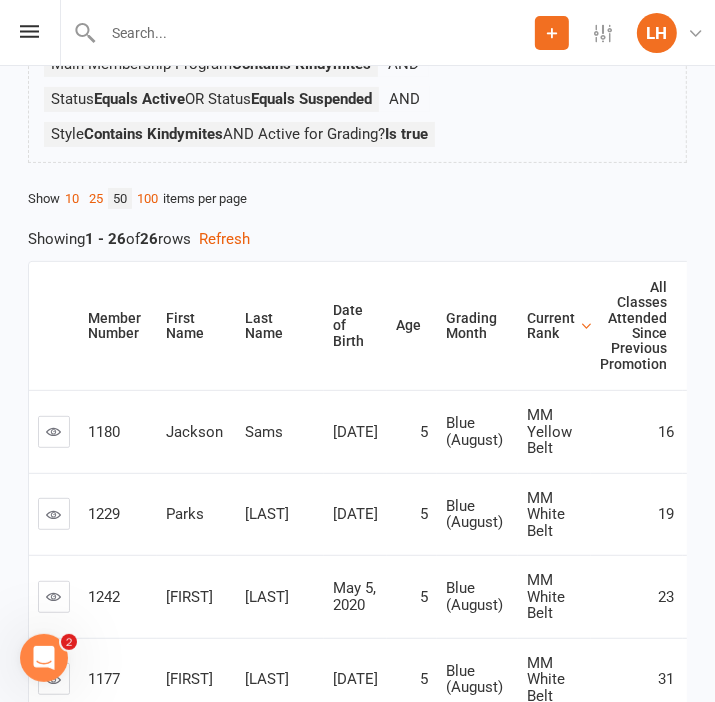 click on "Current Rank" at bounding box center [551, 326] 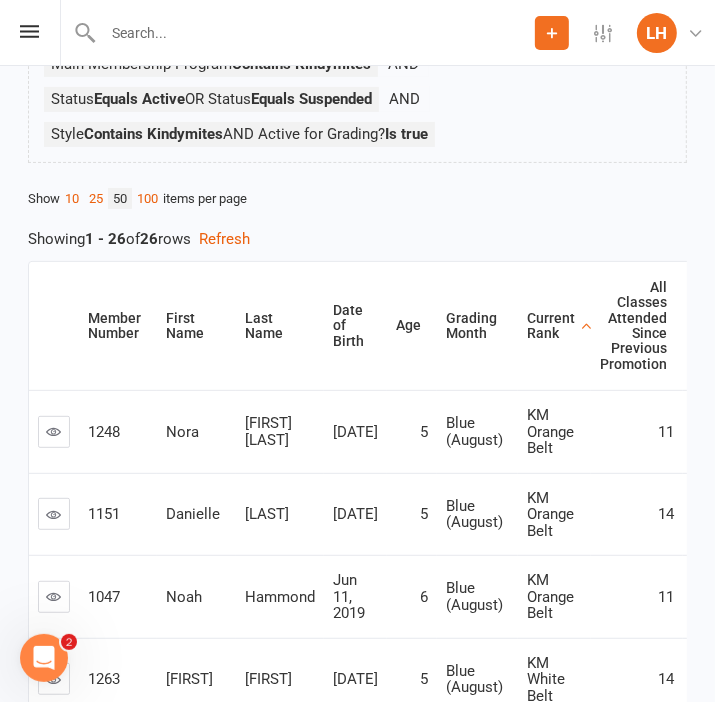 click on "Current Rank" at bounding box center [551, 326] 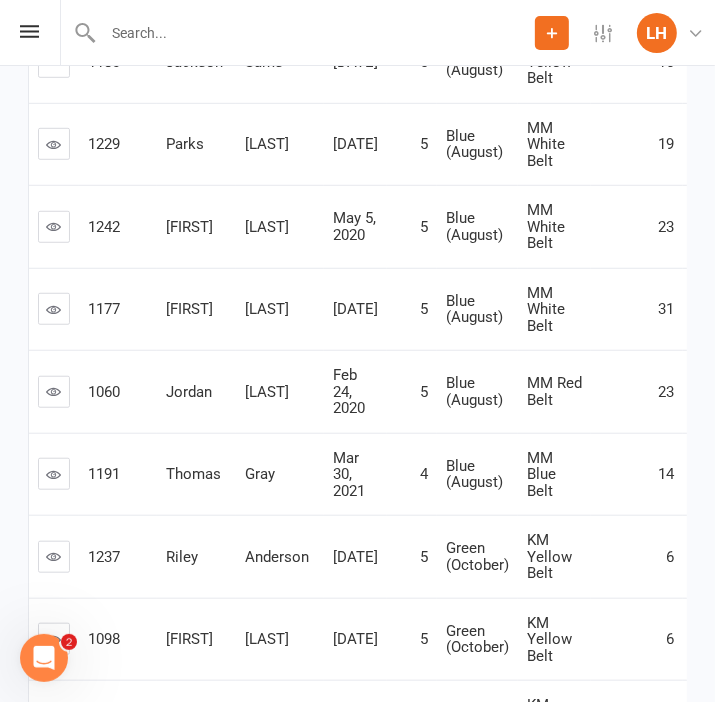 scroll, scrollTop: 0, scrollLeft: 0, axis: both 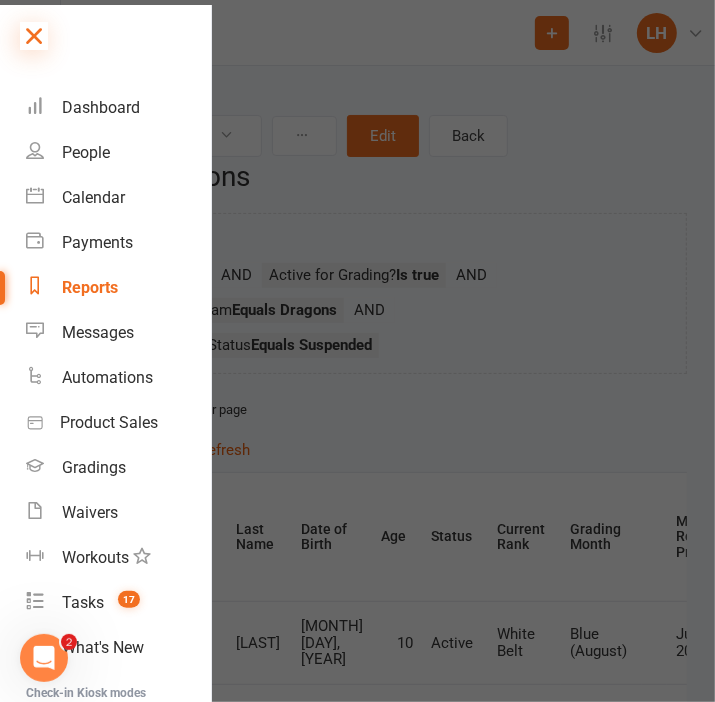 click at bounding box center (34, 36) 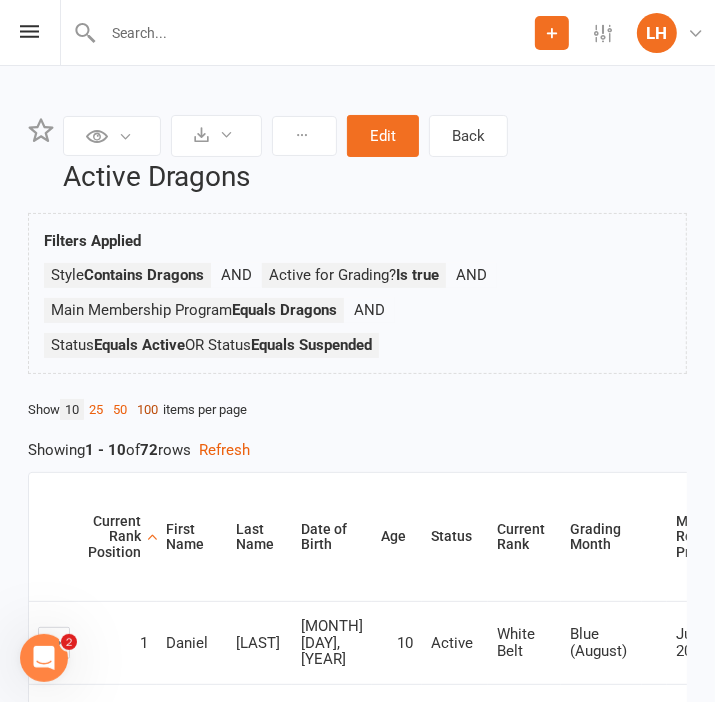 click on "100" at bounding box center (147, 409) 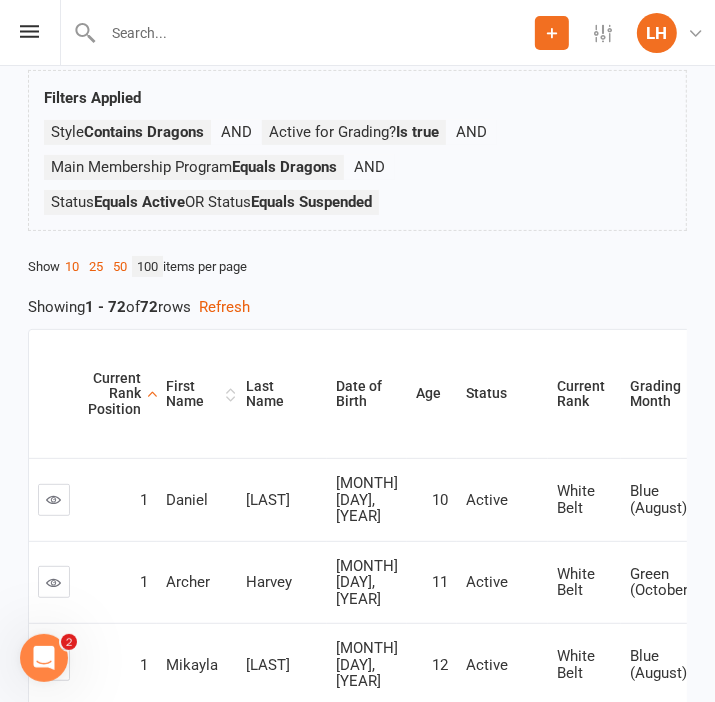scroll, scrollTop: 0, scrollLeft: 0, axis: both 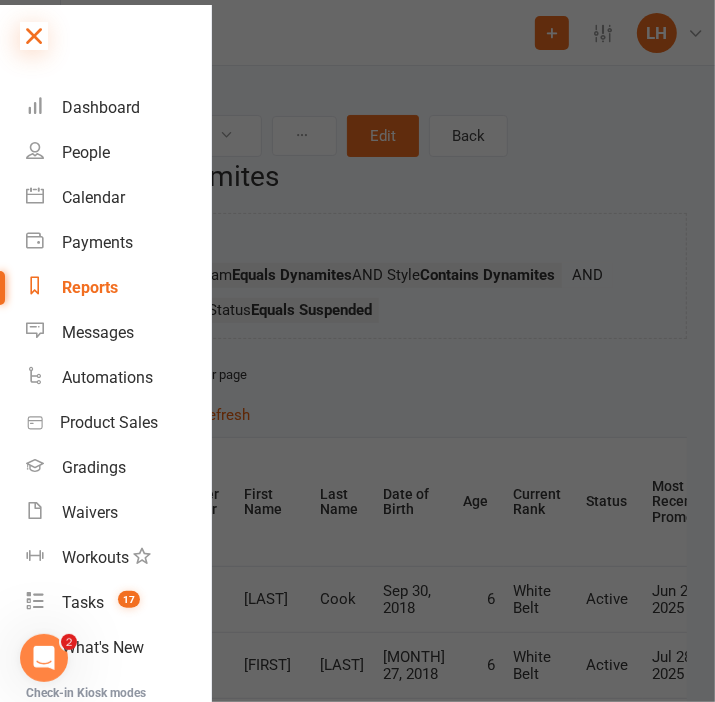click at bounding box center [34, 36] 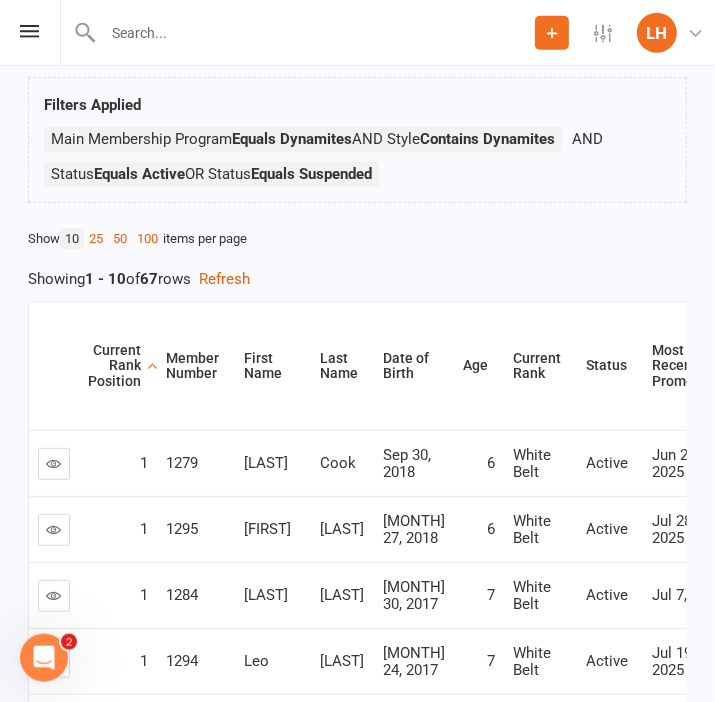 scroll, scrollTop: 105, scrollLeft: 0, axis: vertical 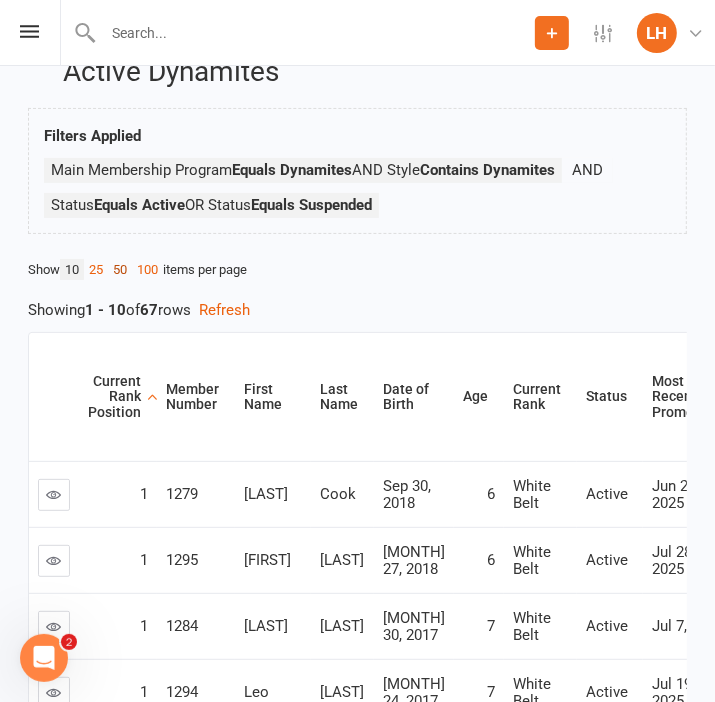 click on "50" at bounding box center [120, 269] 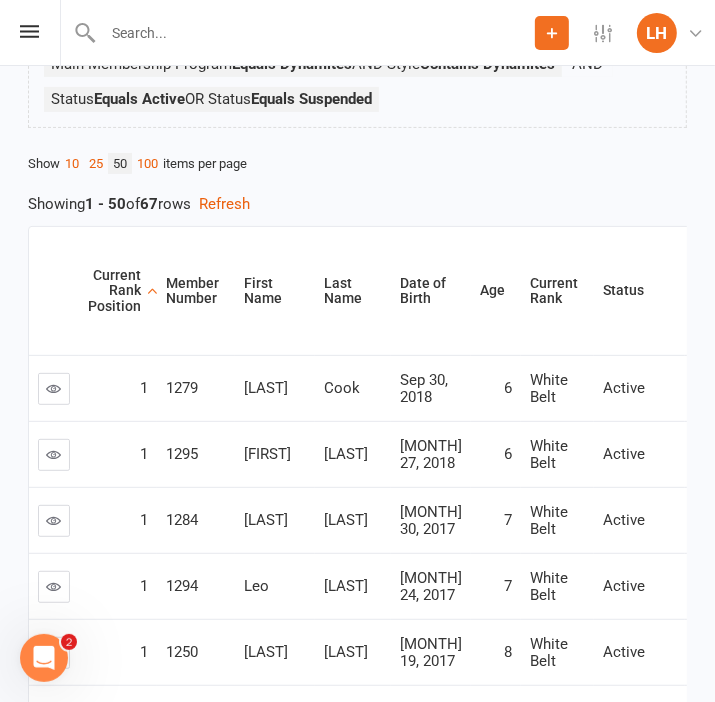 scroll, scrollTop: 0, scrollLeft: 0, axis: both 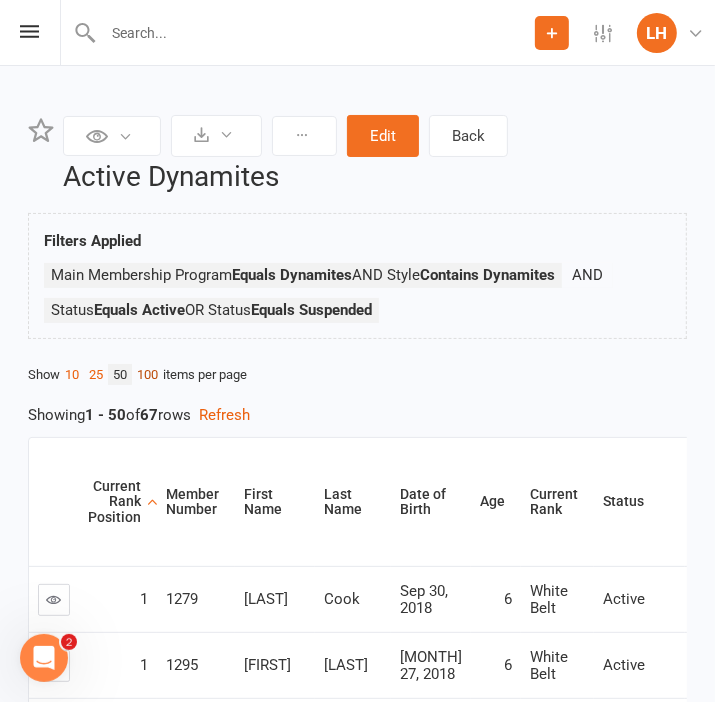 click on "100" at bounding box center (147, 374) 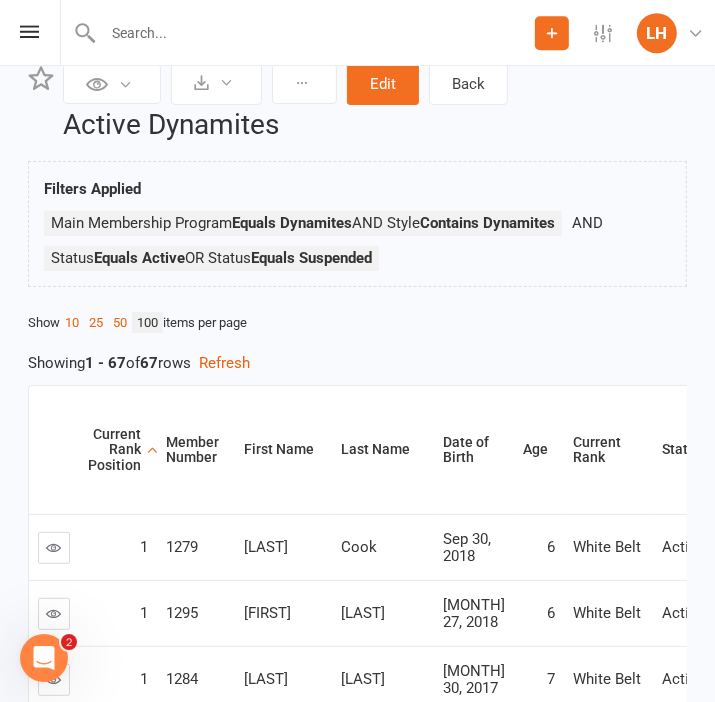scroll, scrollTop: 0, scrollLeft: 0, axis: both 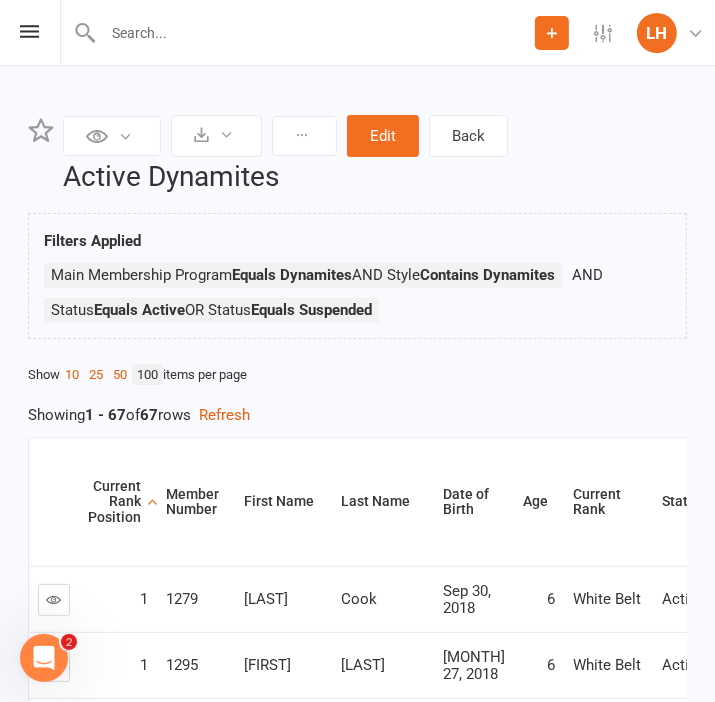 click on "Private Report Only visible by me Public Report Visible to everyone at gym Export to CSV Schedule recurring exports Stop recurring exports  Clone report Lock Report  Edit Back Active Dynamites  Filters Applied  Main Membership Program  Equals Dynamites  AND Style  Contains Dynamites Status  Equals Active  OR Status  Equals Suspended Show  10 25 50 100  items per page Showing  1 - 67  of  67  rows Refresh Current Rank Position Member Number First Name Last Name Date of Birth Age Current Rank Status Most Recent Promotion All Classes Attended Since Previous Promotion Grading Month 1
1279
Shontaye
Cook
Sep 30, 2018
6
White Belt
Active
Jun 24, 2025
6
Blue (August)
1
1295
Reeyaz
Silwal
Dec 27, 2018
6
White Belt
Active
Jul 28, 2025
3
Green (October)
1
1284
Alexino
Tijo
Sep 30, 2017
7
White Belt
Active
Jul 7, 2025
6
Blue (August)
1
1294
Leo
Pticek
Nov 24, 2017
7
White Belt
Active
Jul 19, 2025
3
Green (October)
1
1250
Mustafa" at bounding box center [357, 2577] 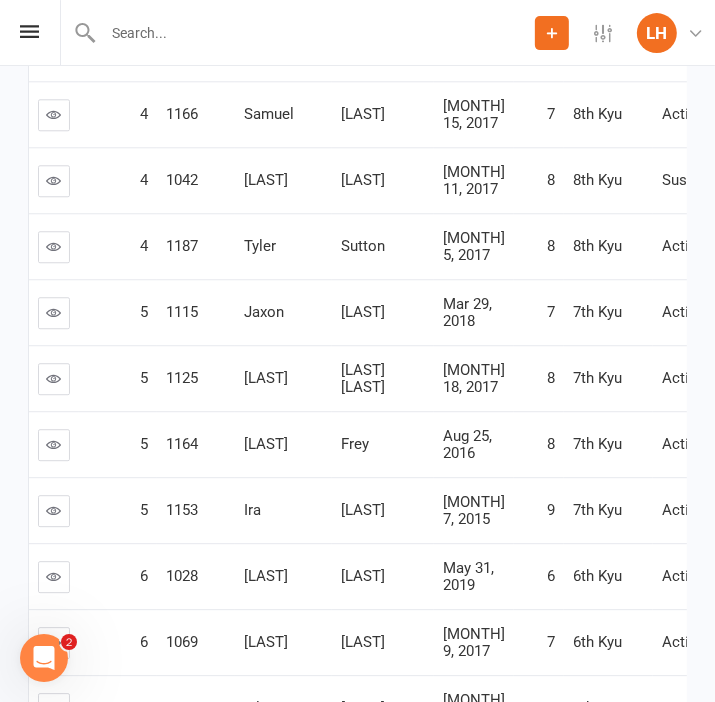 scroll, scrollTop: 2428, scrollLeft: 0, axis: vertical 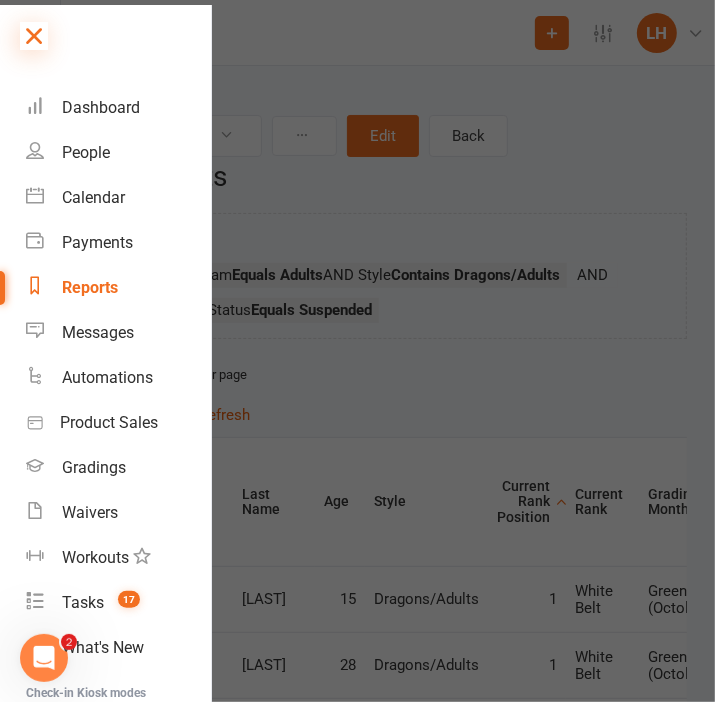 click at bounding box center [34, 36] 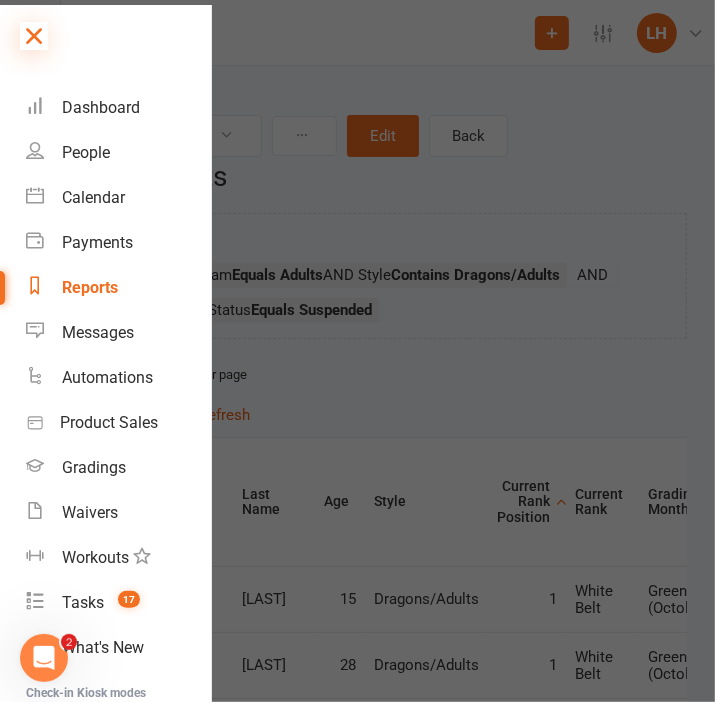 click at bounding box center (34, 36) 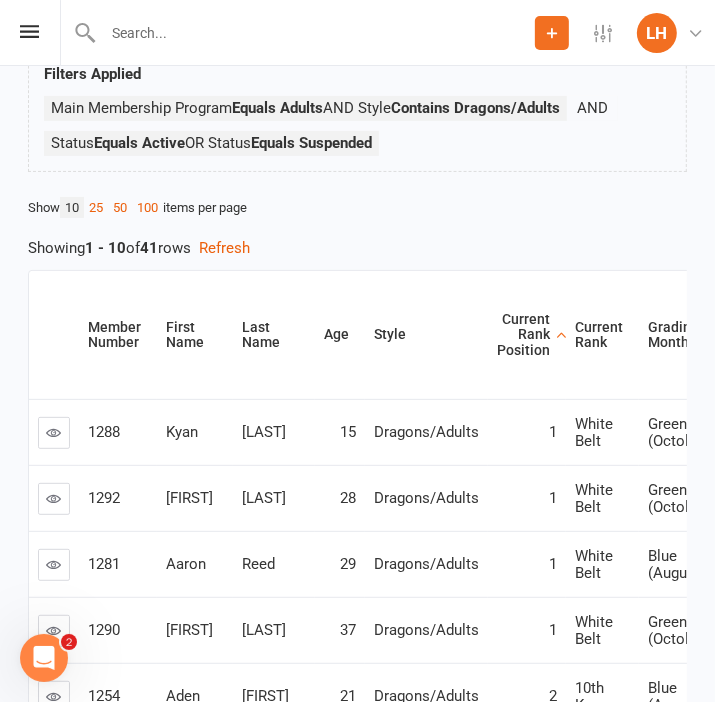 scroll, scrollTop: 211, scrollLeft: 0, axis: vertical 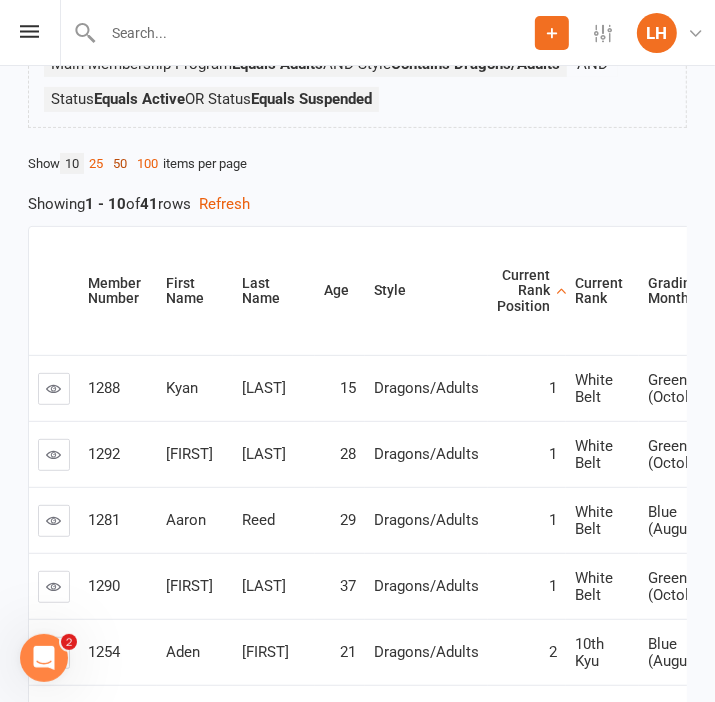 click on "50" at bounding box center [120, 163] 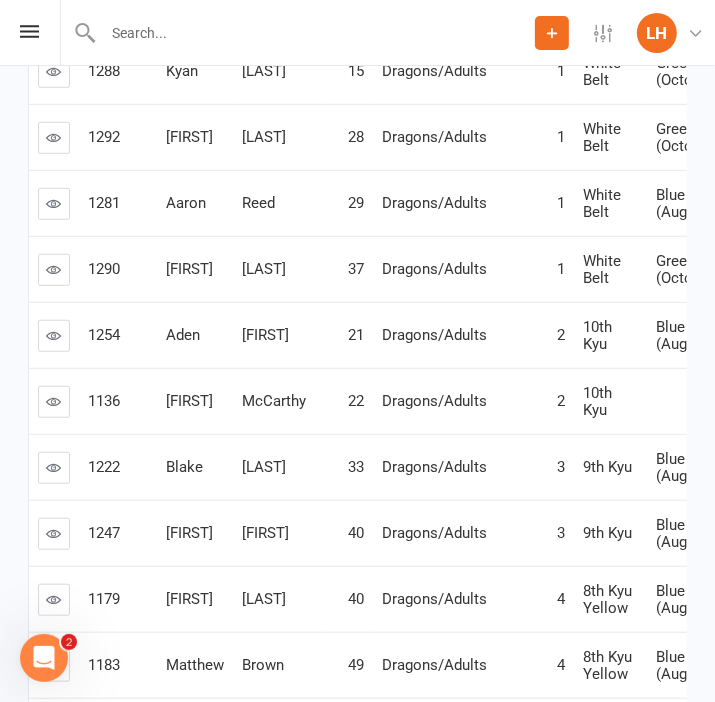 scroll, scrollTop: 0, scrollLeft: 0, axis: both 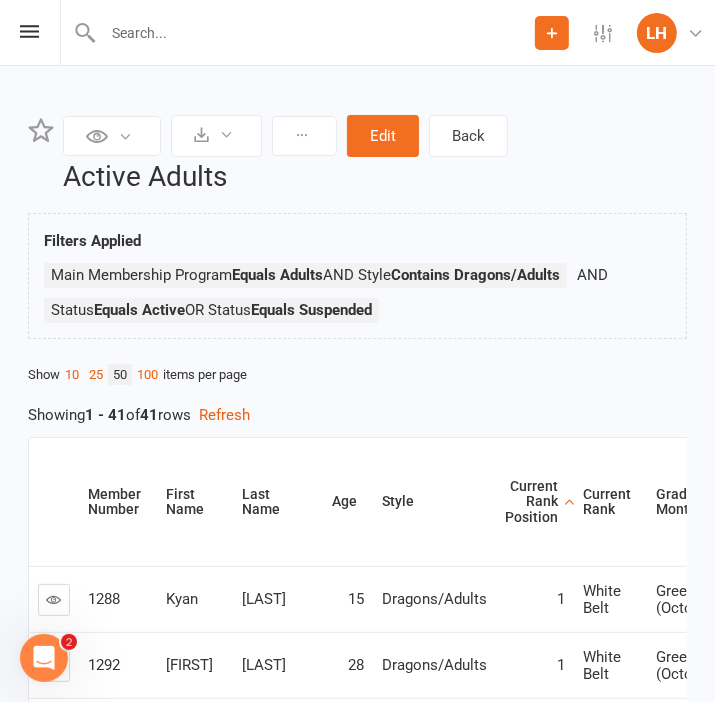 click on "Showing  1 - 41  of  41  rows Refresh" at bounding box center (357, 415) 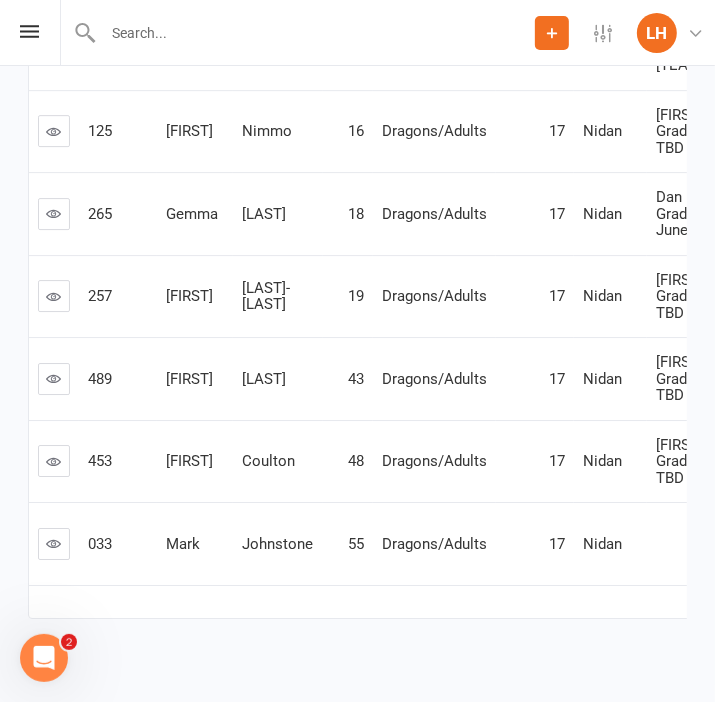 scroll, scrollTop: 2896, scrollLeft: 0, axis: vertical 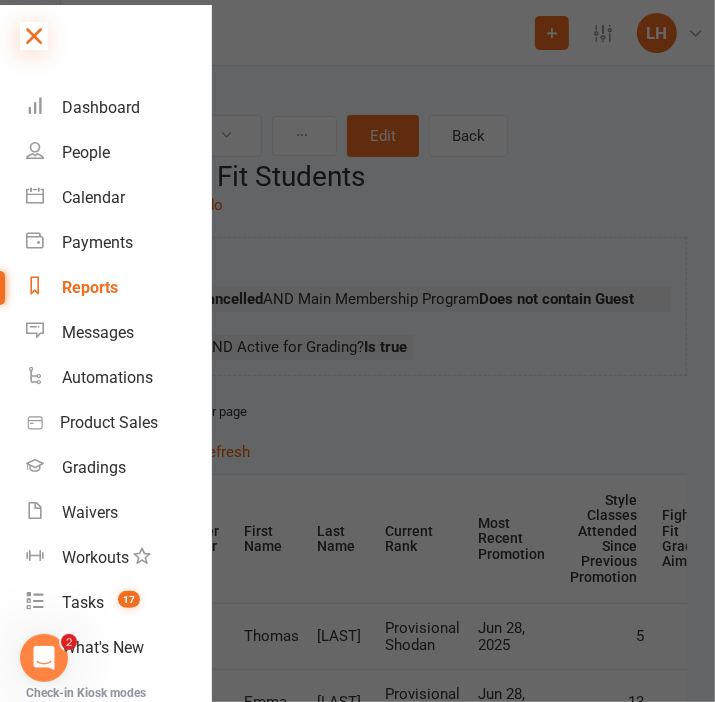 click at bounding box center (34, 36) 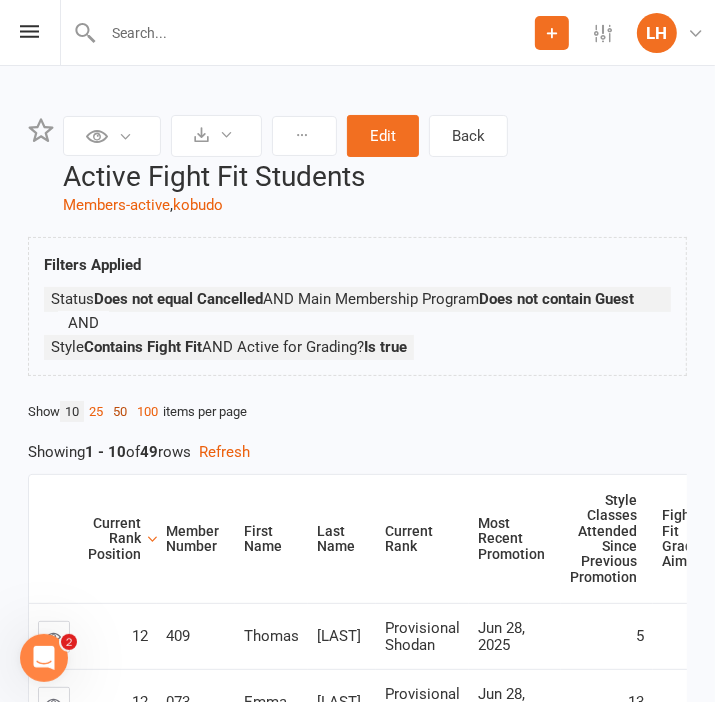 click on "50" at bounding box center (120, 411) 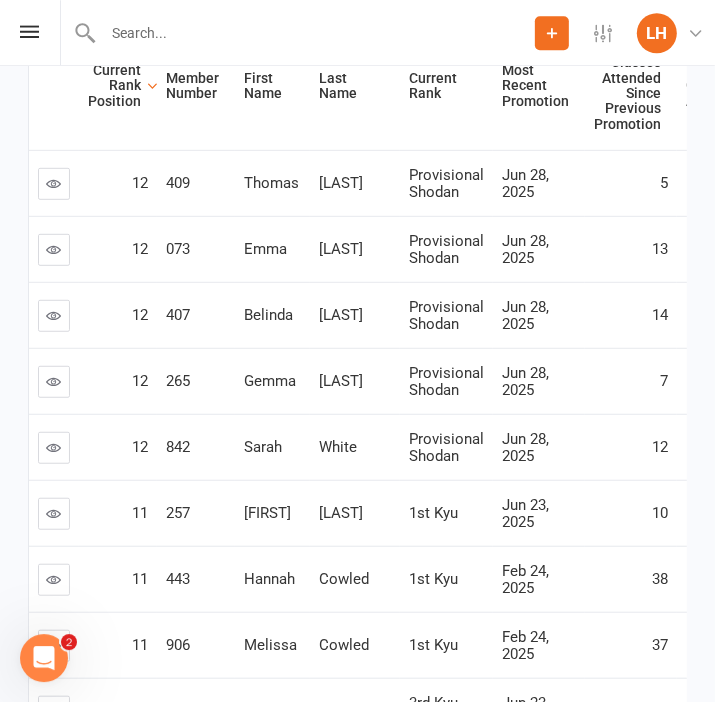 scroll, scrollTop: 436, scrollLeft: 0, axis: vertical 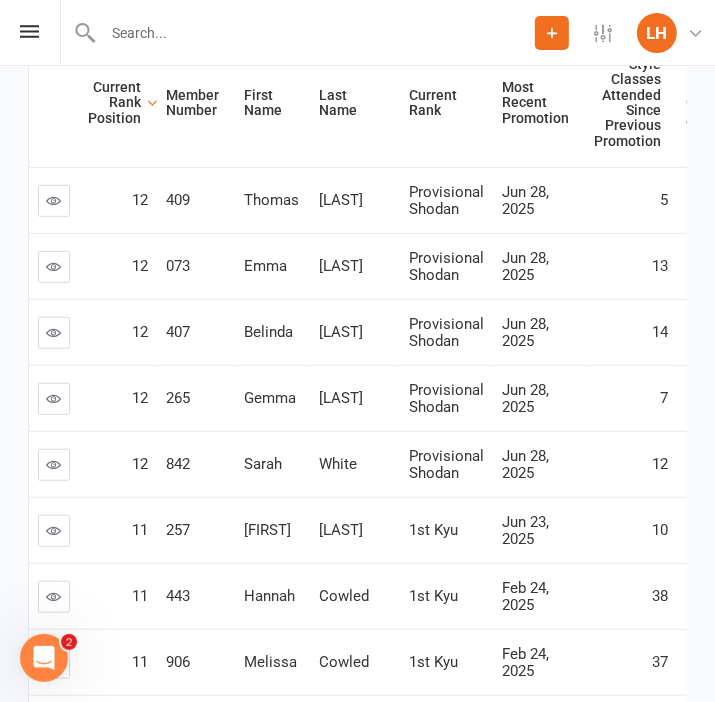 click on "Provisional Shodan" at bounding box center [446, 332] 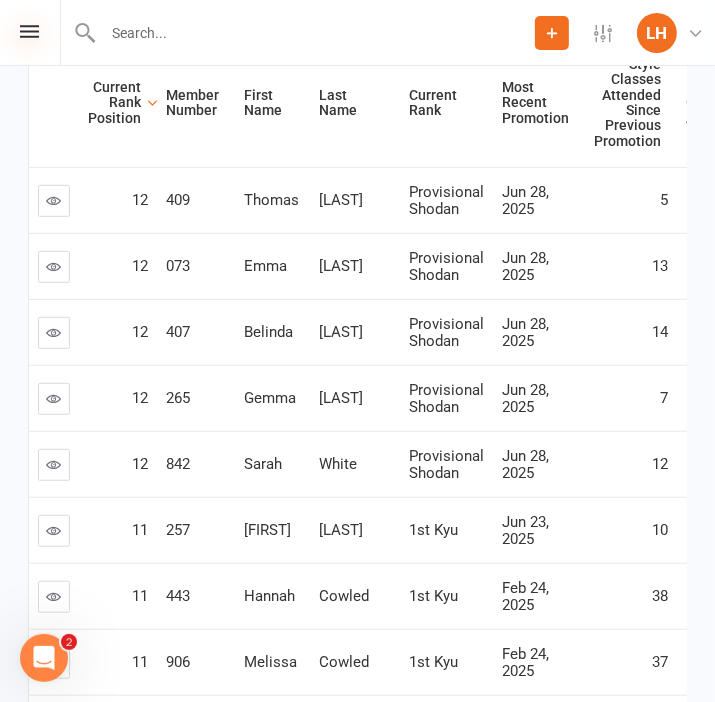 click at bounding box center (29, 31) 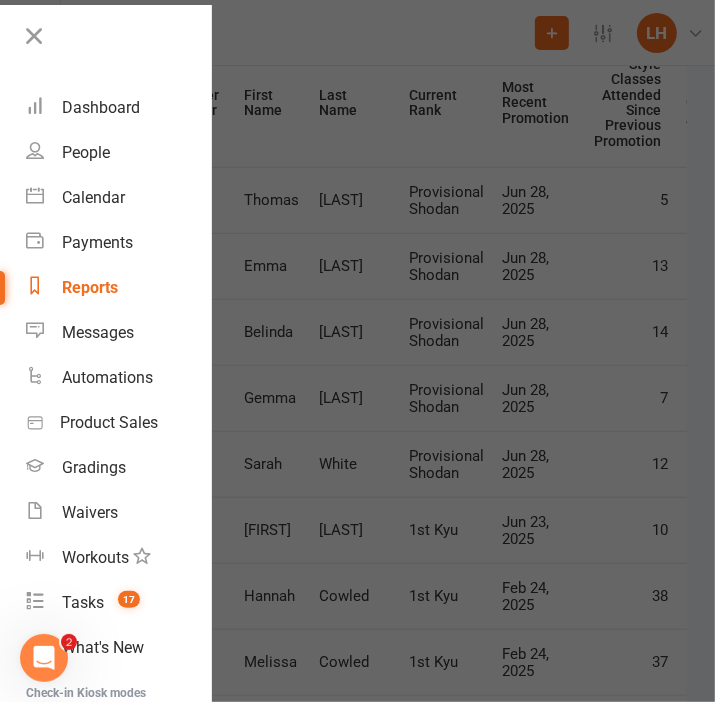 click on "Reports" at bounding box center (90, 287) 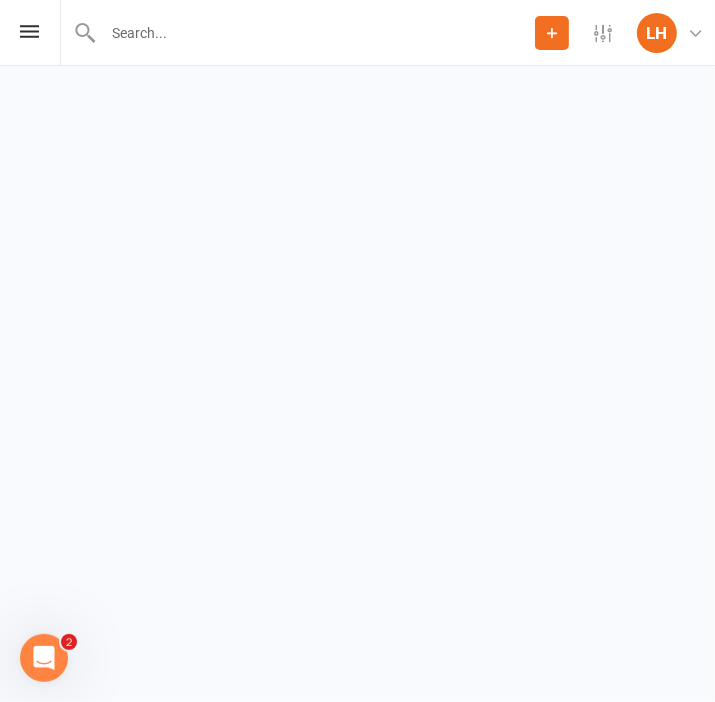 scroll, scrollTop: 0, scrollLeft: 0, axis: both 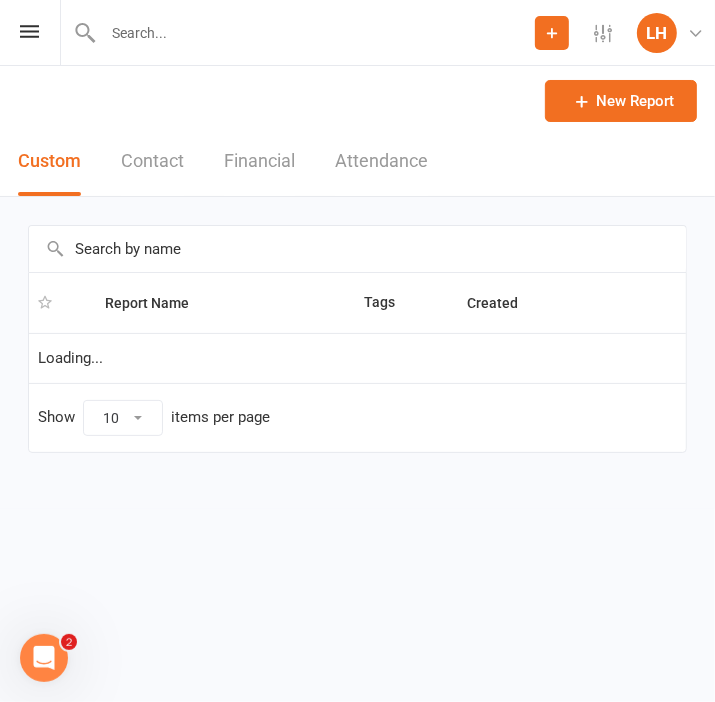 select on "25" 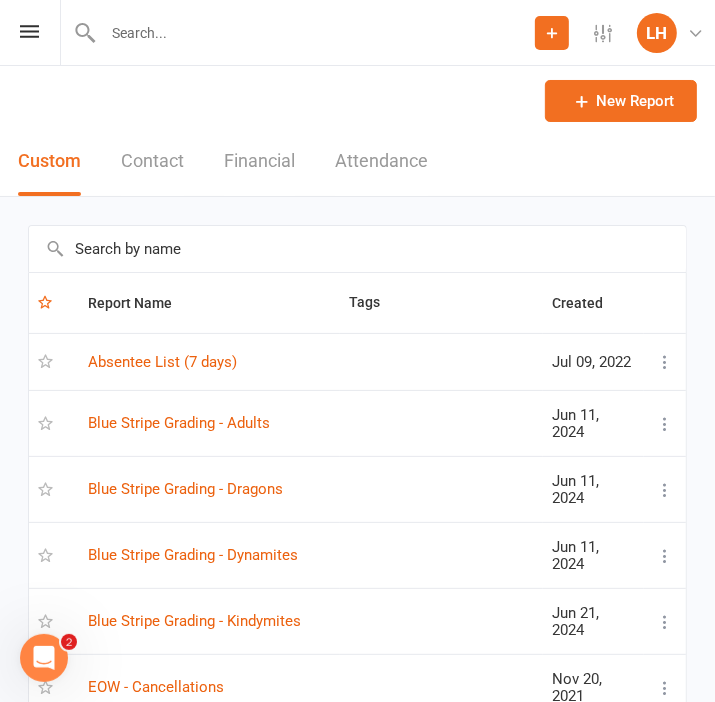 click at bounding box center [357, 249] 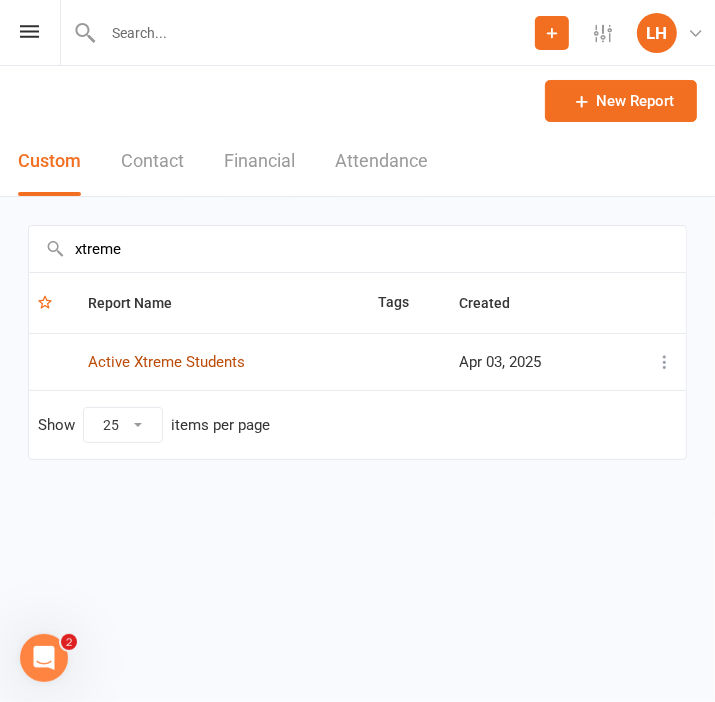 type on "xtreme" 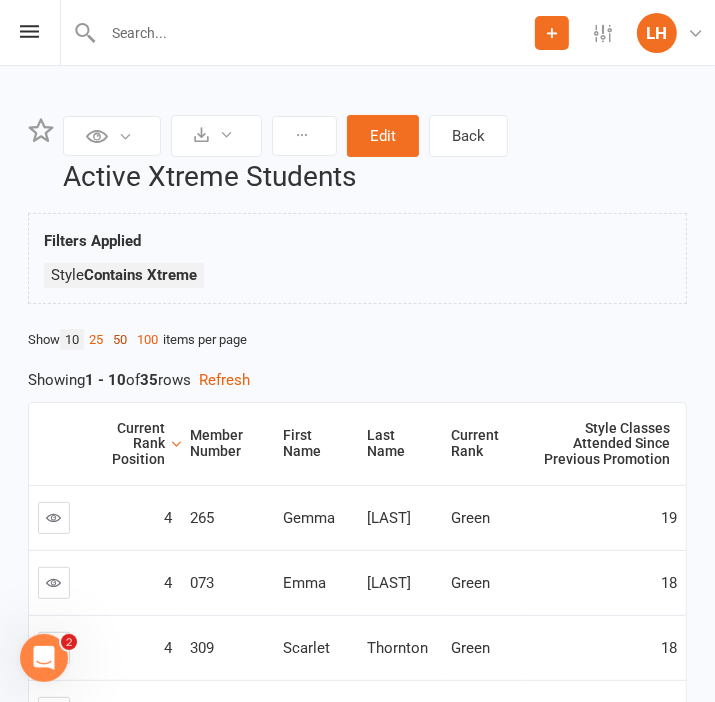 click on "50" at bounding box center (120, 339) 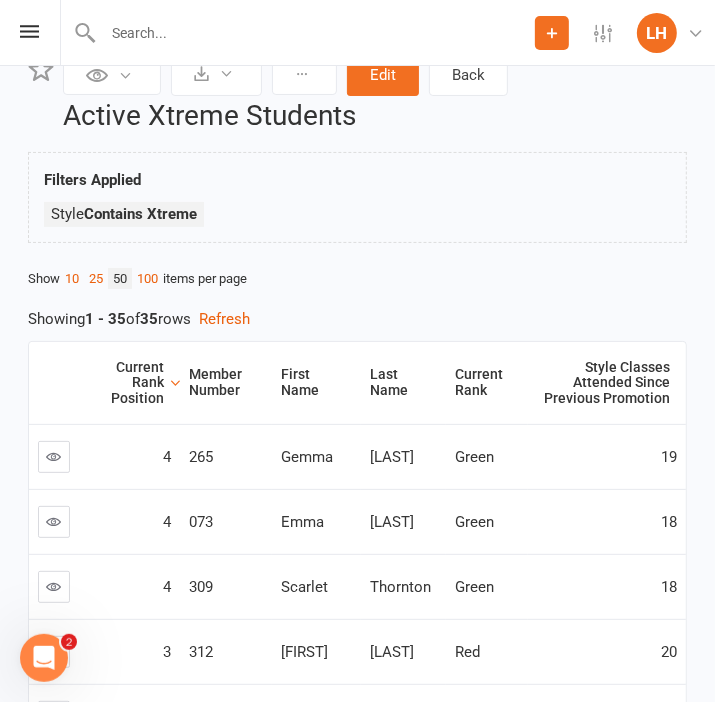 scroll, scrollTop: 0, scrollLeft: 0, axis: both 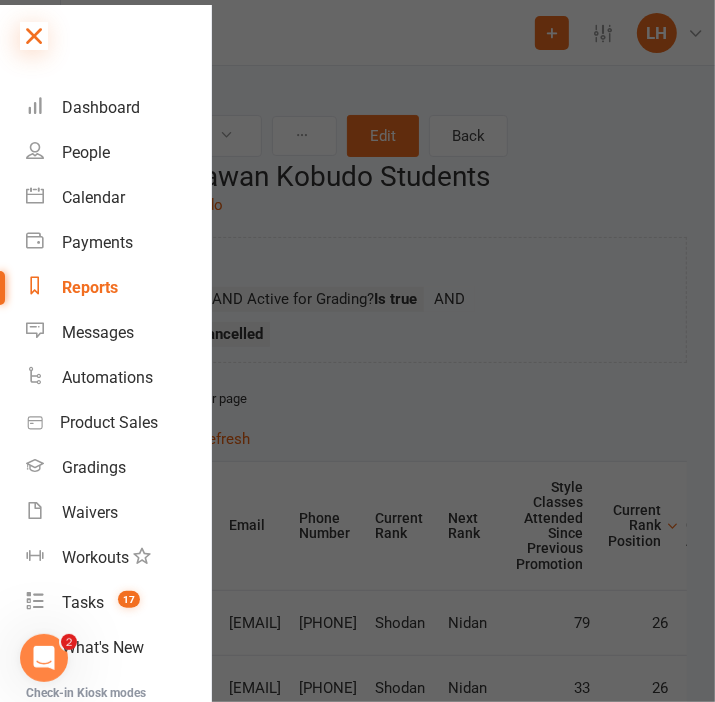 click at bounding box center (34, 36) 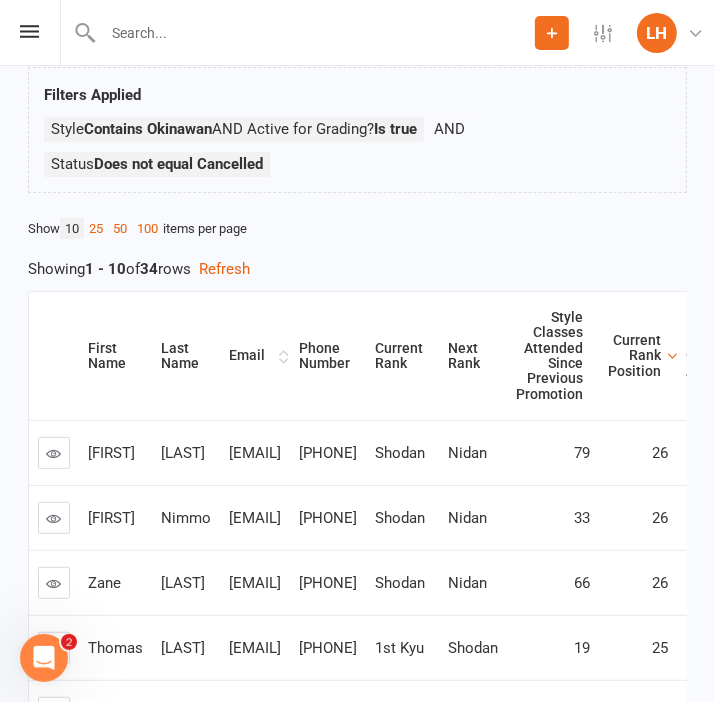 scroll, scrollTop: 0, scrollLeft: 0, axis: both 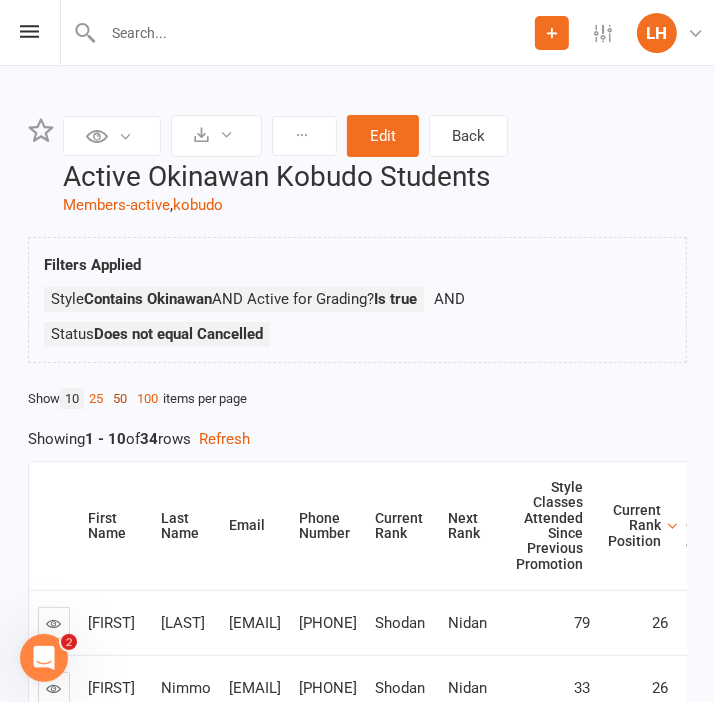 click on "50" at bounding box center [120, 398] 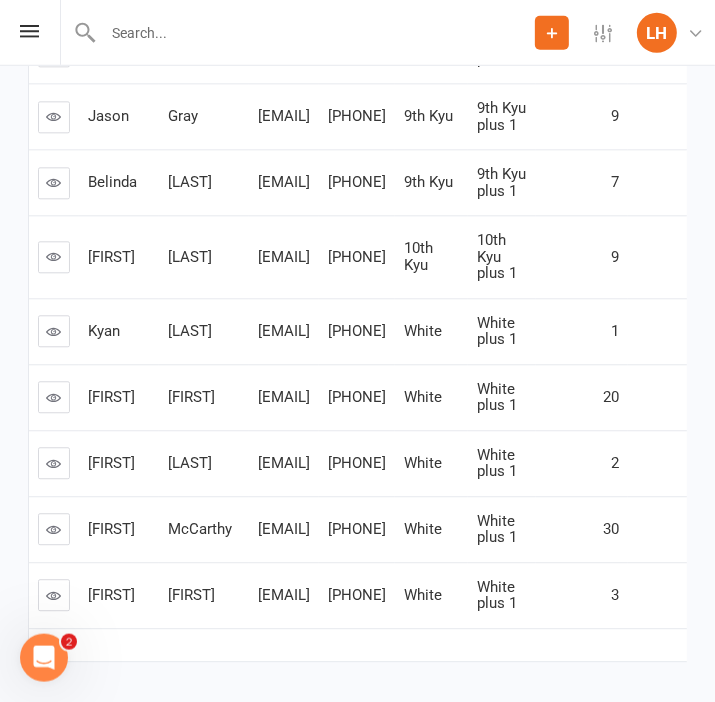scroll, scrollTop: 2264, scrollLeft: 0, axis: vertical 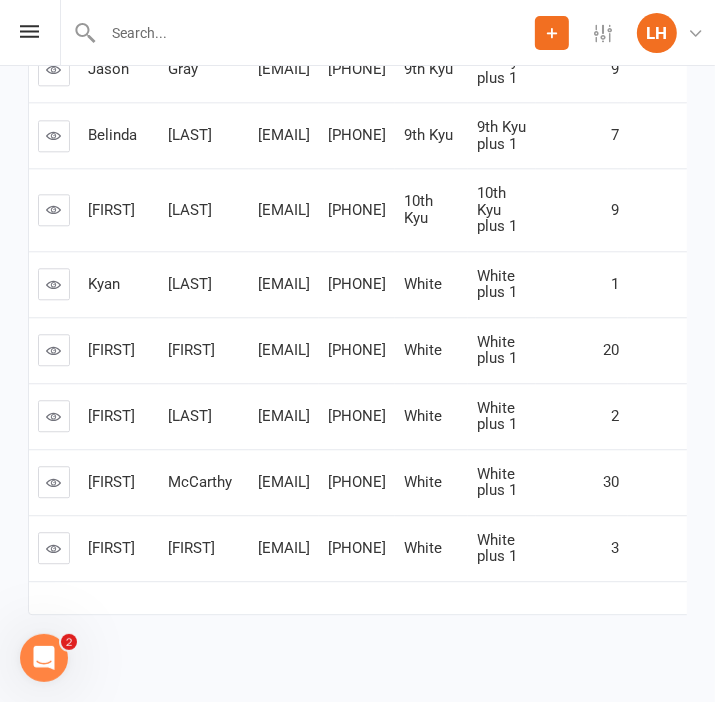 click on "[EMAIL]" at bounding box center [284, 482] 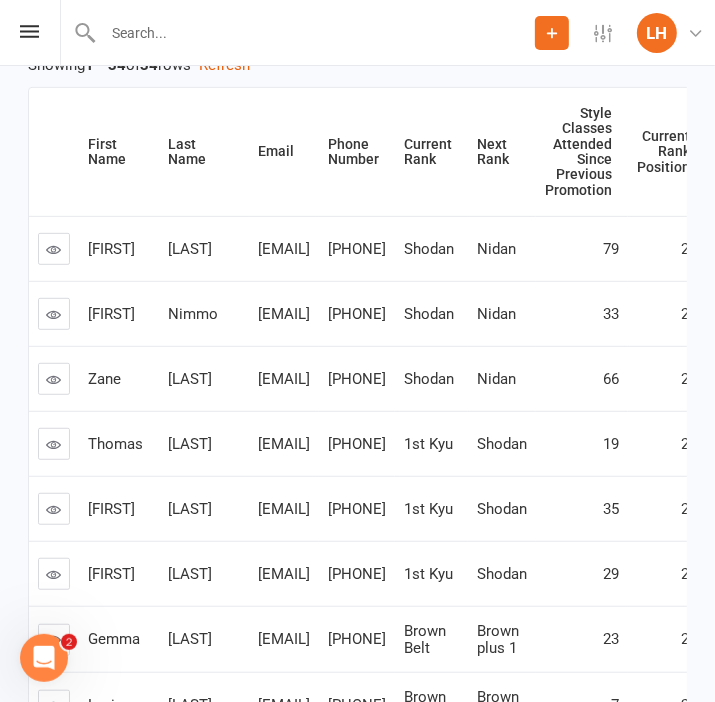 scroll, scrollTop: 0, scrollLeft: 0, axis: both 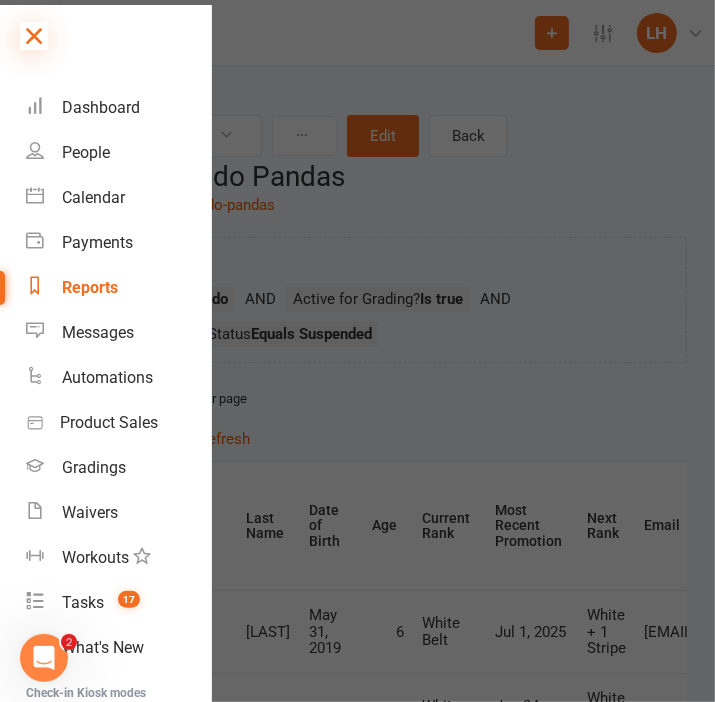 click at bounding box center [34, 36] 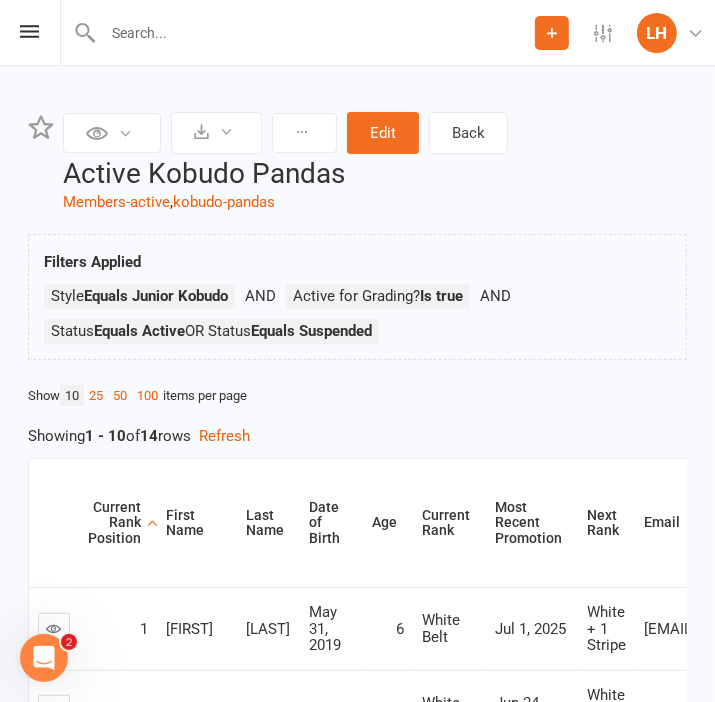scroll, scrollTop: 0, scrollLeft: 0, axis: both 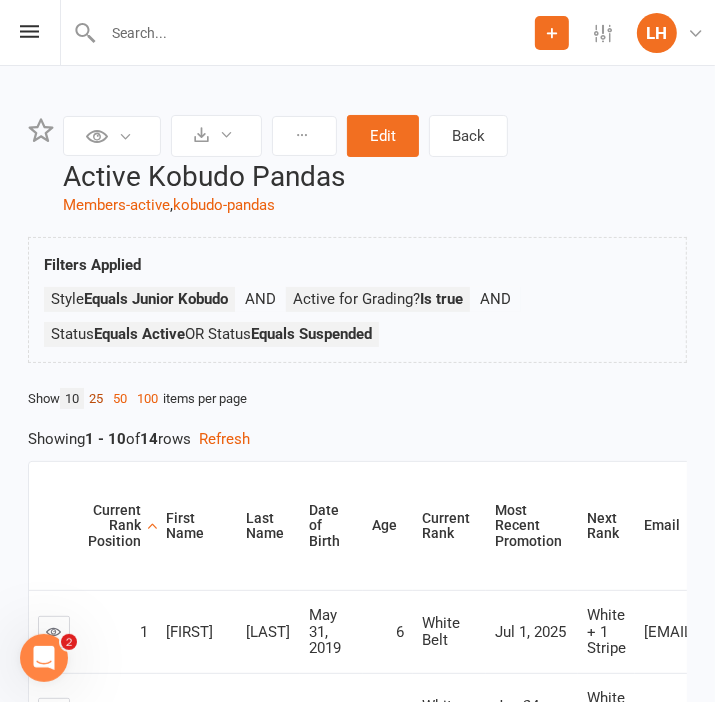 click on "25" at bounding box center (96, 398) 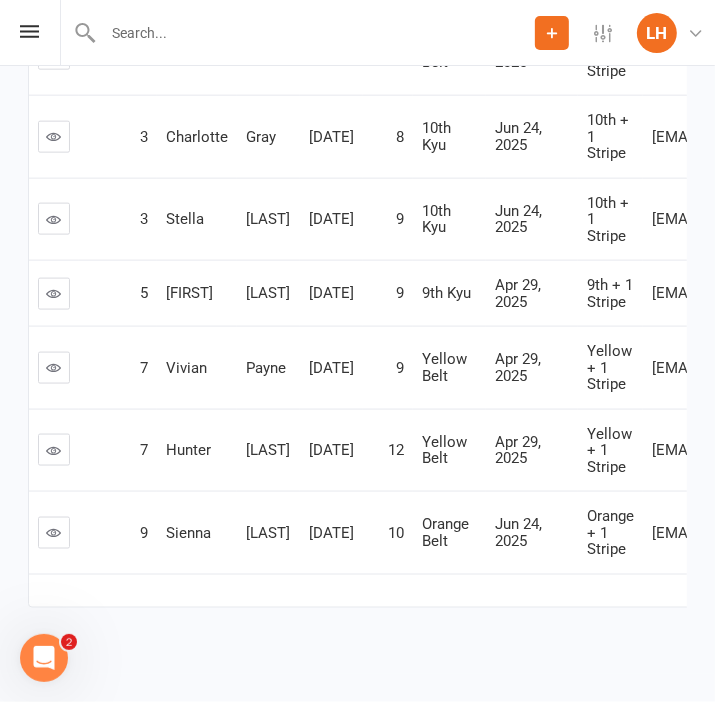 scroll, scrollTop: 1166, scrollLeft: 0, axis: vertical 